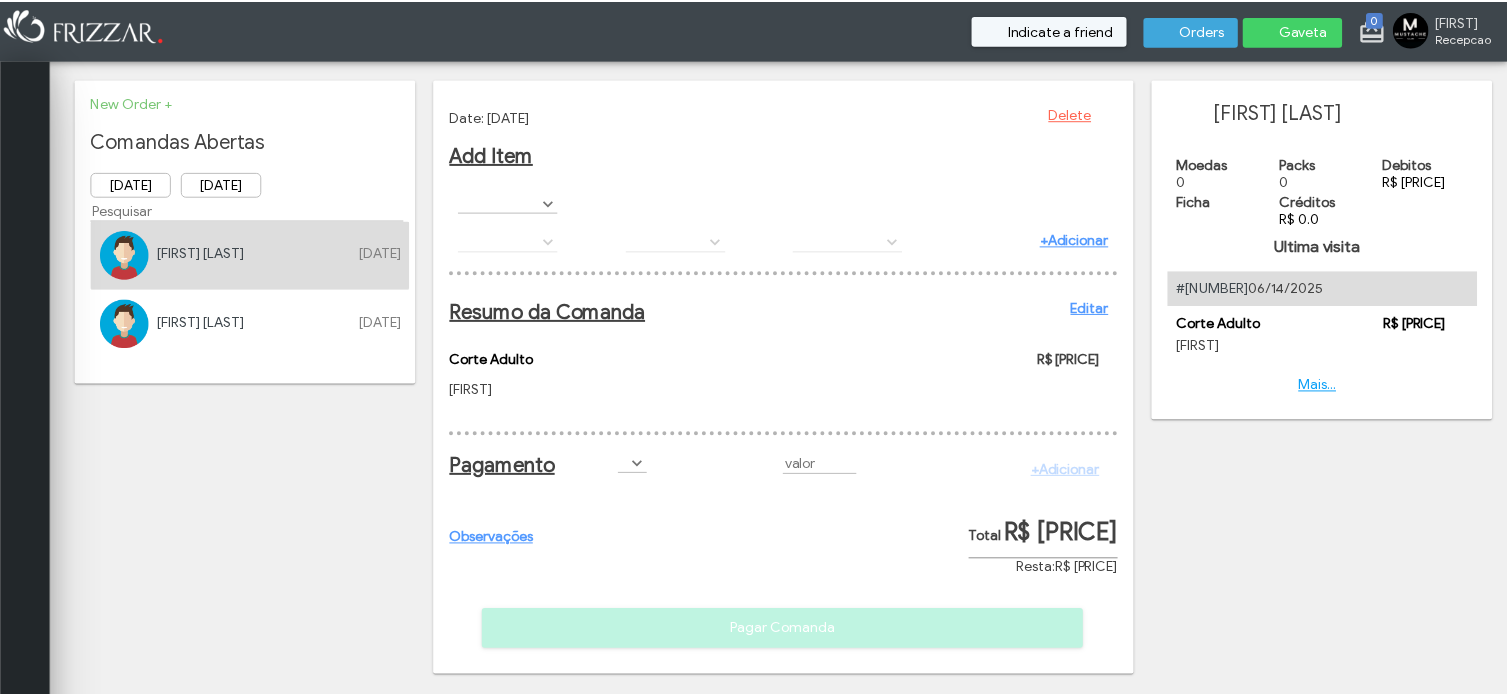 scroll, scrollTop: 0, scrollLeft: 0, axis: both 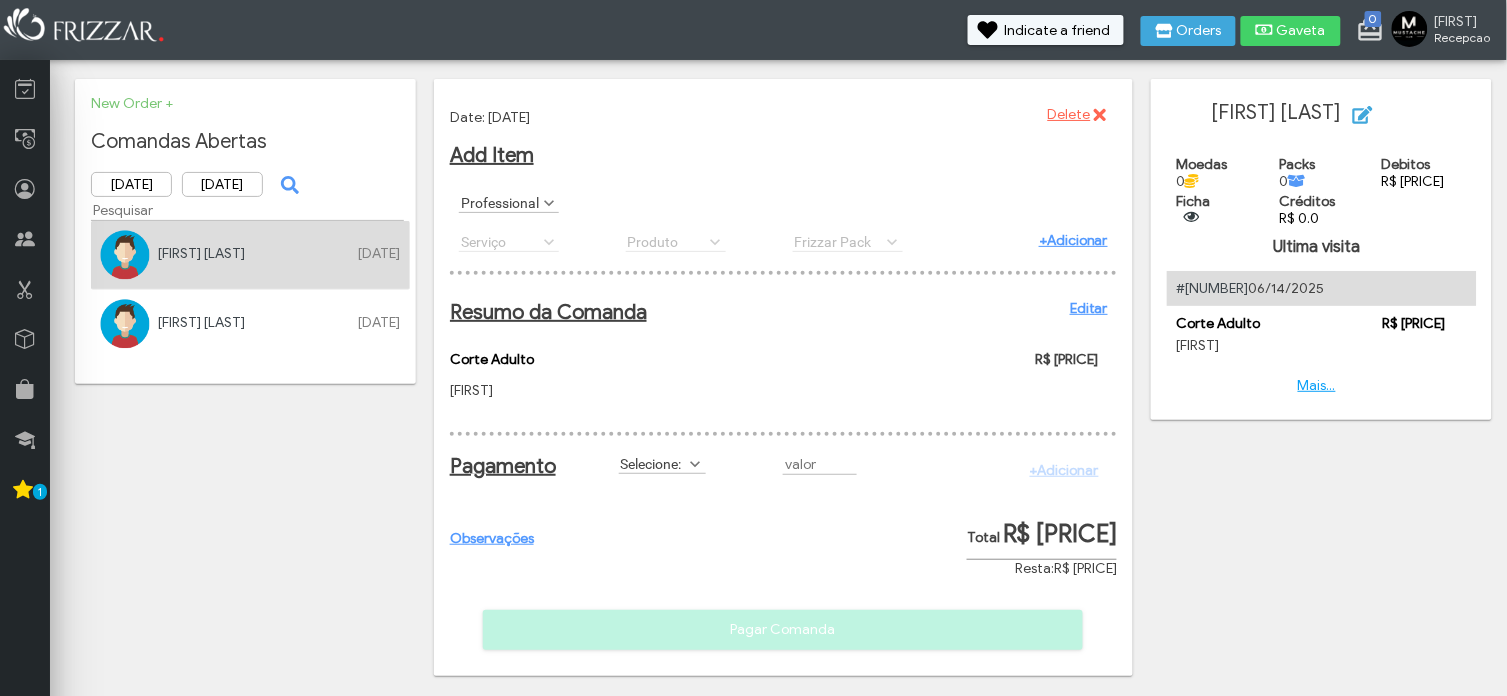 click on "Delete" at bounding box center [1069, 115] 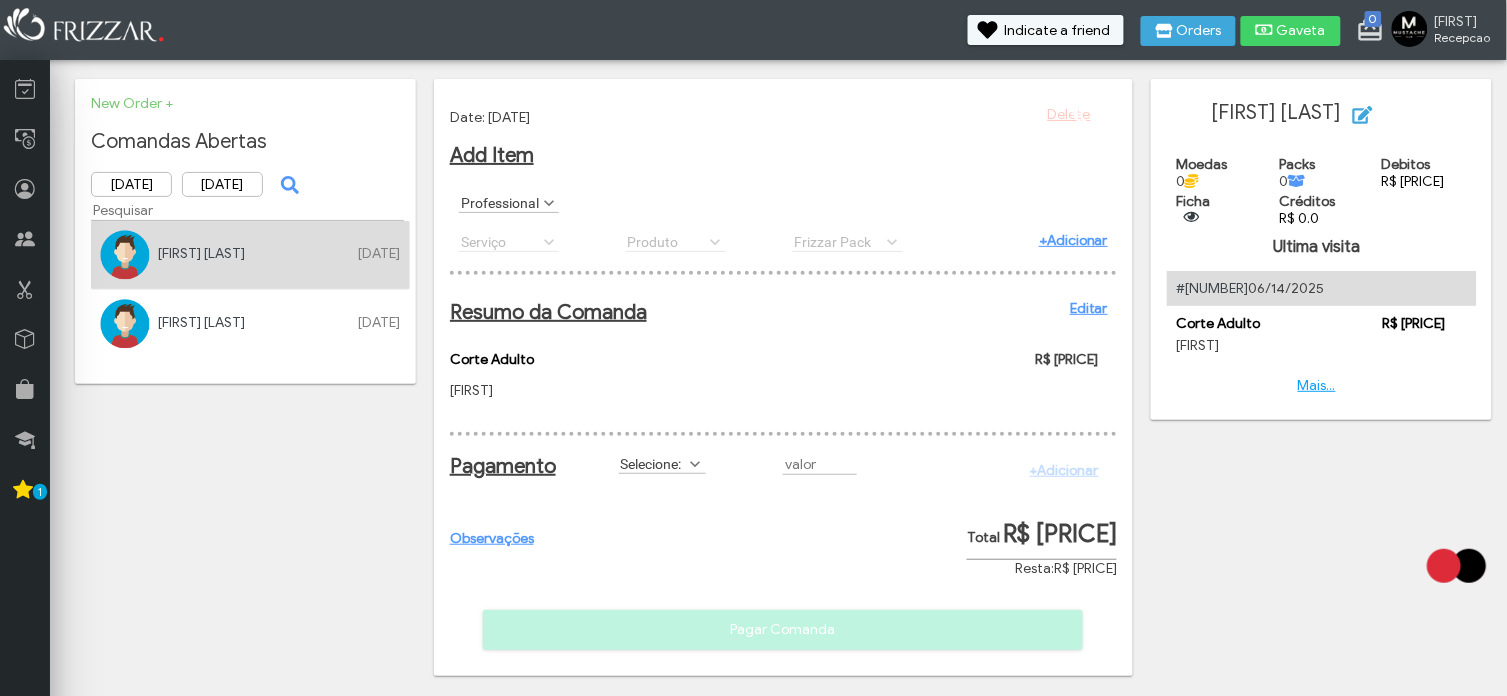 scroll, scrollTop: 0, scrollLeft: 0, axis: both 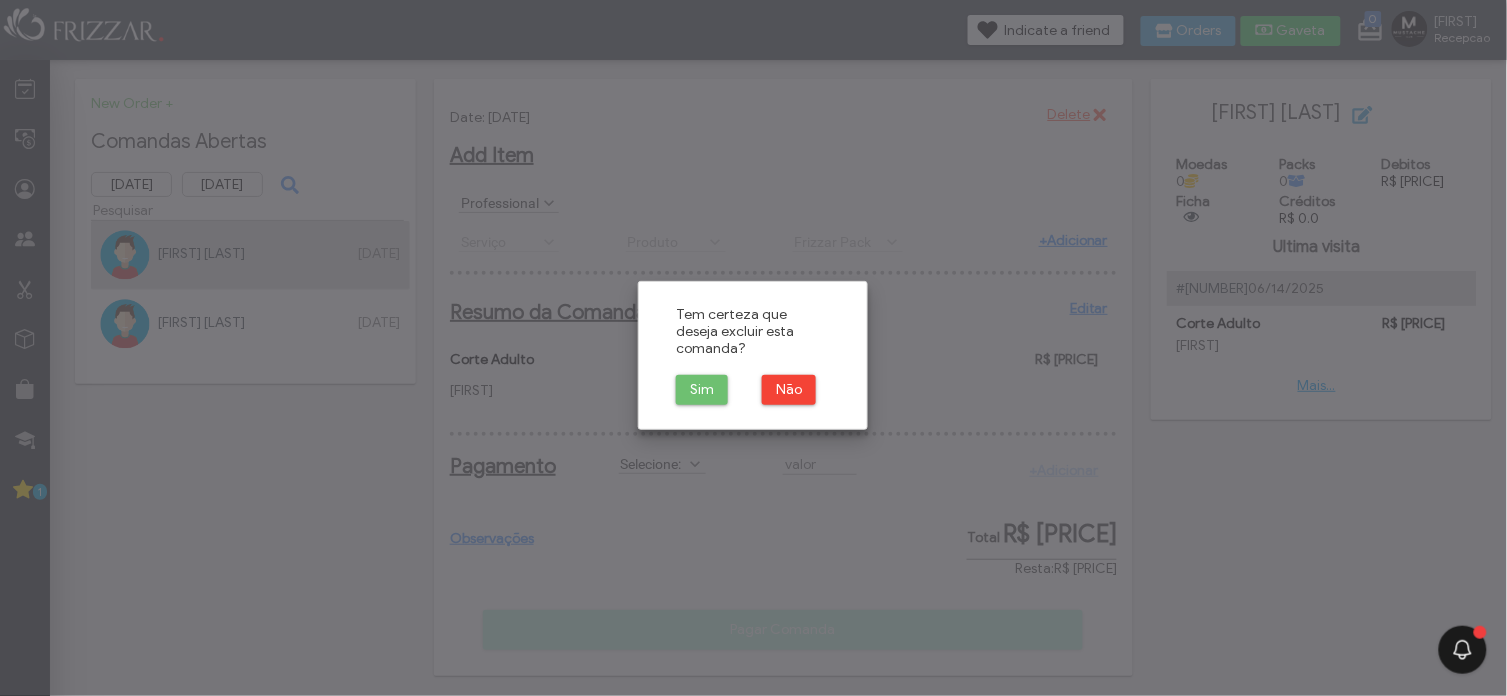 click on "Sim" at bounding box center (702, 390) 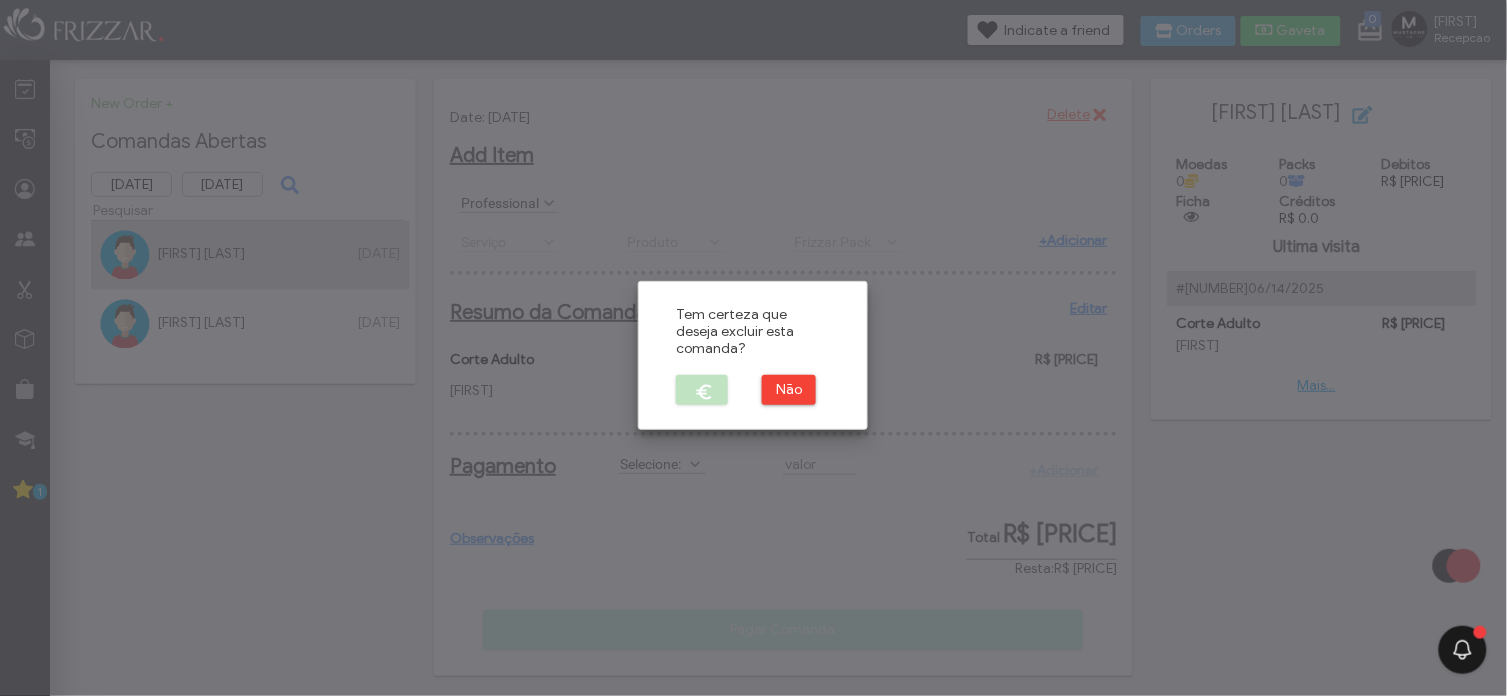 click on "Sim" at bounding box center (710, 390) 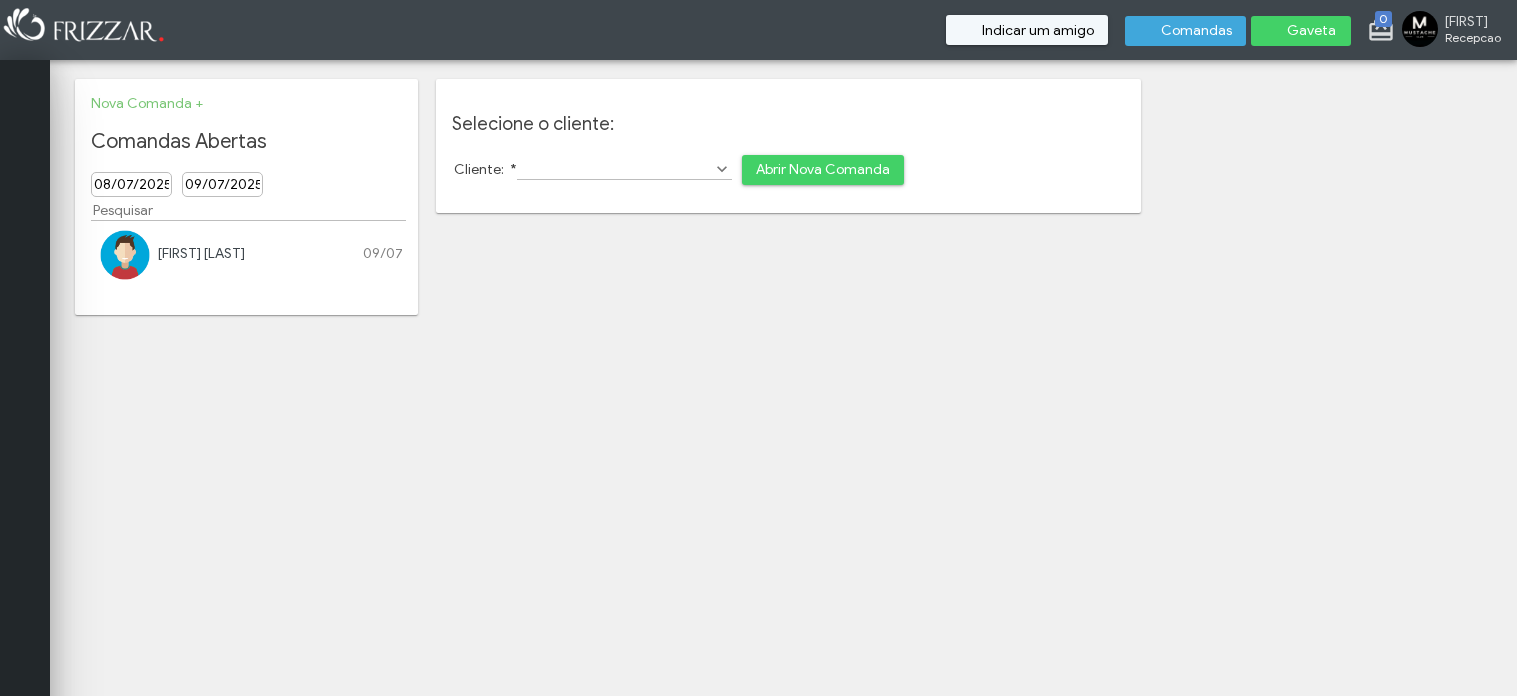 scroll, scrollTop: 0, scrollLeft: 0, axis: both 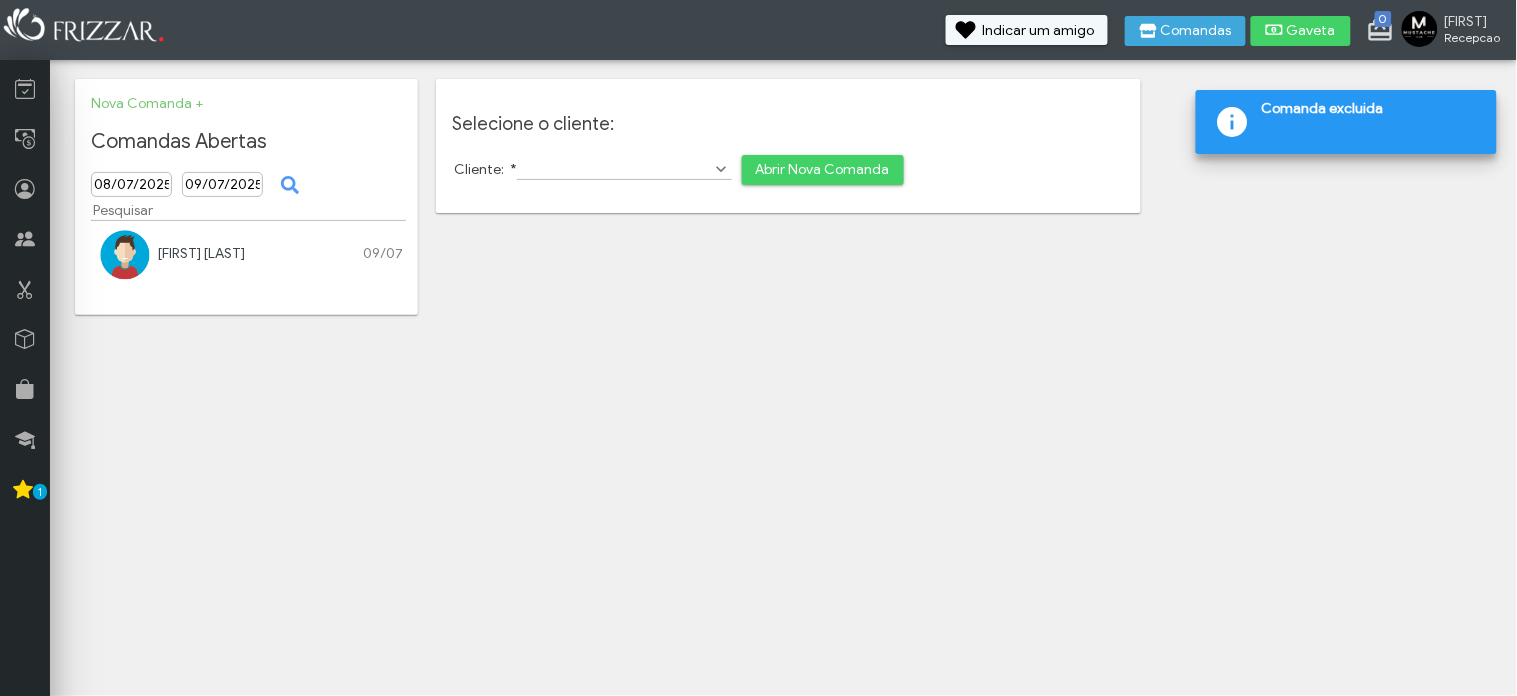 click at bounding box center [85, 27] 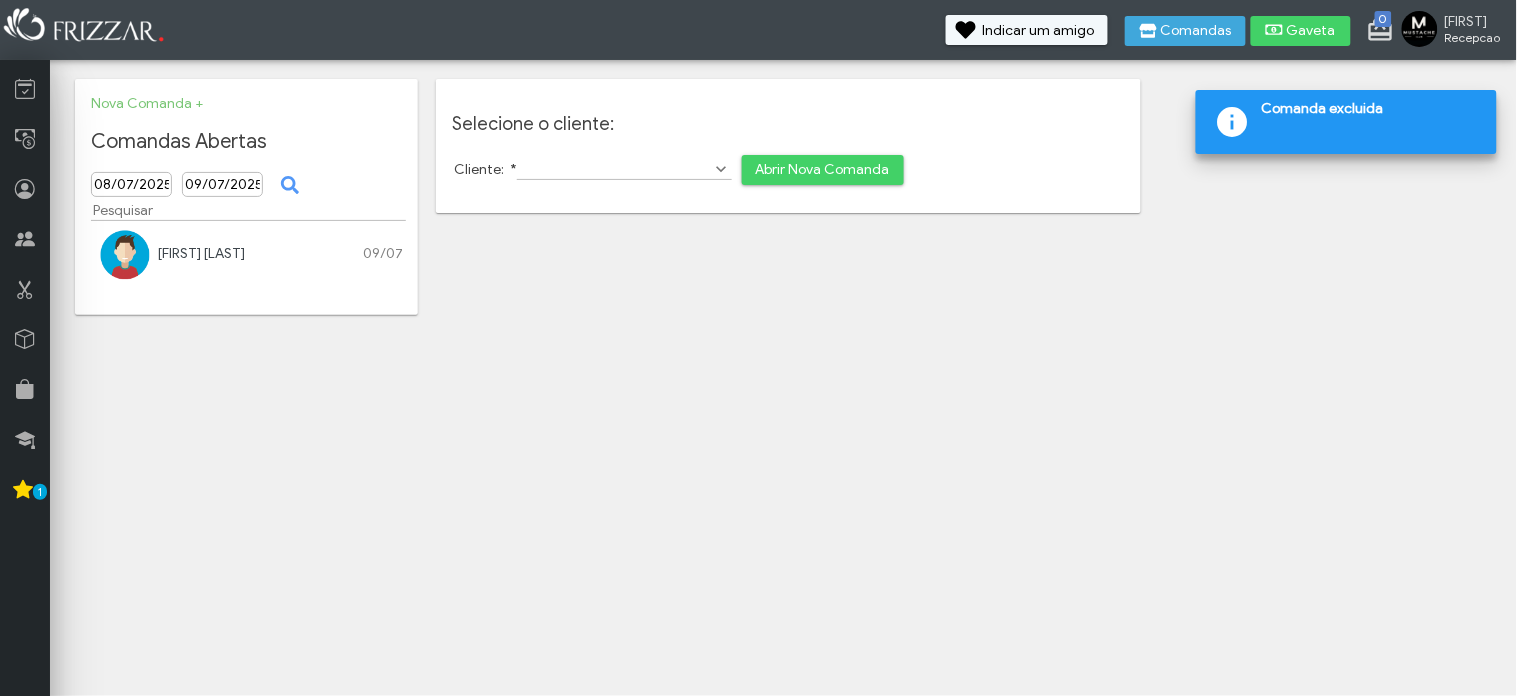 click at bounding box center (85, 27) 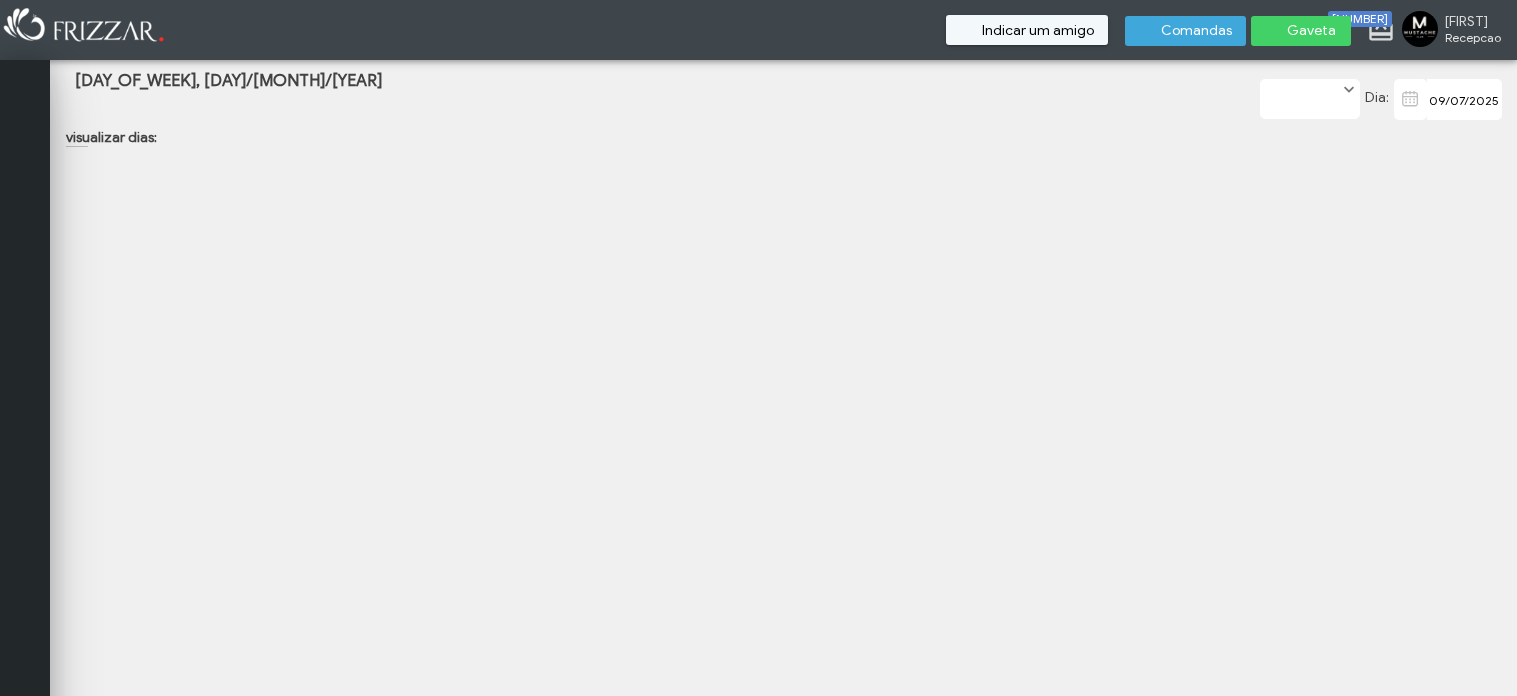 scroll, scrollTop: 0, scrollLeft: 0, axis: both 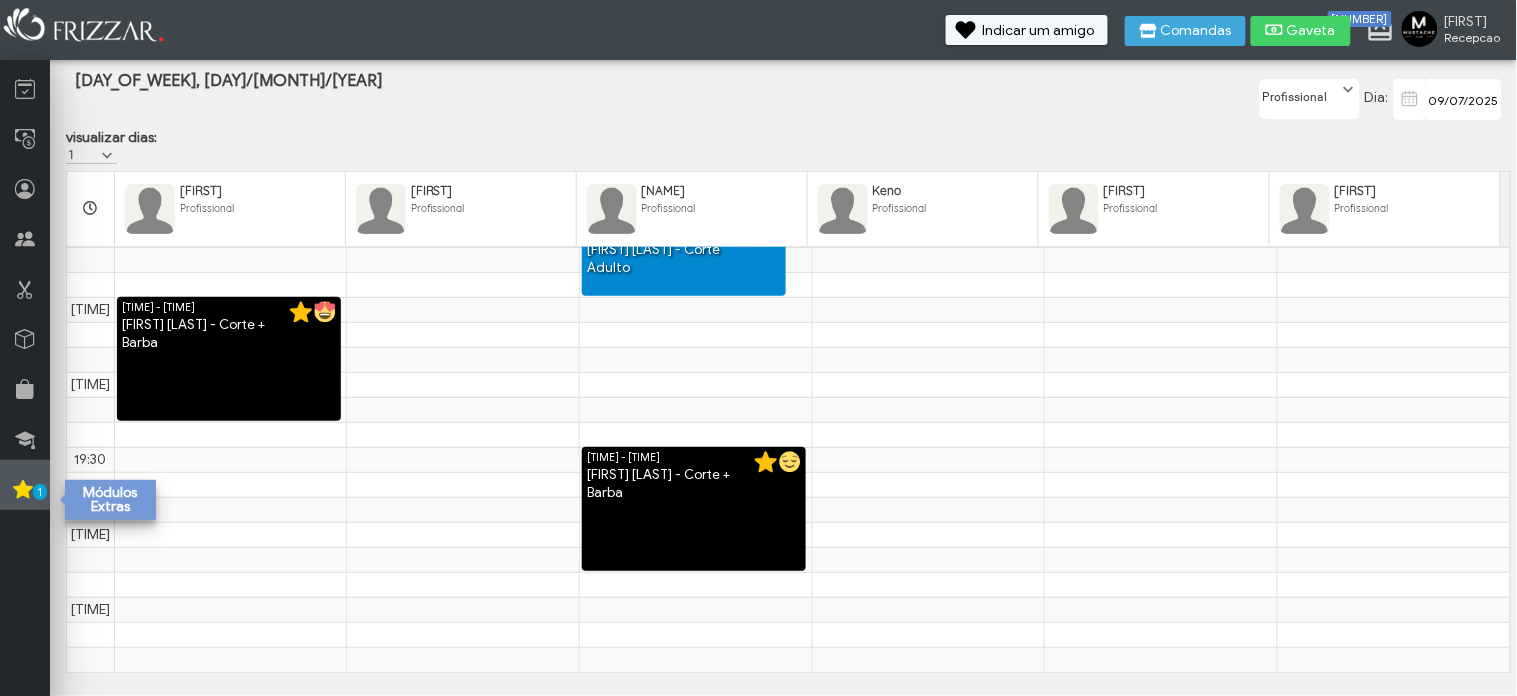 click on "1" at bounding box center [40, 492] 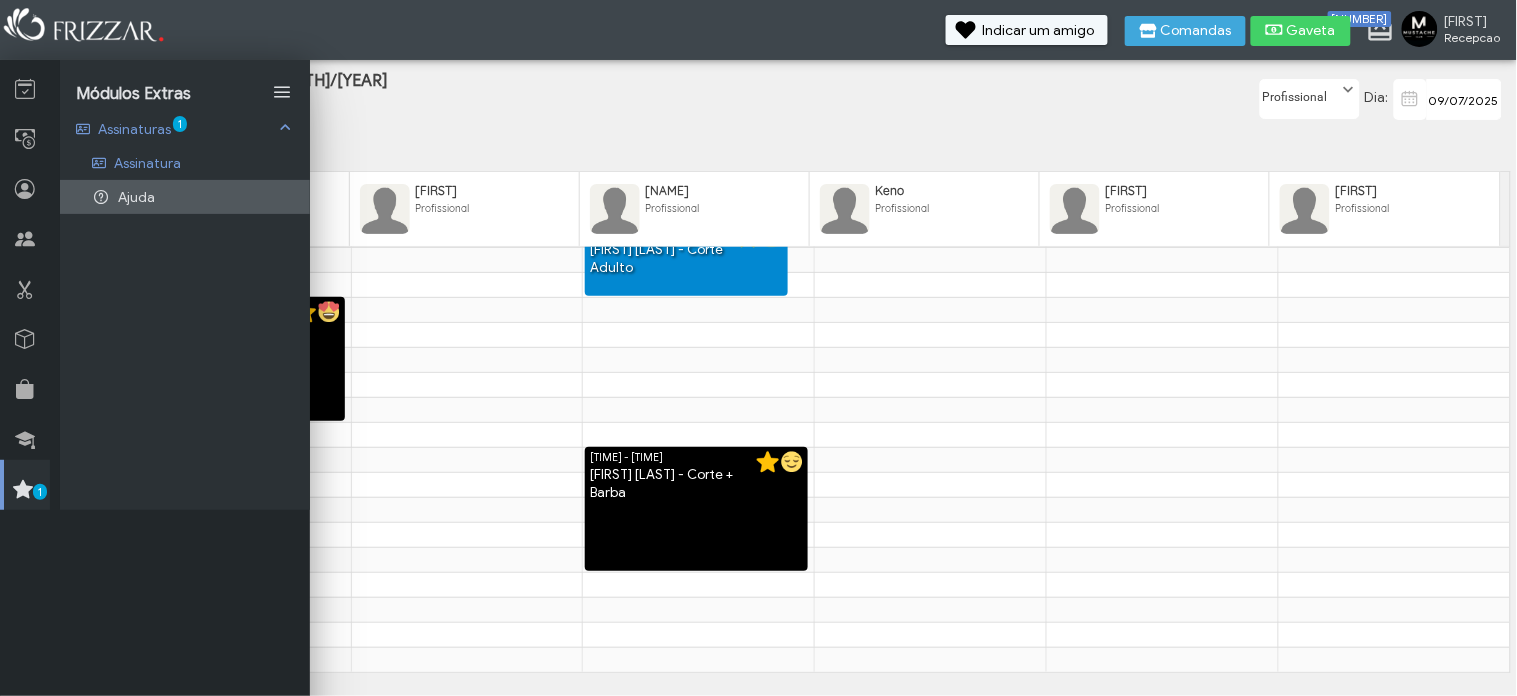 scroll, scrollTop: 0, scrollLeft: 0, axis: both 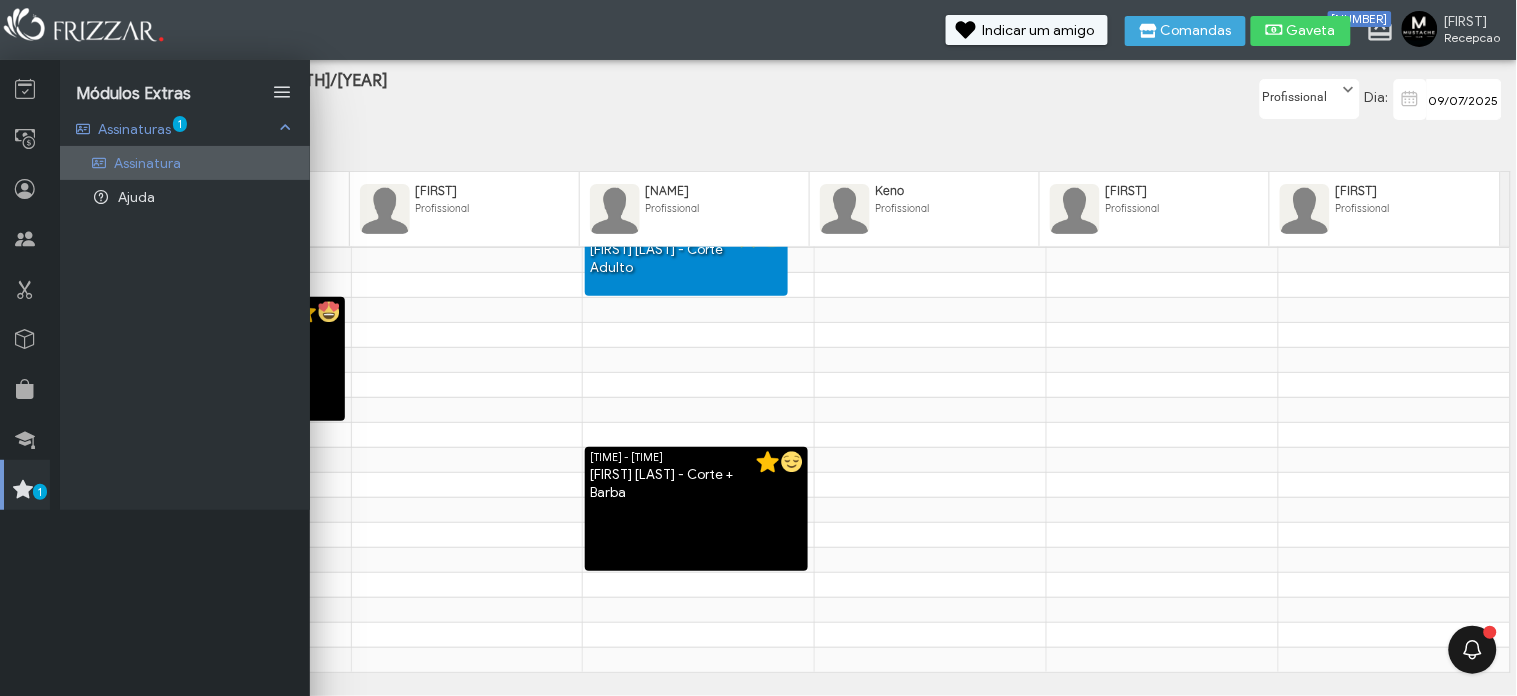 click on "Assinatura" at bounding box center [147, 163] 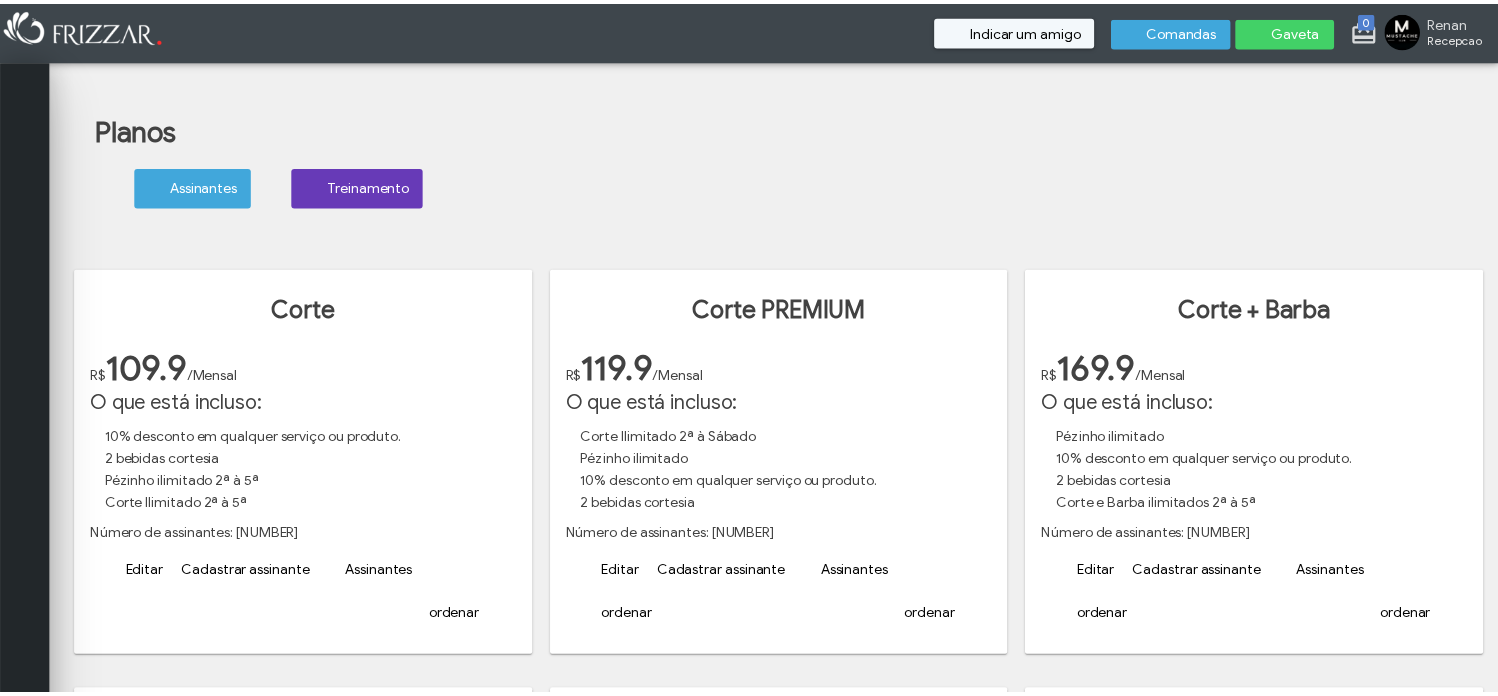 scroll, scrollTop: 0, scrollLeft: 0, axis: both 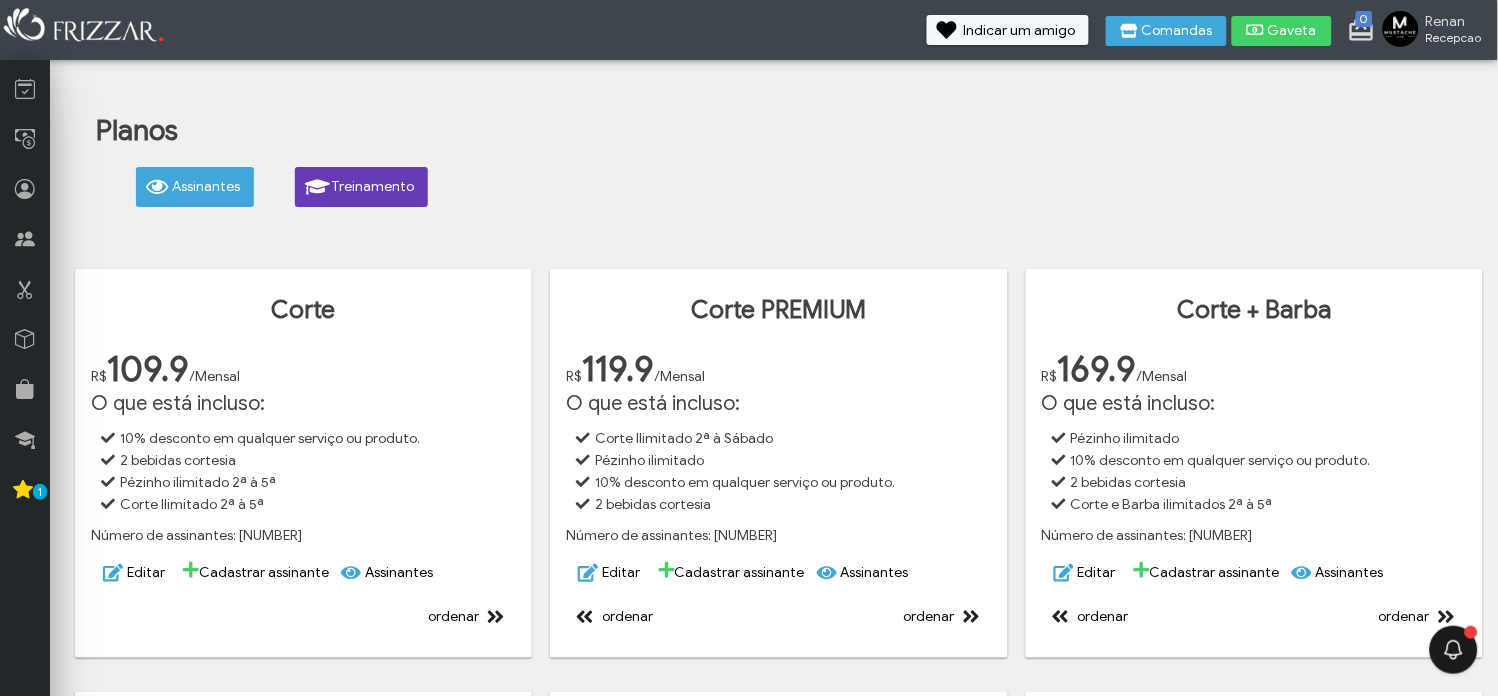 click on "Cadastrar assinante" at bounding box center (256, 572) 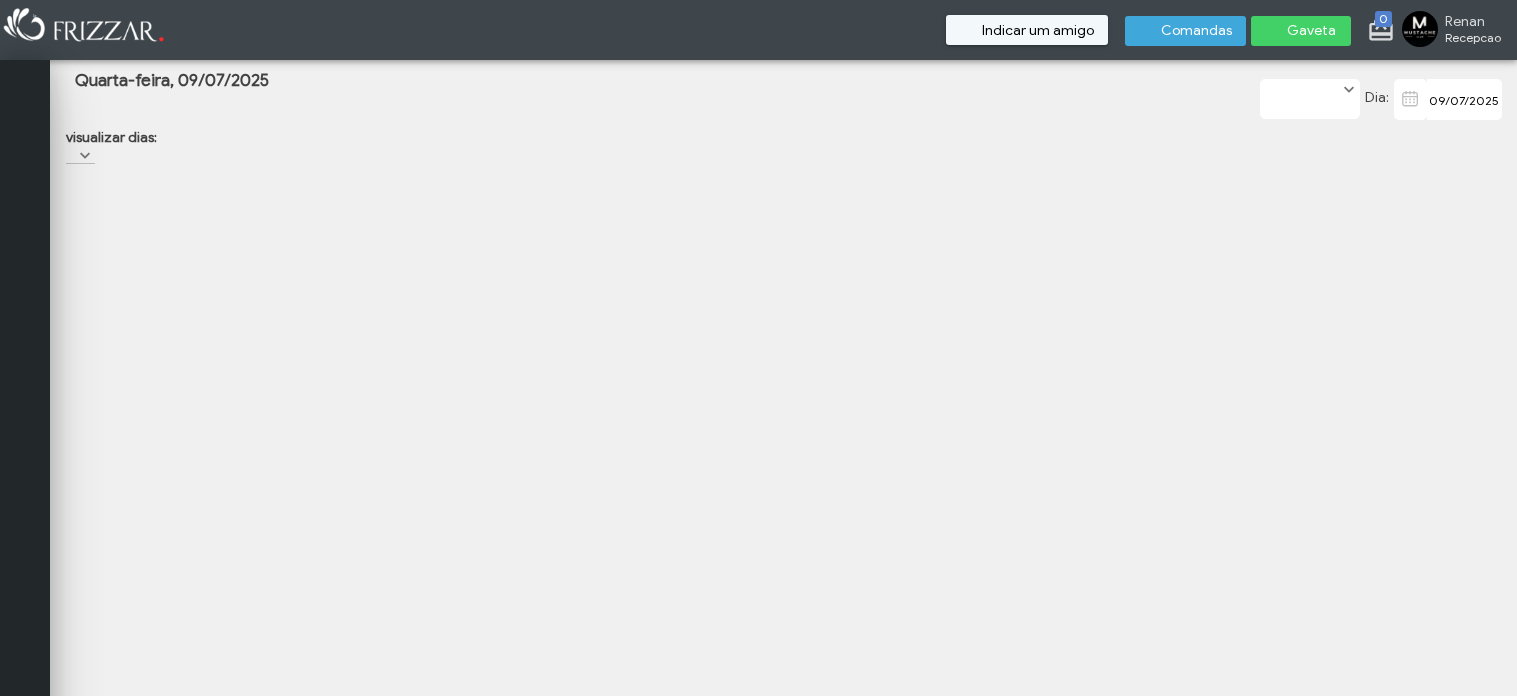 scroll, scrollTop: 0, scrollLeft: 0, axis: both 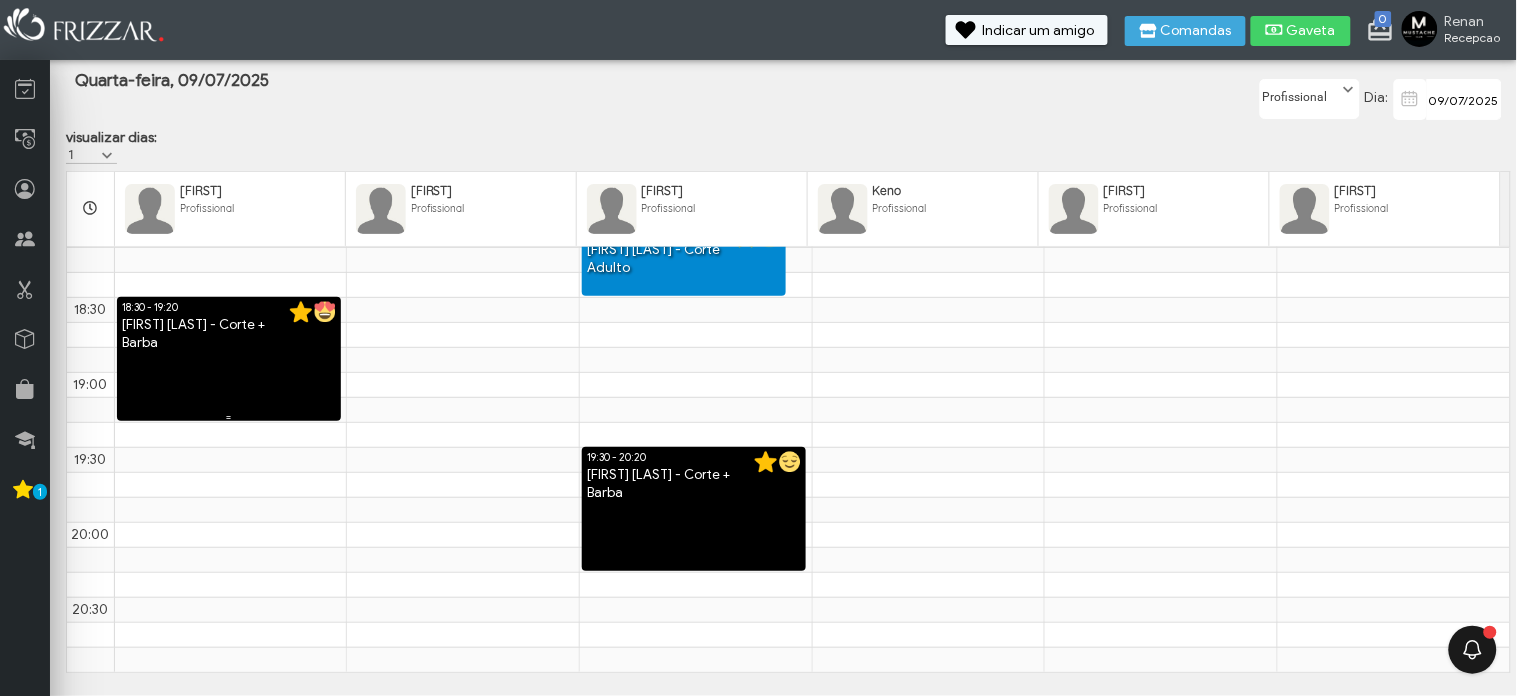 click on "18:30 - 19:20 CAIO CEZAR BEZERRA  - Corte + Barba" at bounding box center [229, 359] 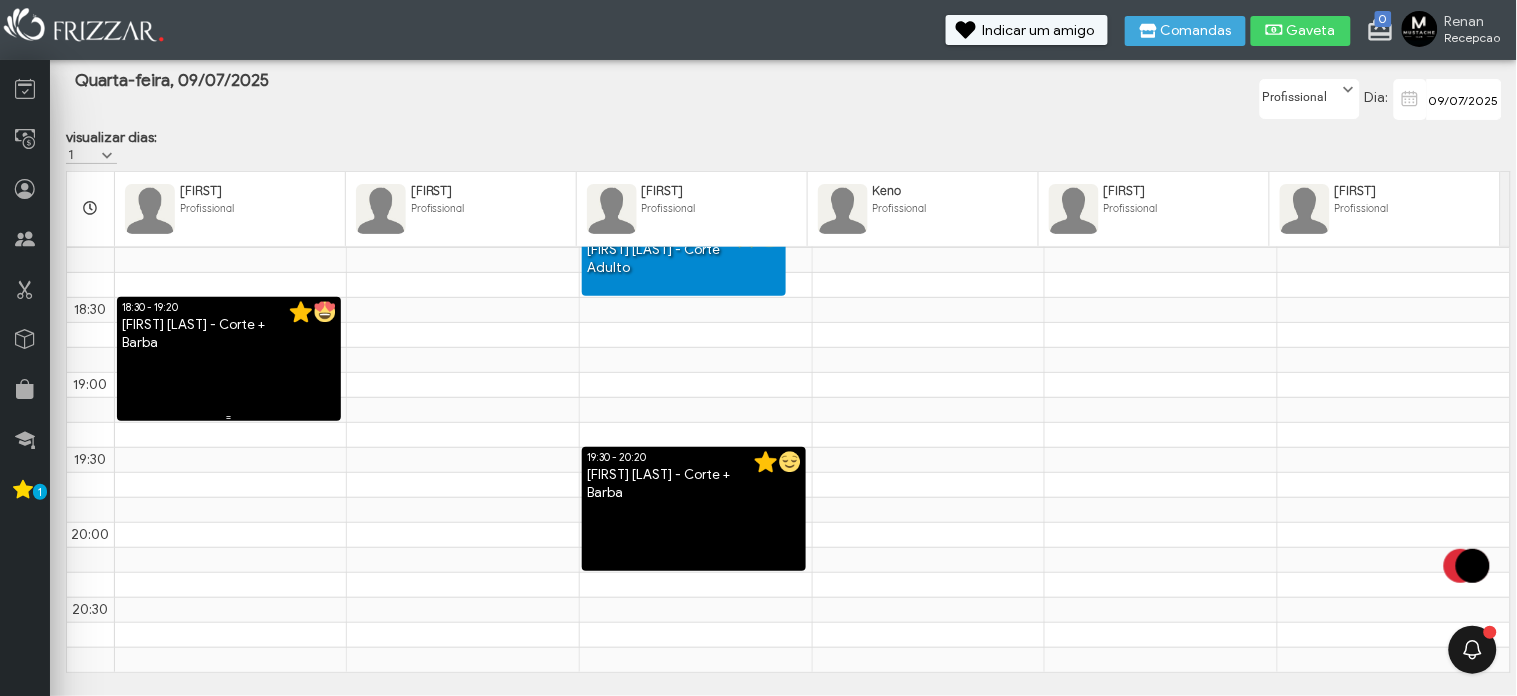 click on "18:30 - 19:20 CAIO CEZAR BEZERRA  - Corte + Barba" at bounding box center [229, 359] 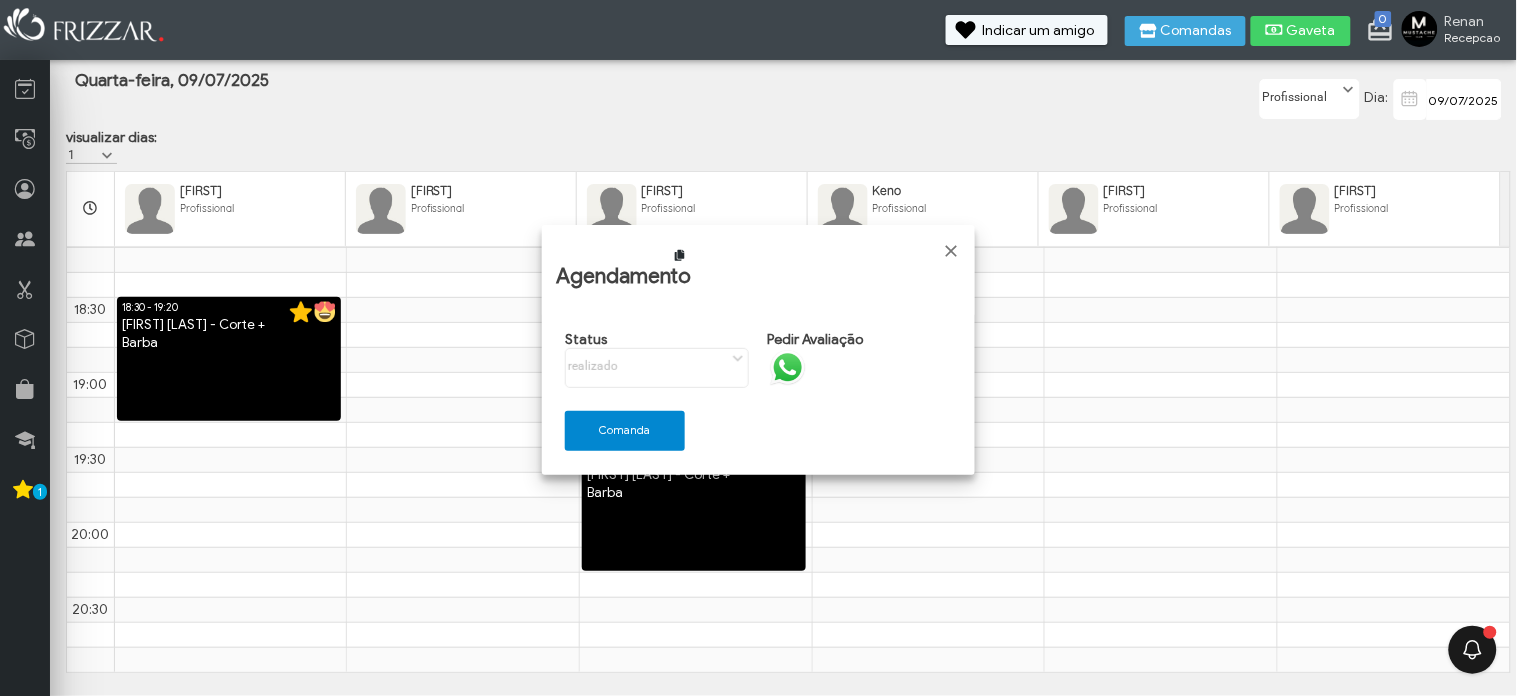 click on "https://admin.frizzar.com.br/pagamento/wdwcf?acao=pagamento&agendamentoCod=4181706
Copiar Link Pagamento
Agendamento" at bounding box center (758, 274) 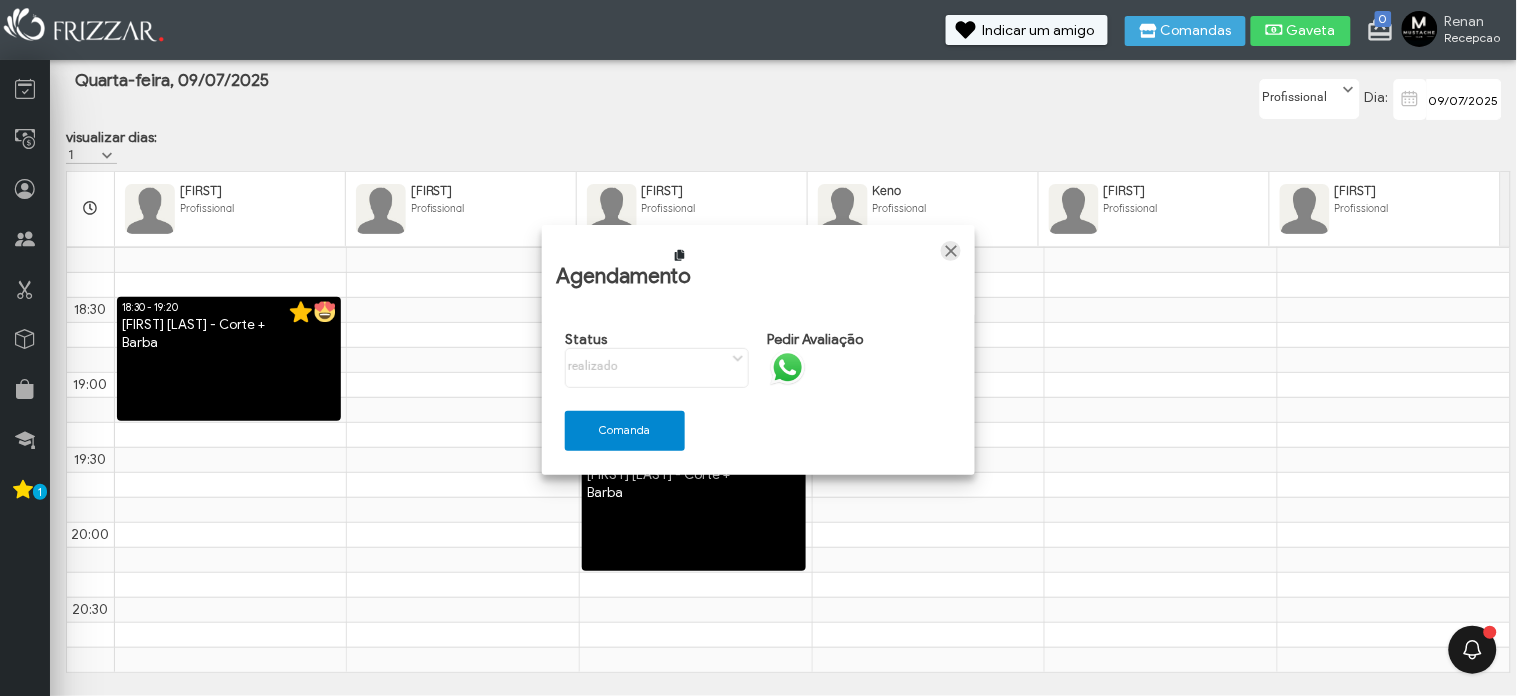 click at bounding box center (951, 251) 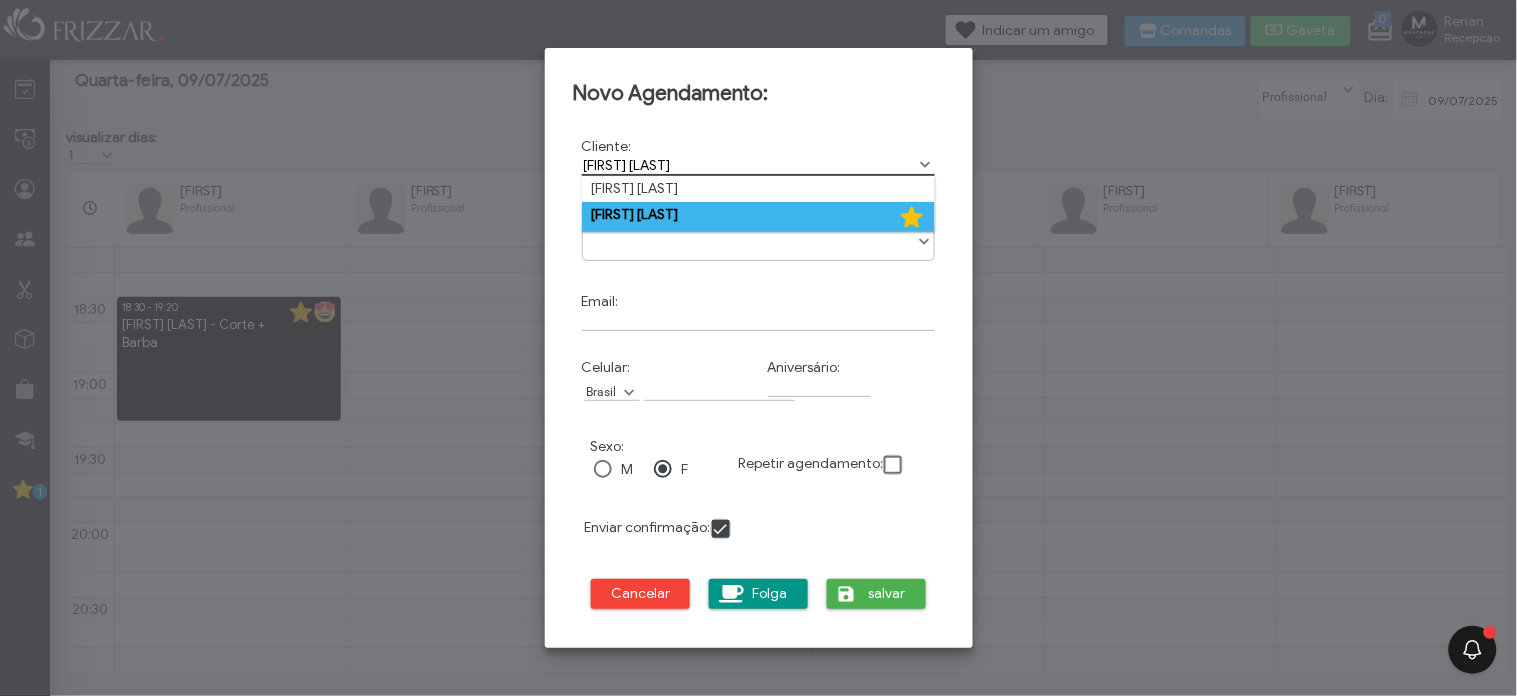 type on "felipe gui" 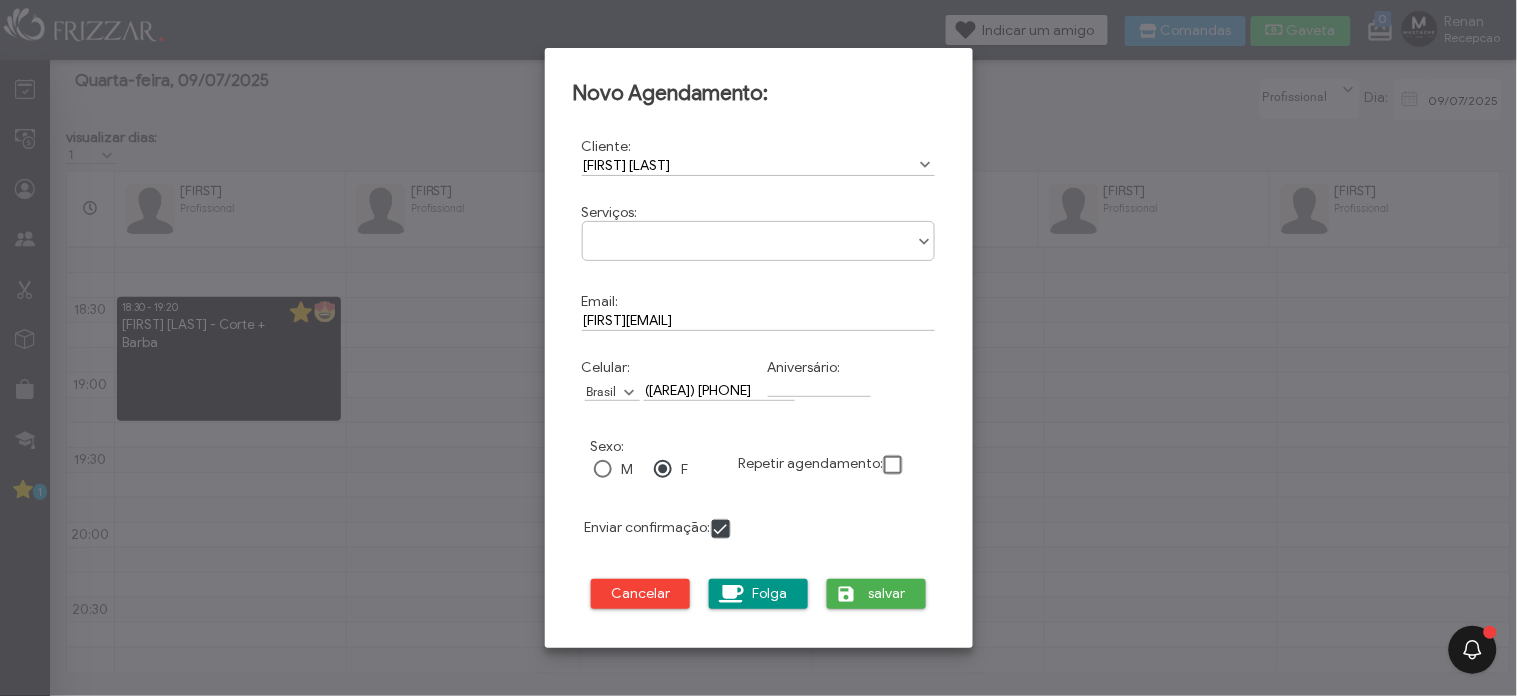click at bounding box center [759, 234] 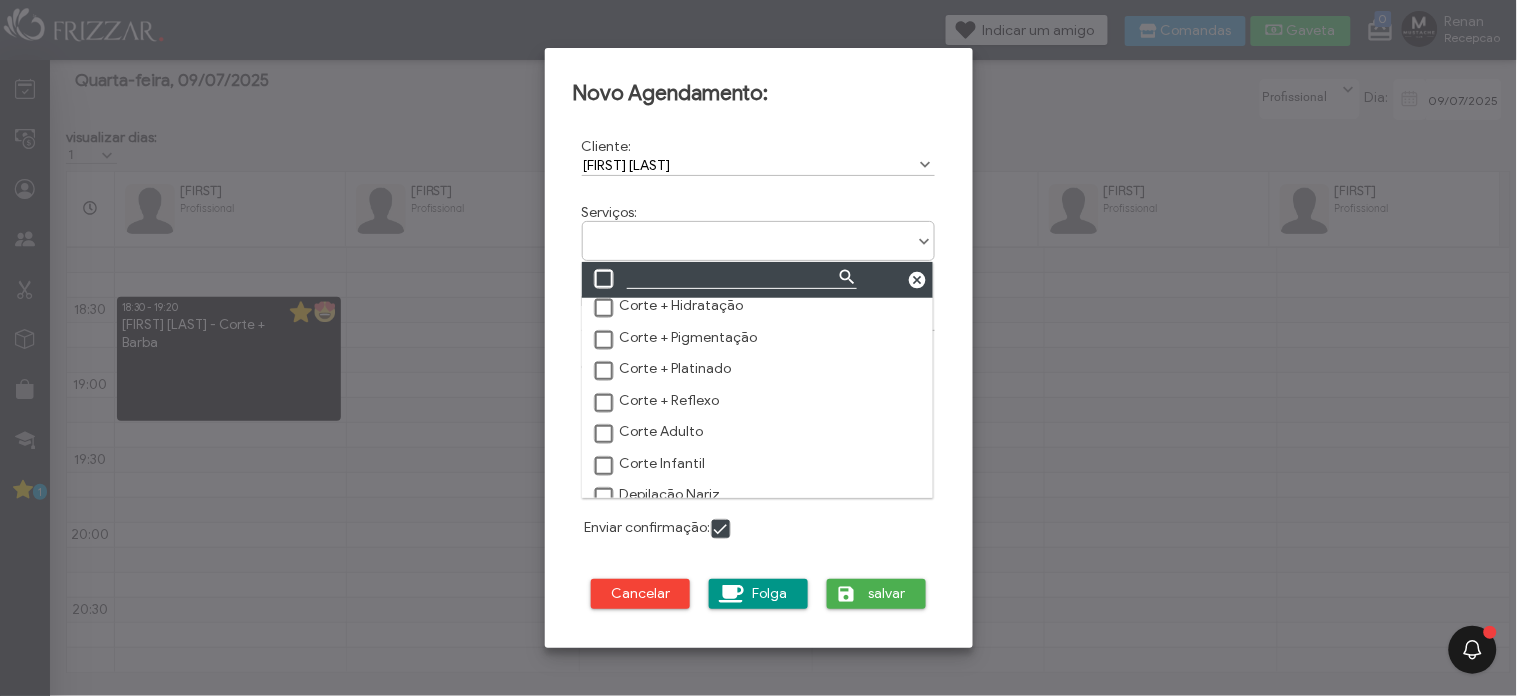 scroll, scrollTop: 333, scrollLeft: 0, axis: vertical 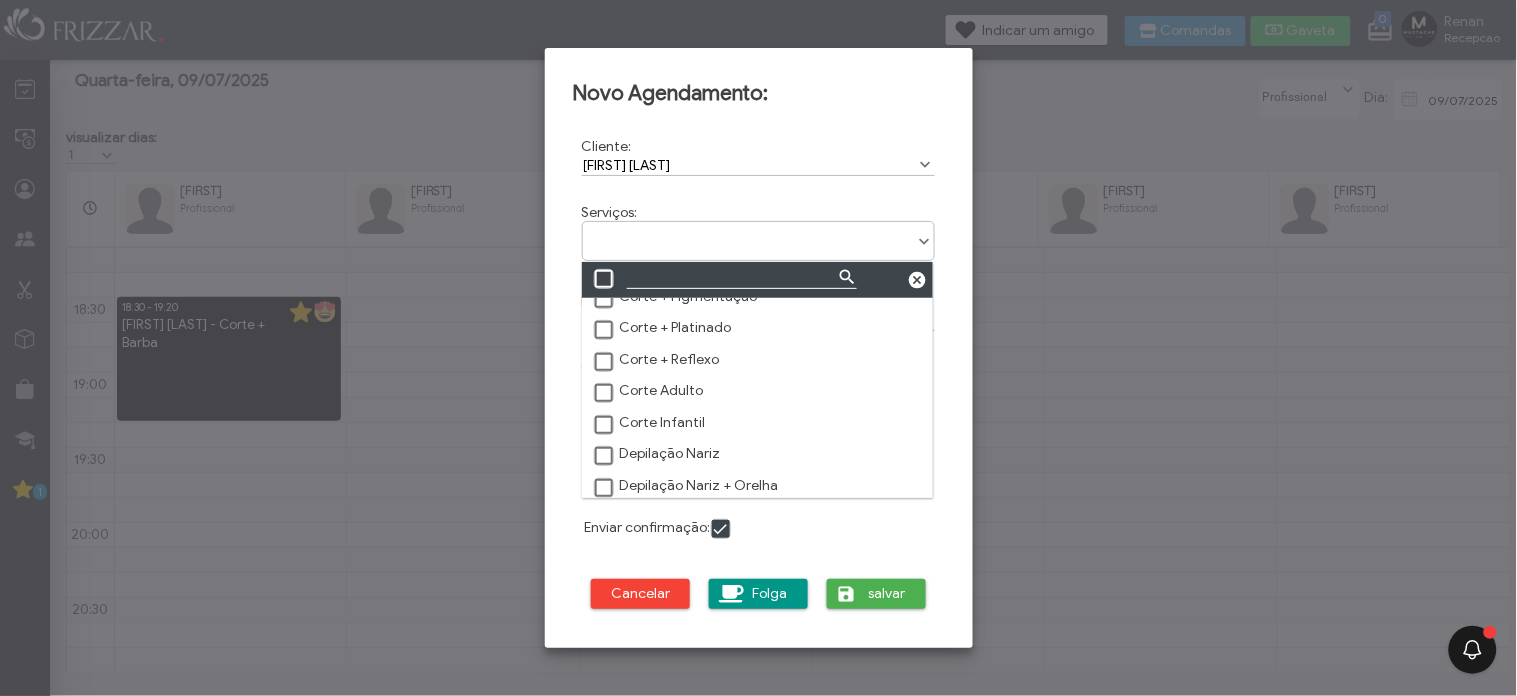 click at bounding box center [605, 394] 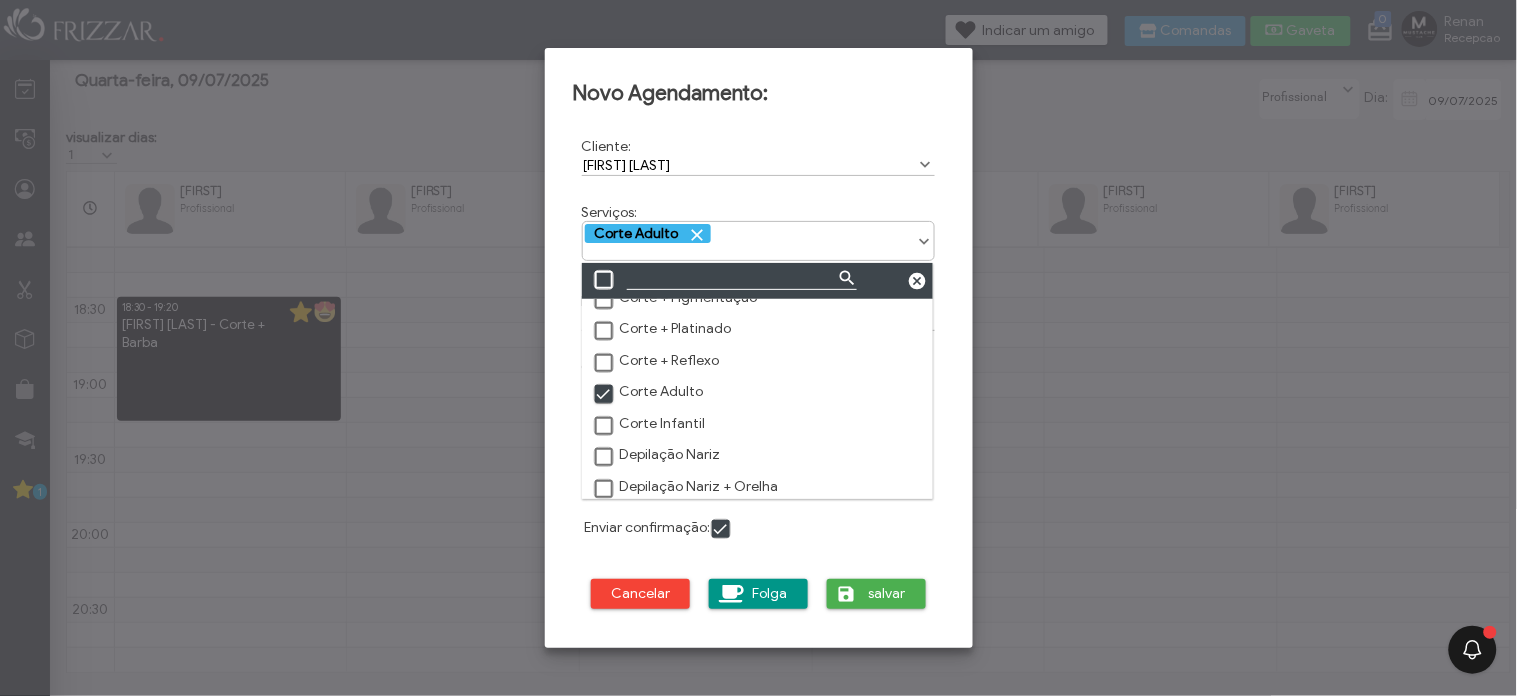 click on "Novo Agendamento:
Cliente:   FELIPE GUIMARÃES
Cod:  1033244
Serviços:  Acabamento Alinhamento Barba Barba + Acabamento Barba + Pigmentação Corte +  Sobrancelha Corte + Alinhamento + Hidratação Corte + Barba Corte + Barba + Sobrancelha Corte + Hidratação Corte + Pigmentação Corte + Platinado Corte + Reflexo Corte Adulto Corte Infantil Depilação Nariz Depilação Nariz + Orelha Depilação Orelha Desenho Free Style Hidratação Limpeza Facial Pigmentação de Barba Pigmentação de Cabelo Platinado Platinado + Hidratação Progressiva Reflexo Sobrancelha Corte Adulto
Email:  guimaraesfeliperj@gmail.com
Celular:
África do Sul Alemanha Argentina" at bounding box center (759, 348) 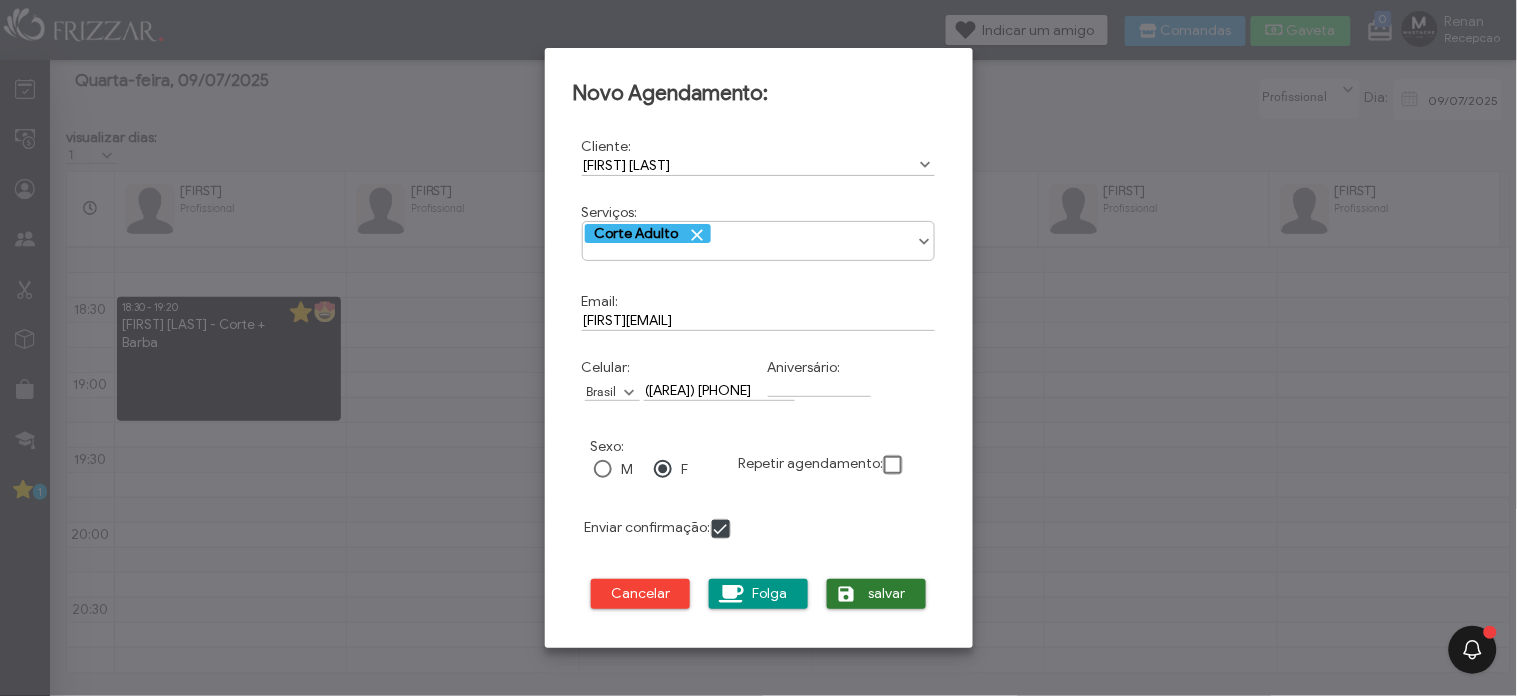 click on "salvar" at bounding box center (888, 594) 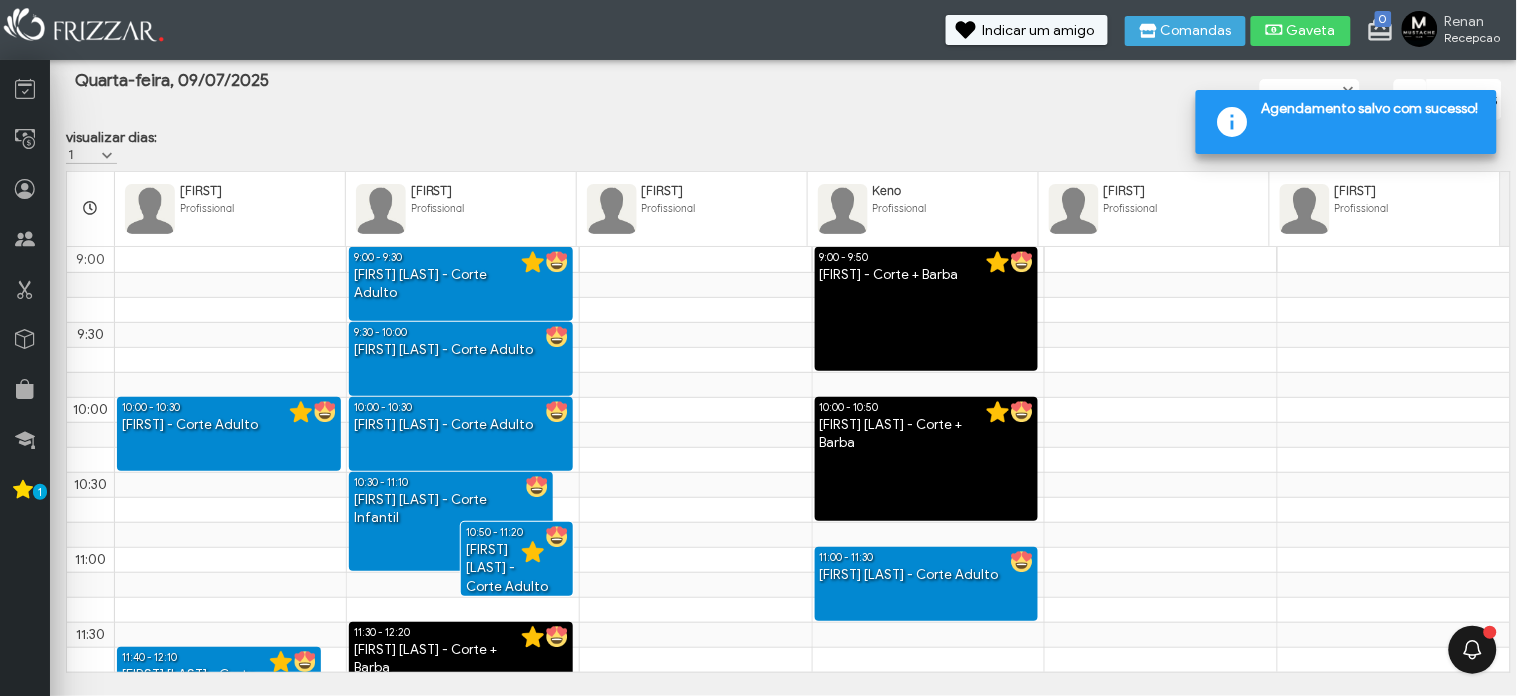 scroll, scrollTop: 1375, scrollLeft: 0, axis: vertical 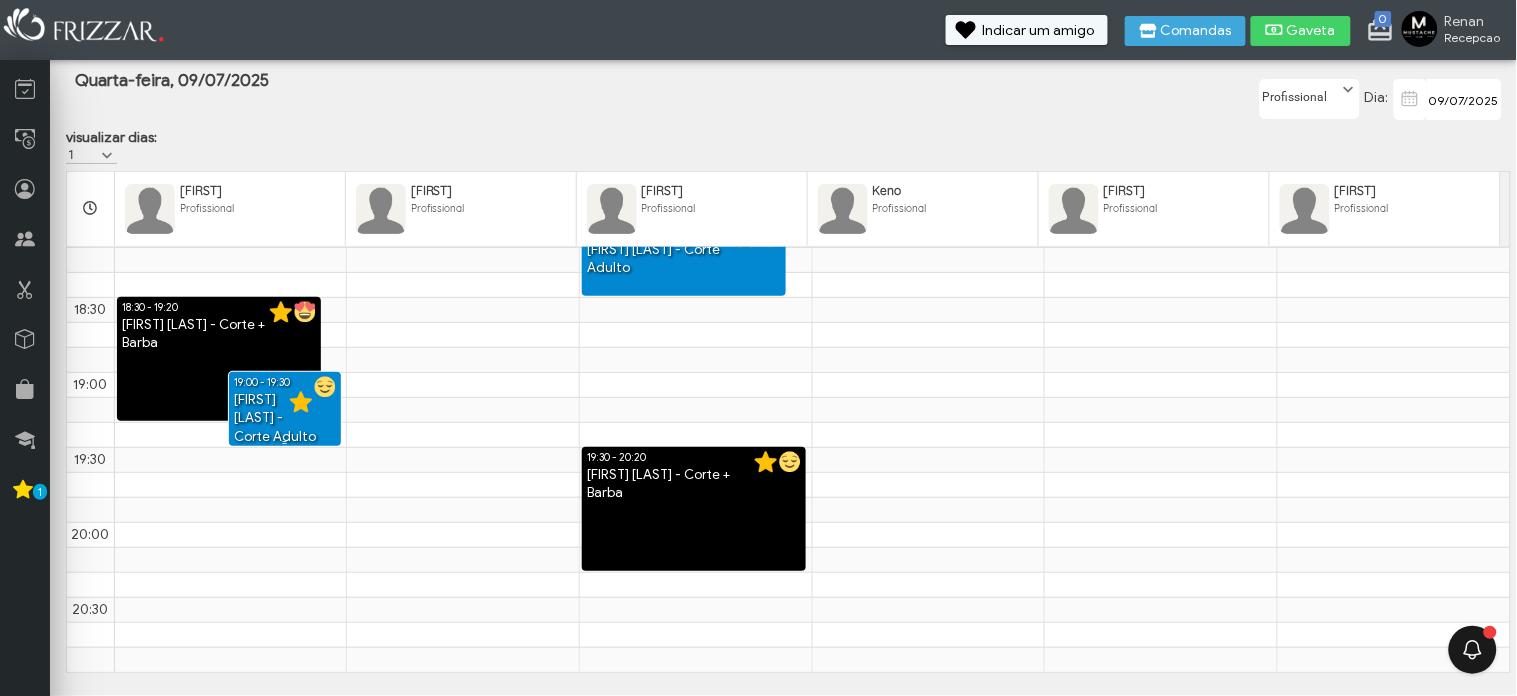 click on "[FIRST] [LAST] - Corte Adulto" at bounding box center [285, 419] 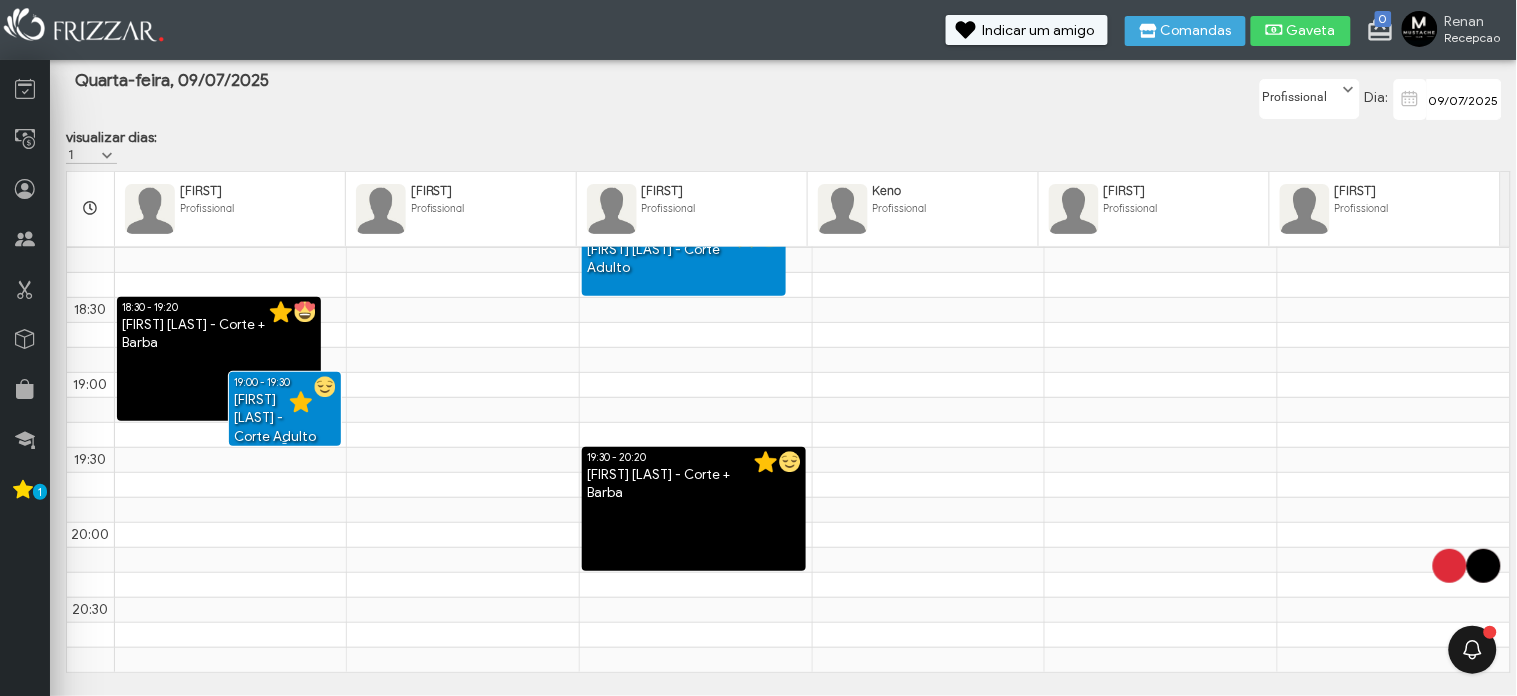 click on "[FIRST] [LAST] - Corte Adulto" at bounding box center (285, 419) 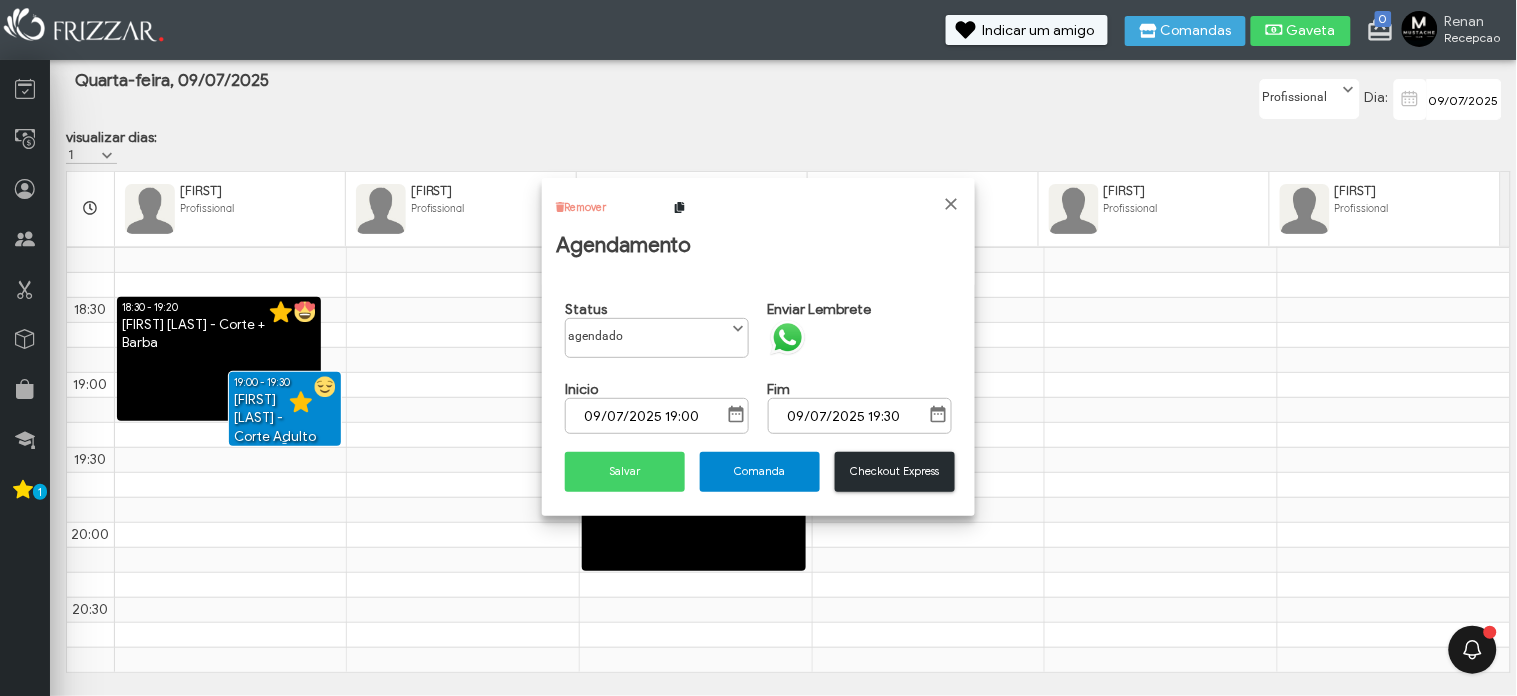 scroll, scrollTop: 10, scrollLeft: 84, axis: both 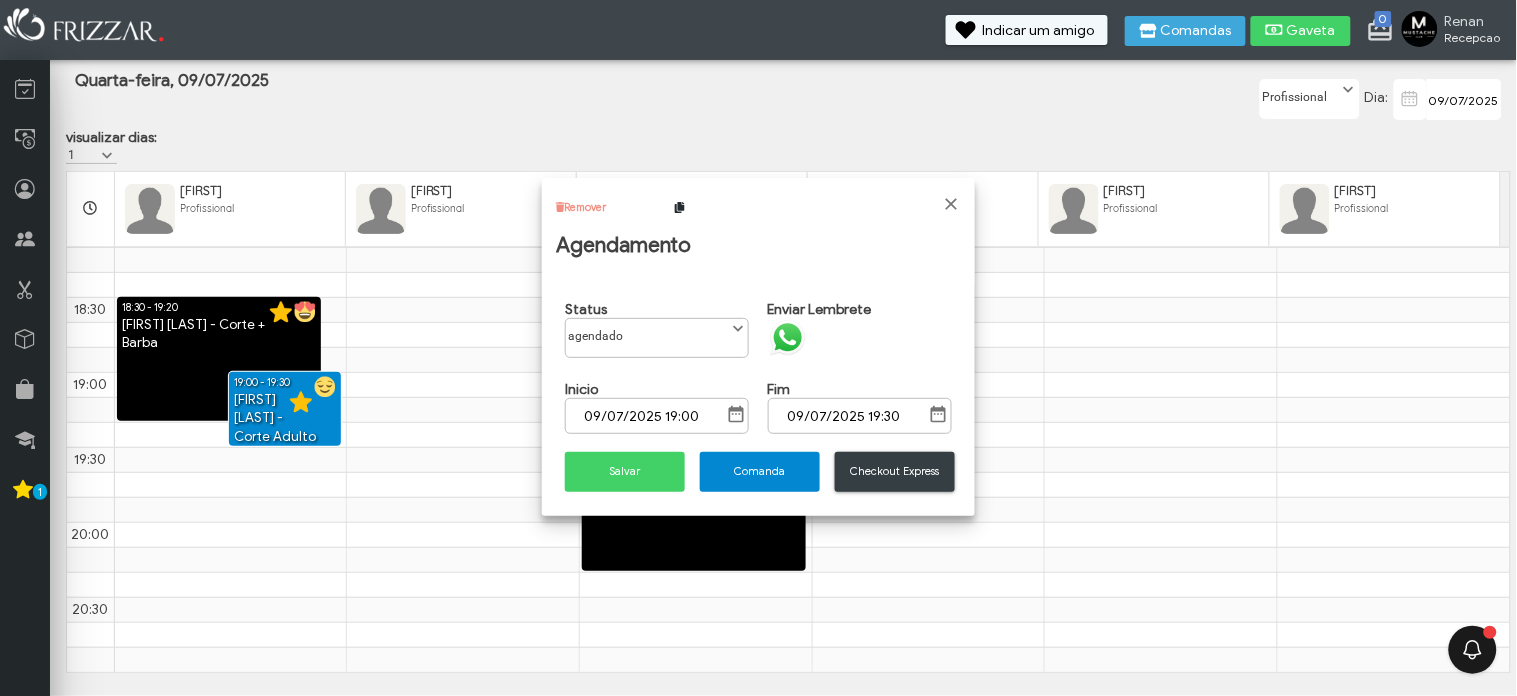 click on "Checkout Express" at bounding box center [895, 471] 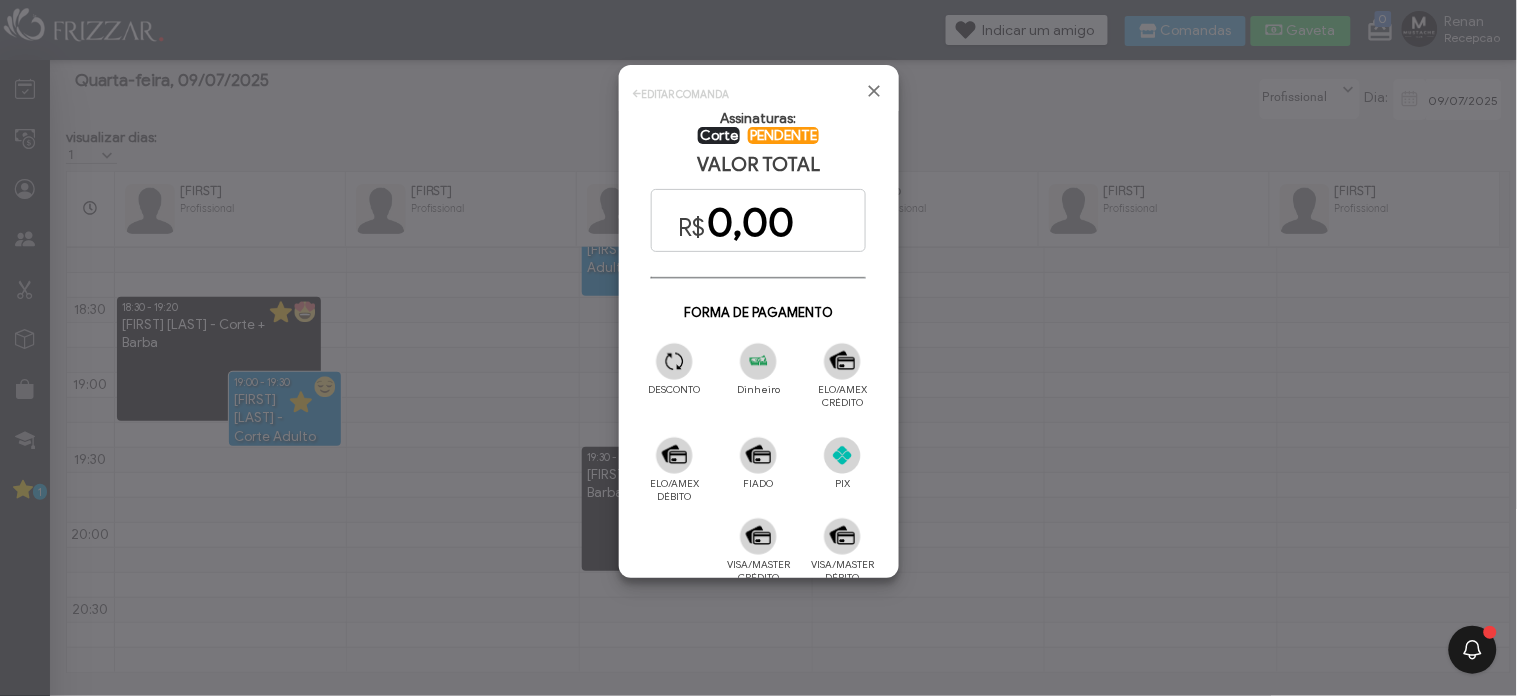 click at bounding box center [758, 361] 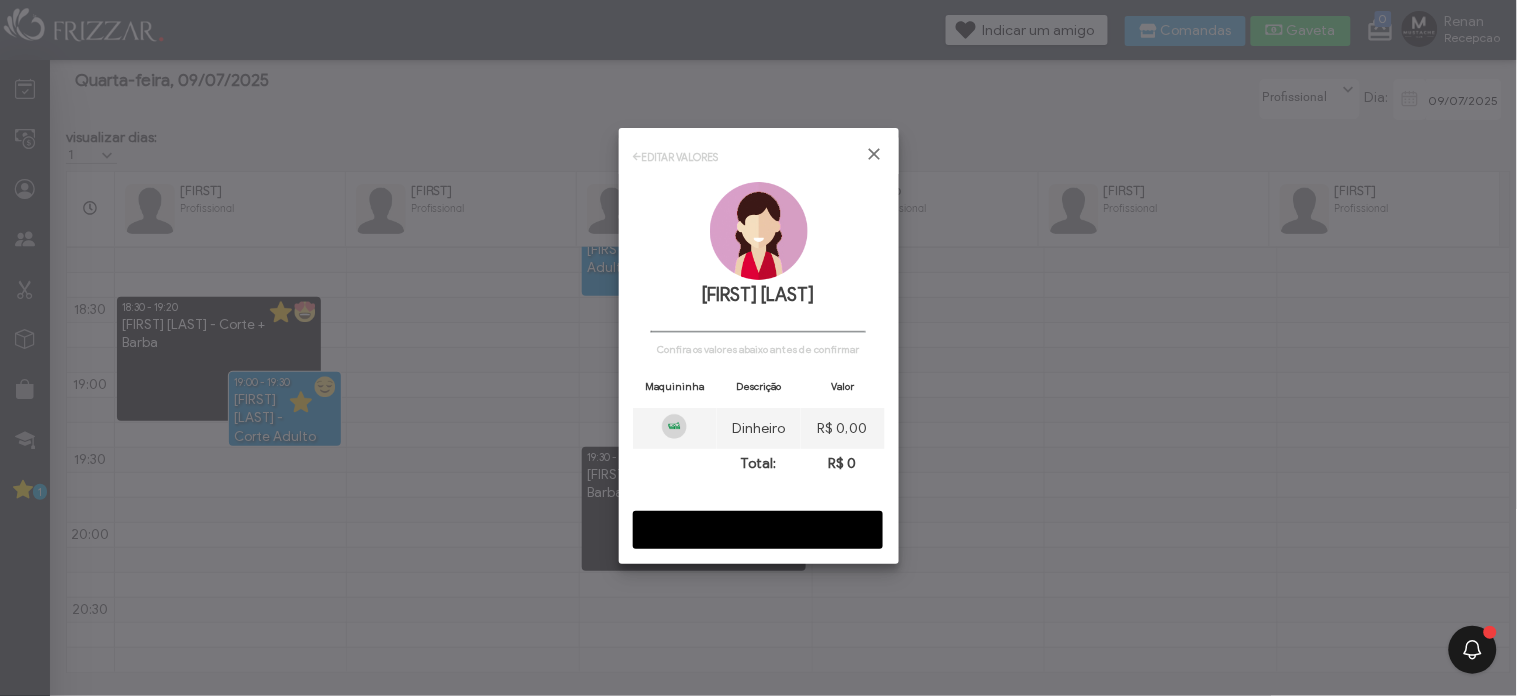 click on "CONFIRMAR" at bounding box center (758, 530) 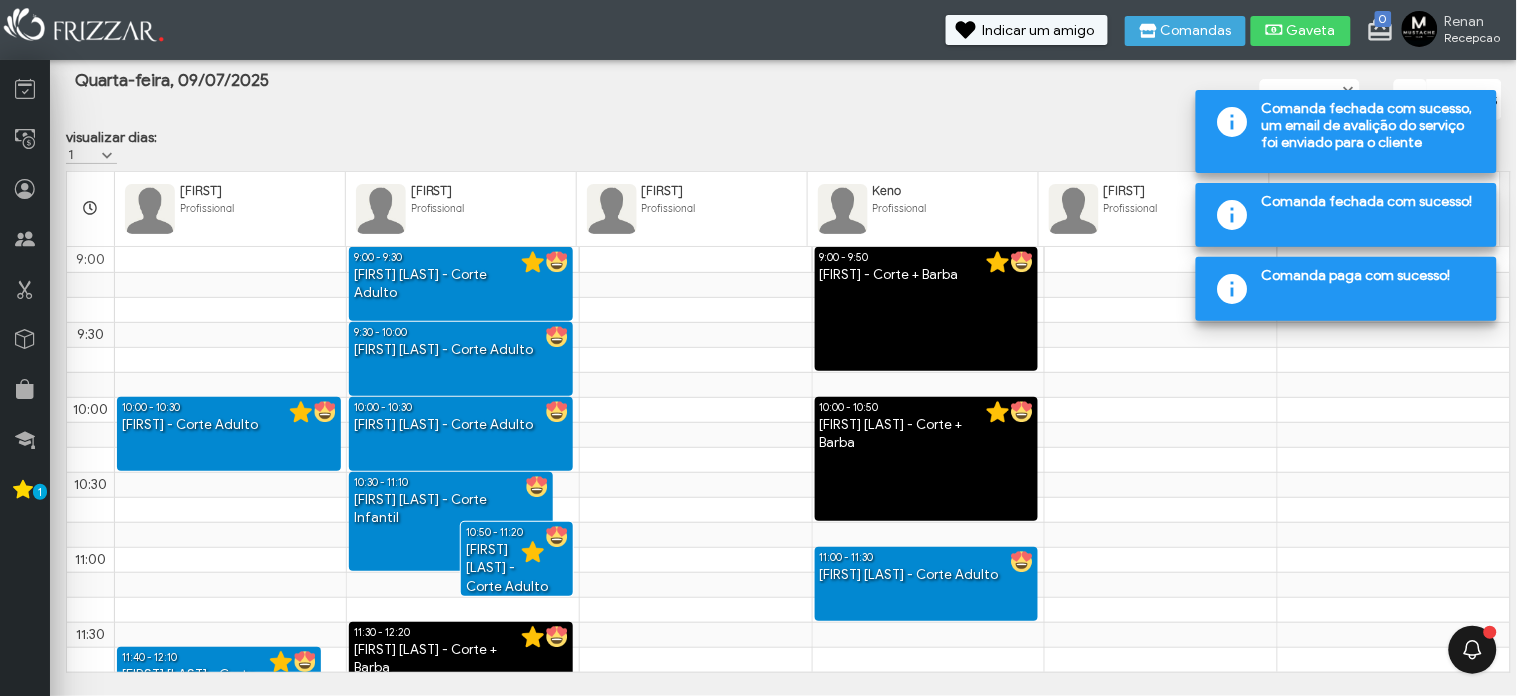 scroll, scrollTop: 1375, scrollLeft: 0, axis: vertical 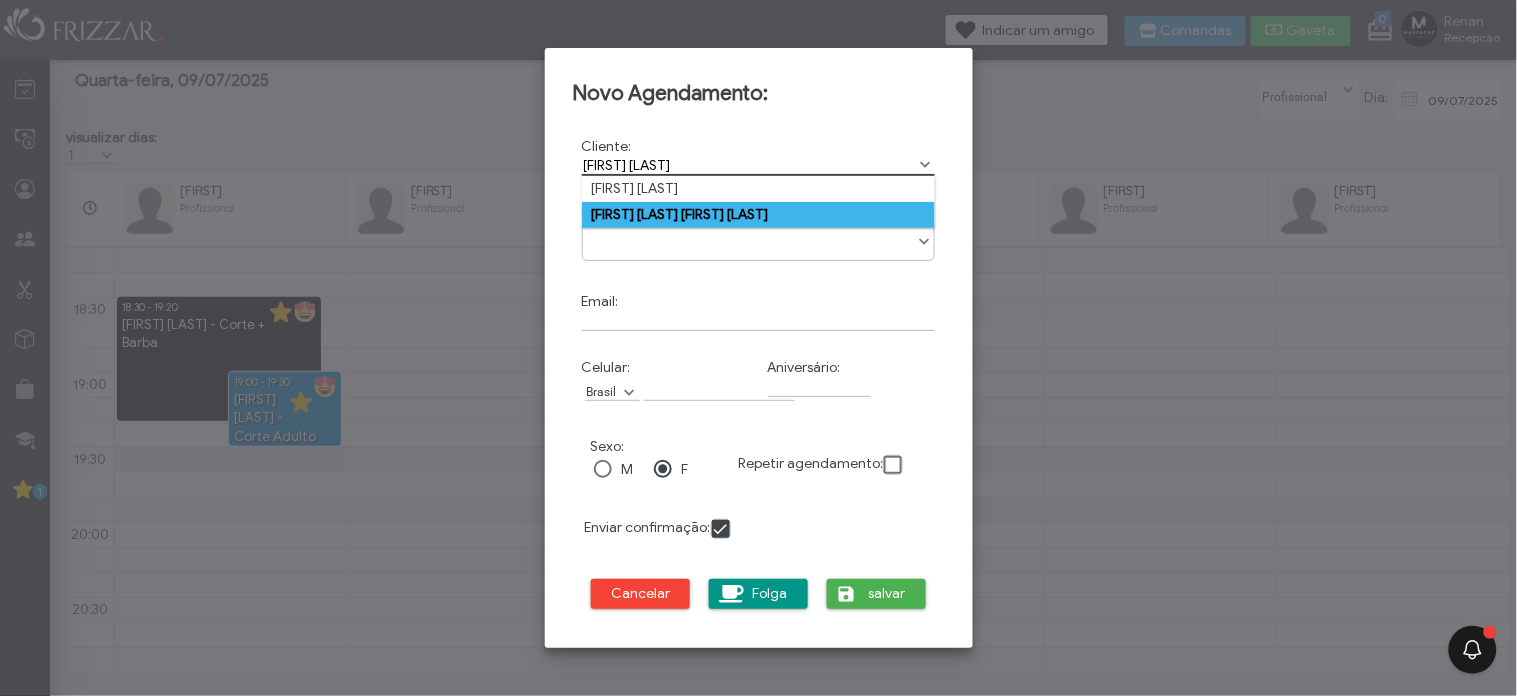 type on "bruno bas" 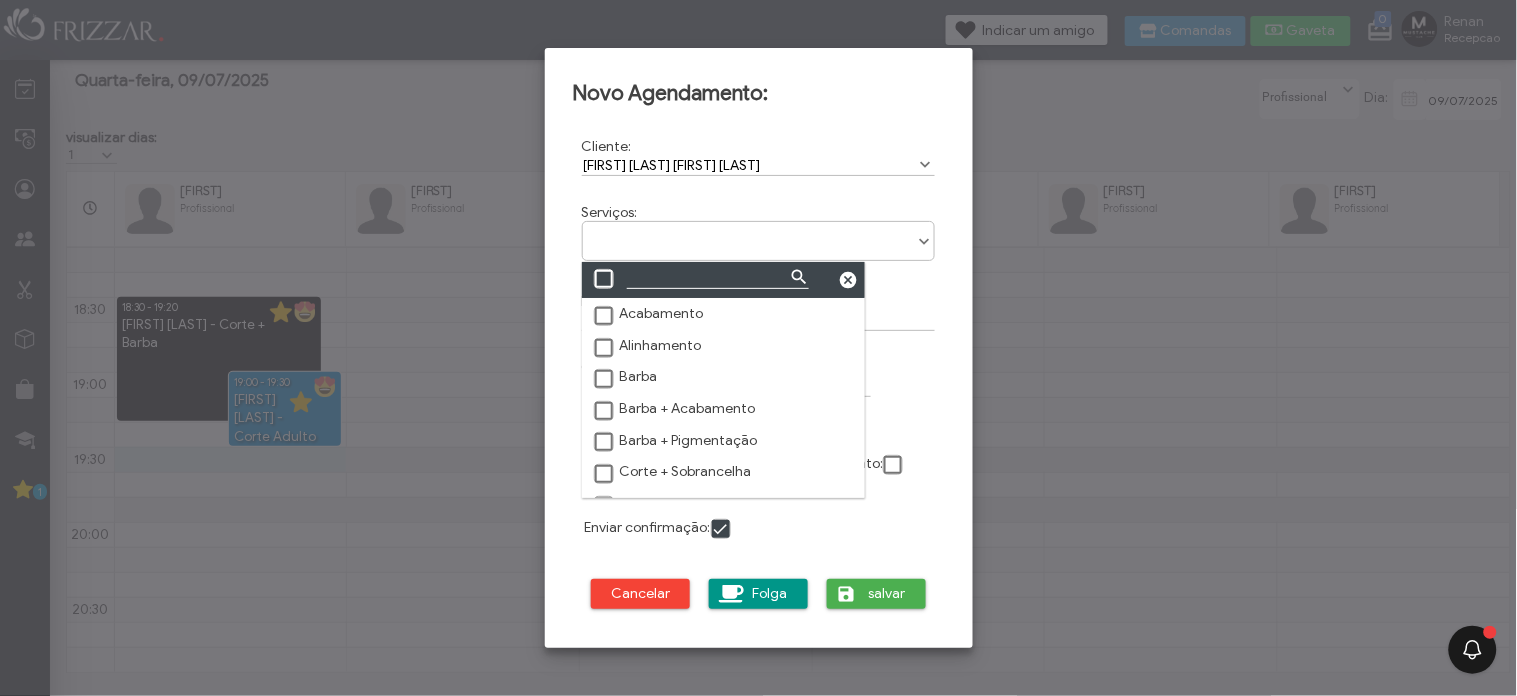 click at bounding box center [924, 242] 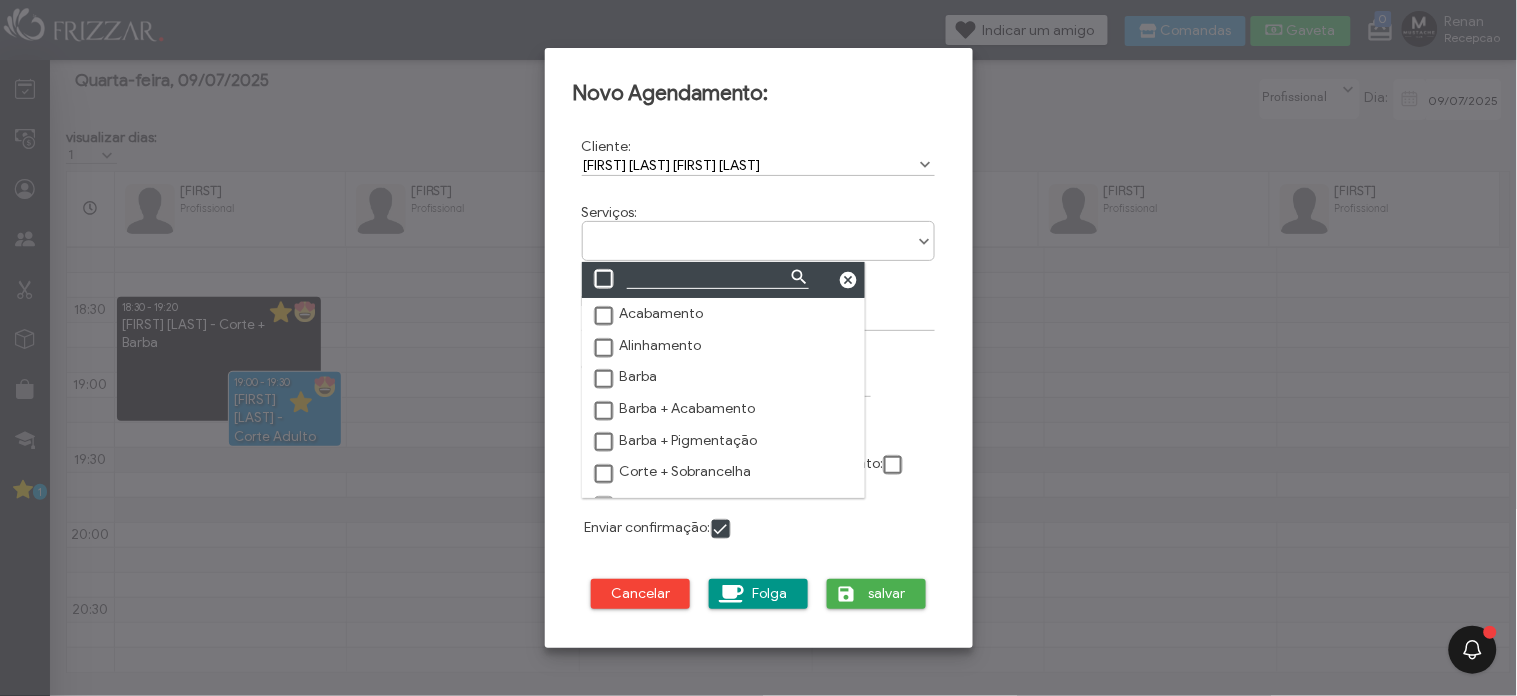 scroll, scrollTop: 111, scrollLeft: 0, axis: vertical 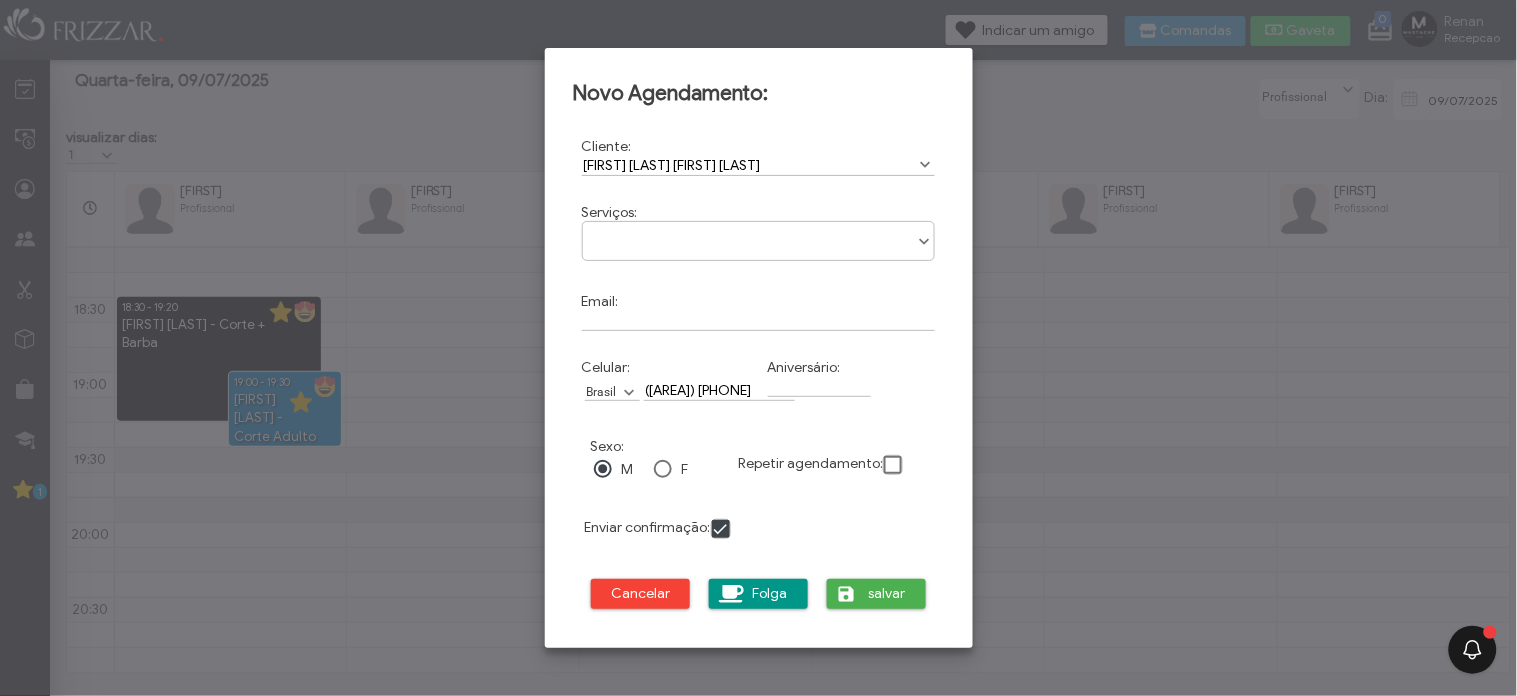 click on "Sexo:  M F
Repetir agendamento:" at bounding box center [759, 461] 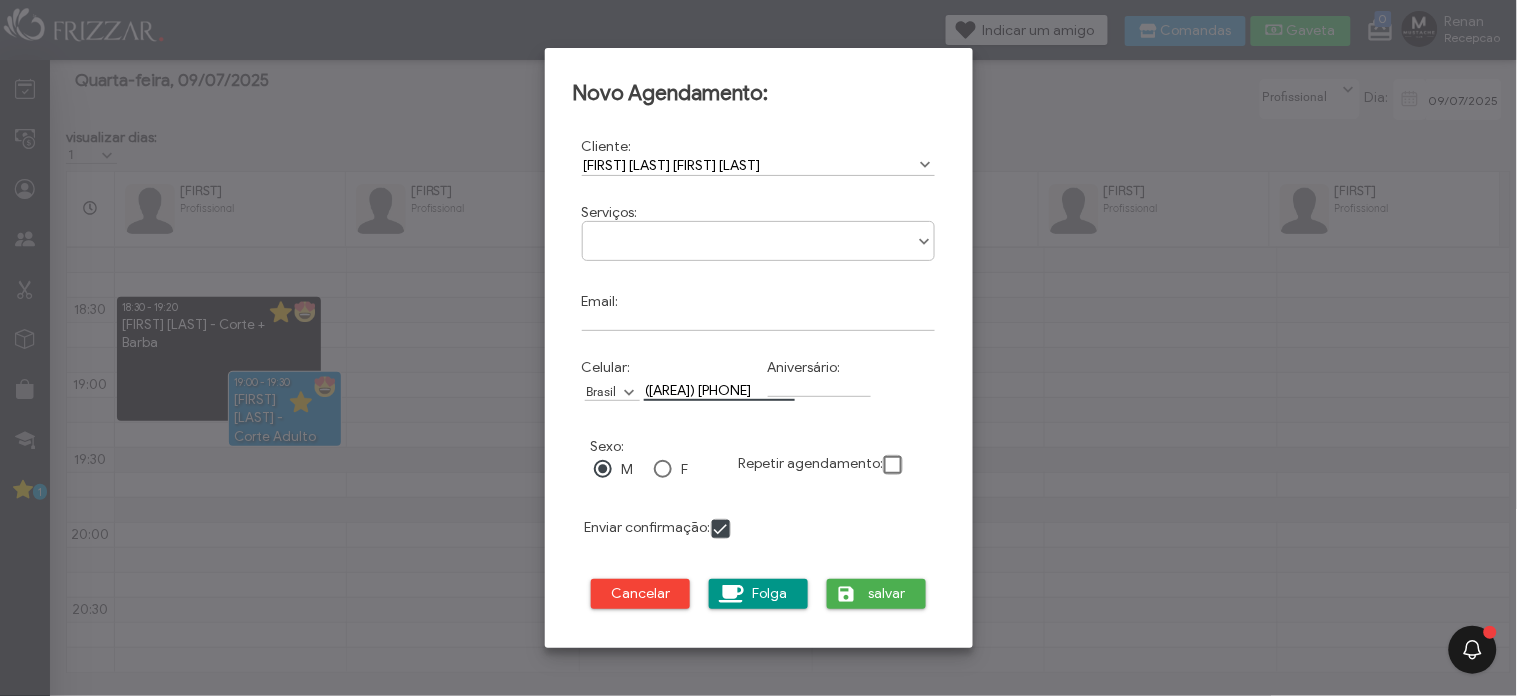 click on "(98) 76359-37" at bounding box center (719, 390) 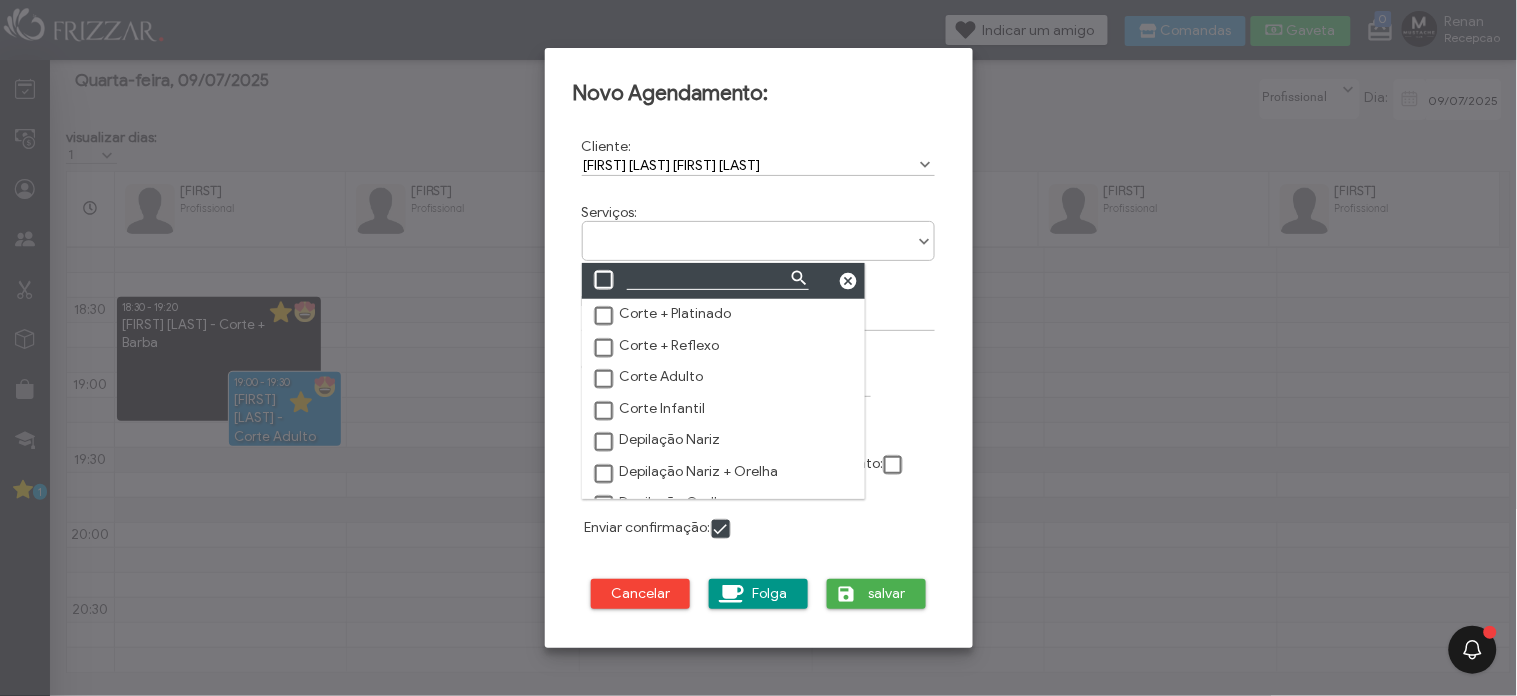 scroll, scrollTop: 333, scrollLeft: 0, axis: vertical 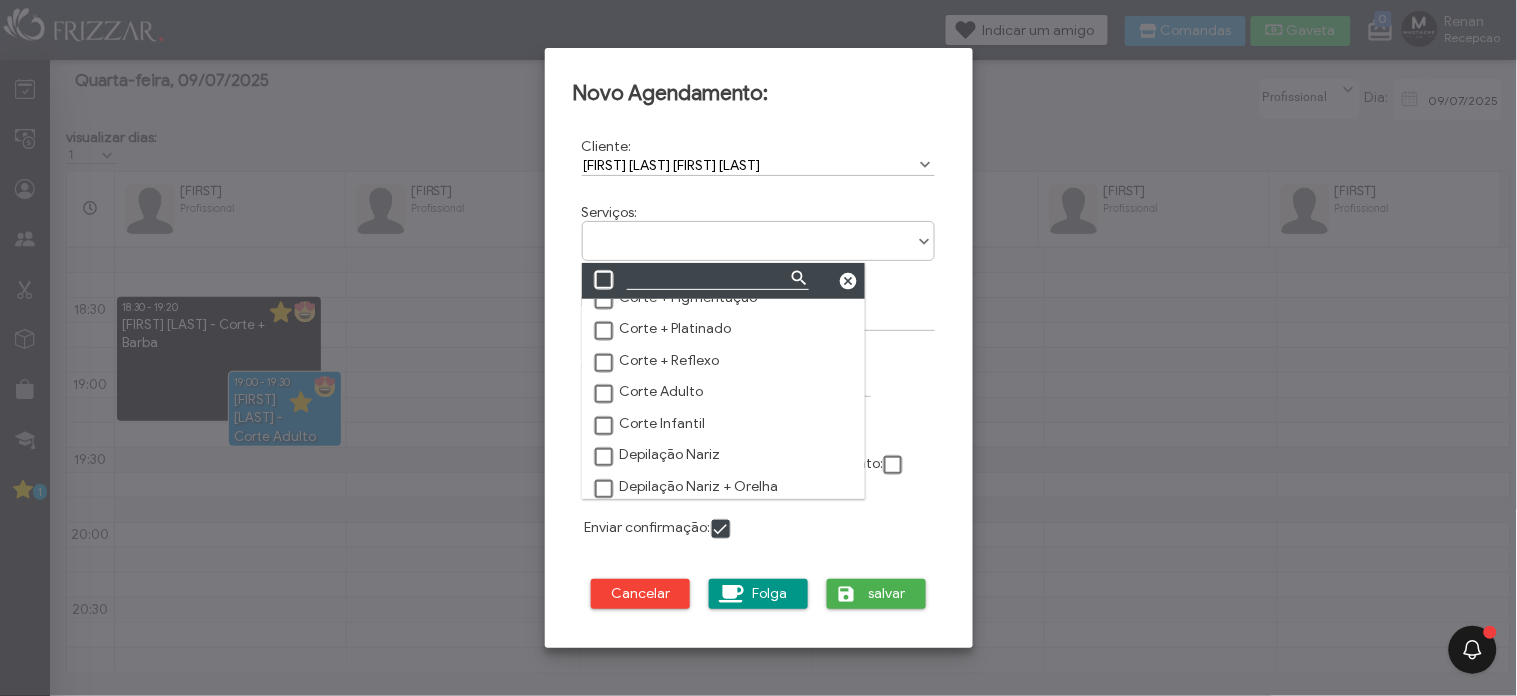 click at bounding box center [605, 395] 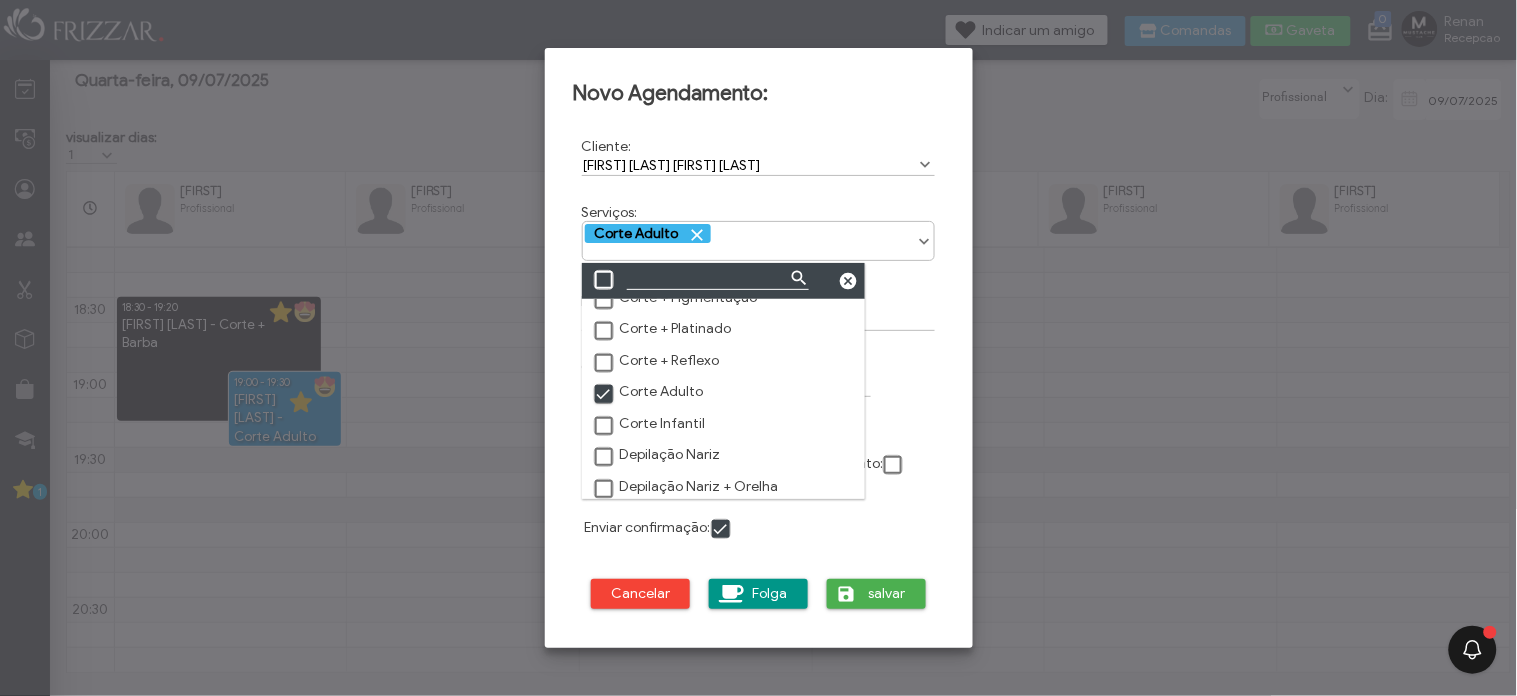 scroll, scrollTop: 10, scrollLeft: 10, axis: both 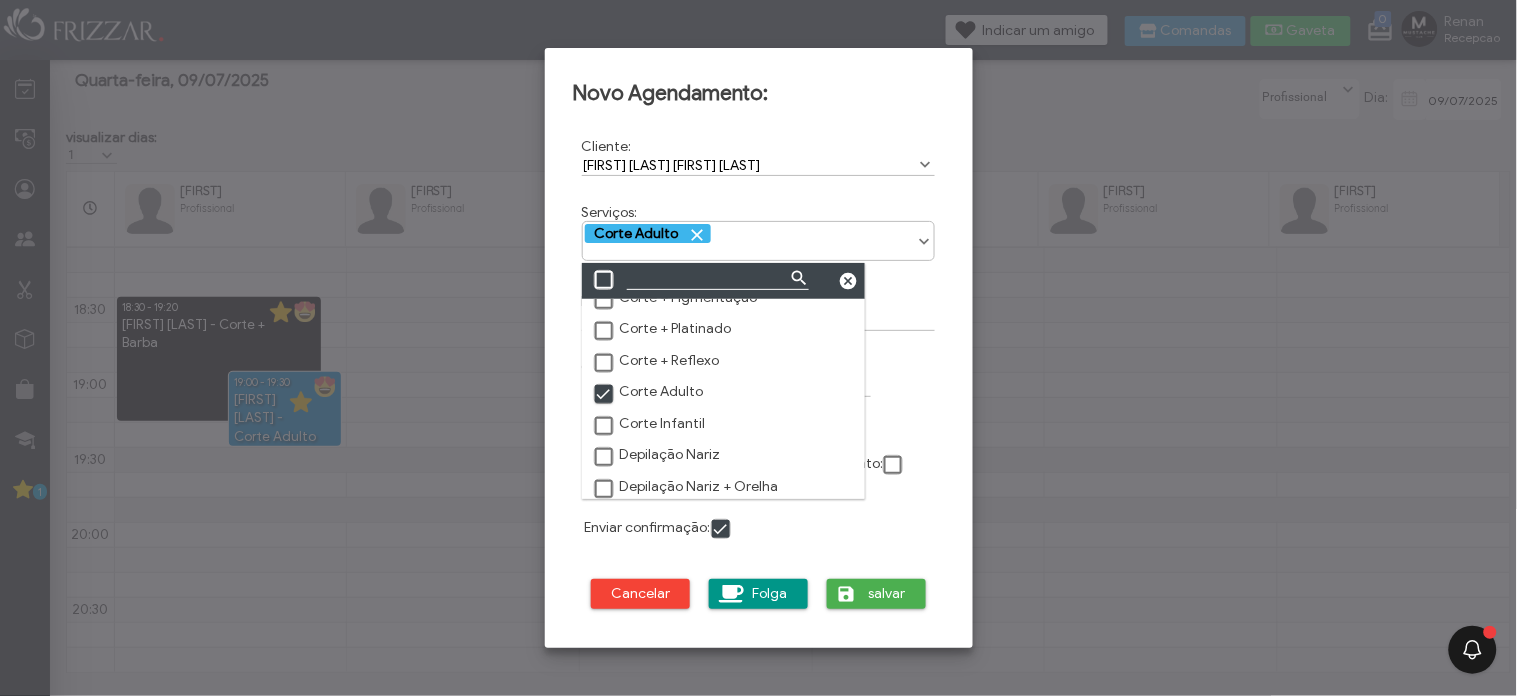 click on "Aniversário:" at bounding box center (852, 378) 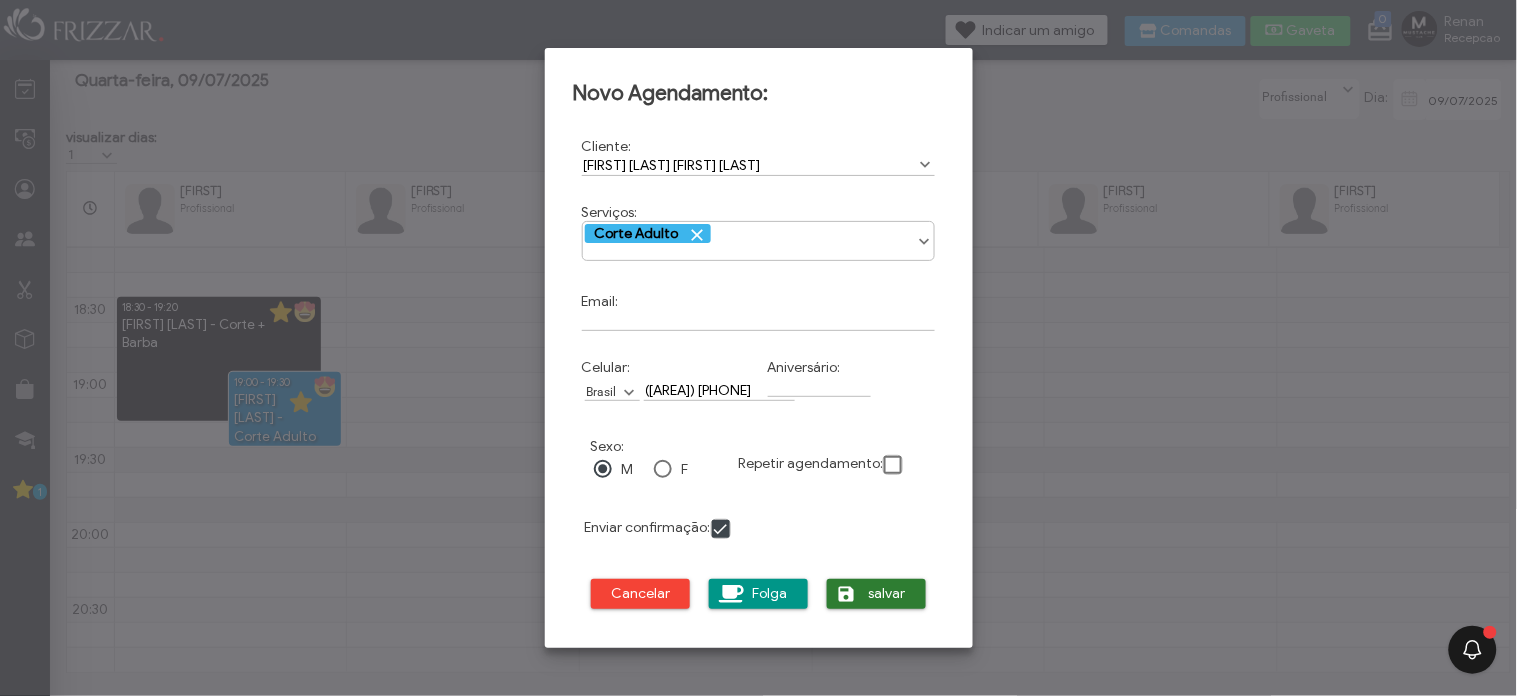 click on "salvar" at bounding box center [888, 594] 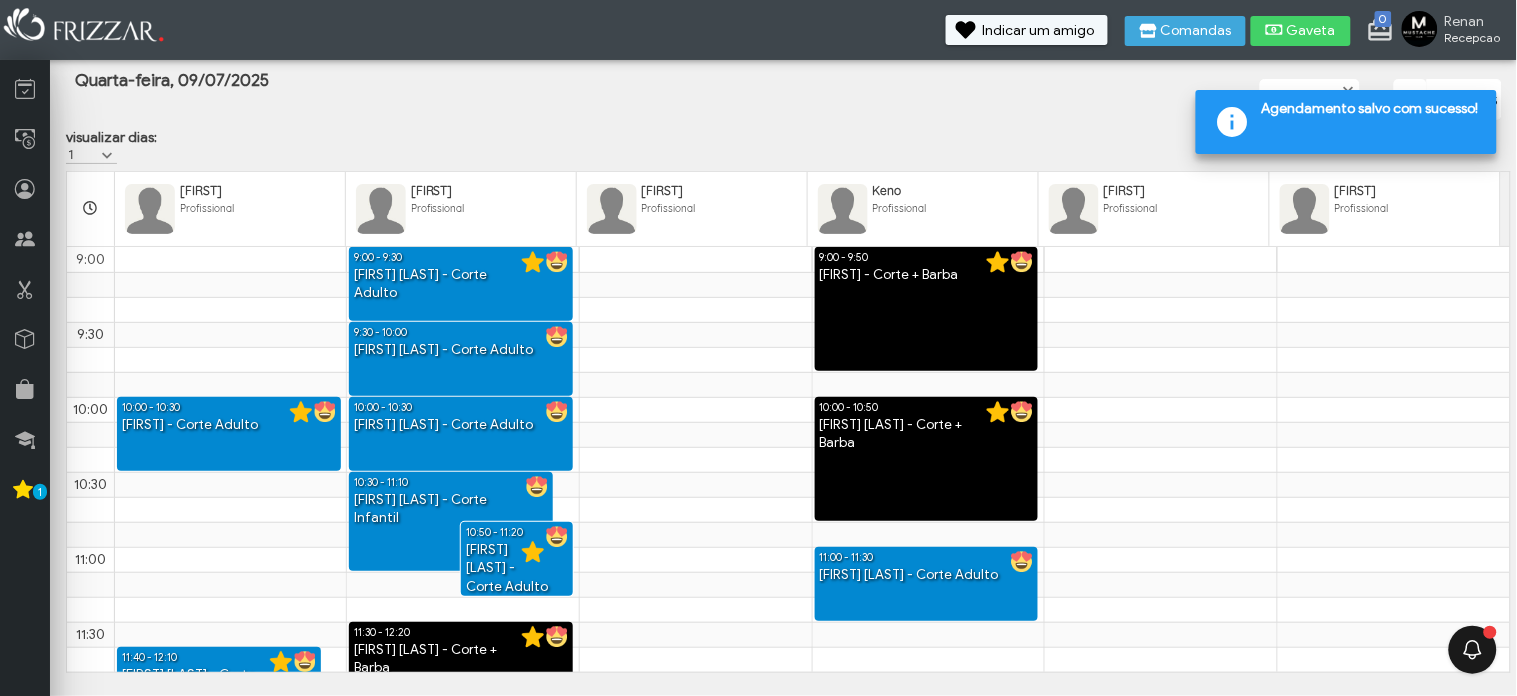 scroll, scrollTop: 1375, scrollLeft: 0, axis: vertical 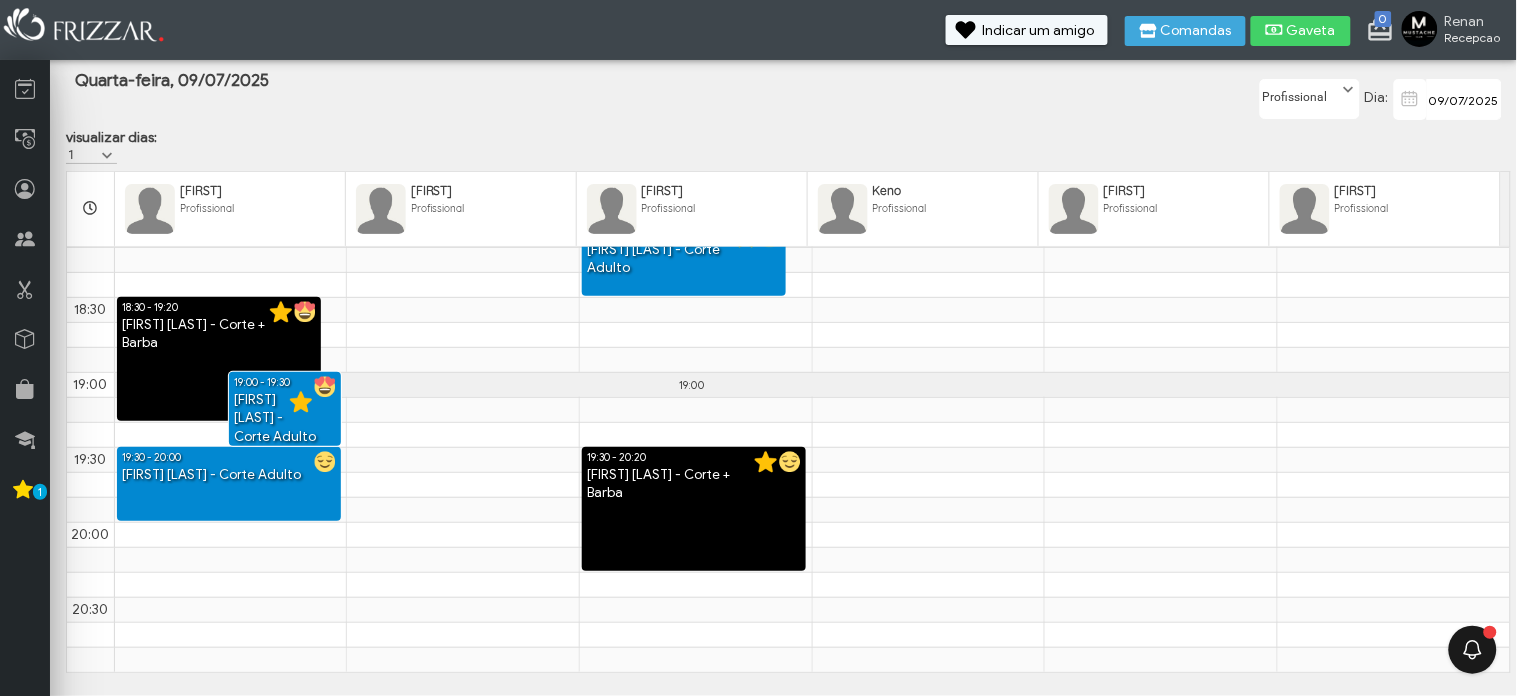 click on "9:00 9:30 10:00 10:30 11:00 11:30 12:00 12:30 13:00 13:30 14:00 14:30 15:00 15:30 16:00 16:30 17:00 17:30 18:00 18:30 19:00 19:00 19:30 20:00 20:30 10:00 - 10:30 MAX BENTO - Corte Adulto 11:40 - 12:10 ULISSES PEREIRA DE AGUIAR - Corte Adulto 12:00 - 13:00 Almoço 13:00 - 13:50 VINICIUS JOSE SILVA DE PINHO - Corte + Barba 14:40 - 15:10 LUAN SILVERIO SIQUEIRA - Corte Adulto 15:00 - 15:30 LUCAS MAZZOTTI - Corte Adulto 15:50 - 16:20 AGNUS  - Corte Adulto 16:20 - 16:50 DANIEL FERREIRA FERNANDES - Corte Adulto 16:50 - 17:00 DANIEL FERREIRA FERNANDES - Sobrancelha 17:00 - 17:45 DAVID VINHAES BARBOZA - Corte + Barba + Sobrancelha 18:30 - 19:20 CAIO CEZAR BEZERRA  - Corte + Barba 19:00 - 19:30 FELIPE GUIMARÃES - Corte Adulto 19:30 - 20:00 BRUNO BASTOS NUNES - Corte Adulto 9:00 - 9:30 VINICIUS BENINATO - Corte Adulto 9:30 - 10:00 GUTIERREZ MECIAS  - Corte Adulto 10:00 - 10:30 luciana guerra  - Corte Adulto 10:30 - 11:10 luciana guerra  - Corte Infantil 10:50 - 11:20 GABRIEL JOSE GOMES - Corte Adulto 11:30 - 12:20" at bounding box center (788, -228) 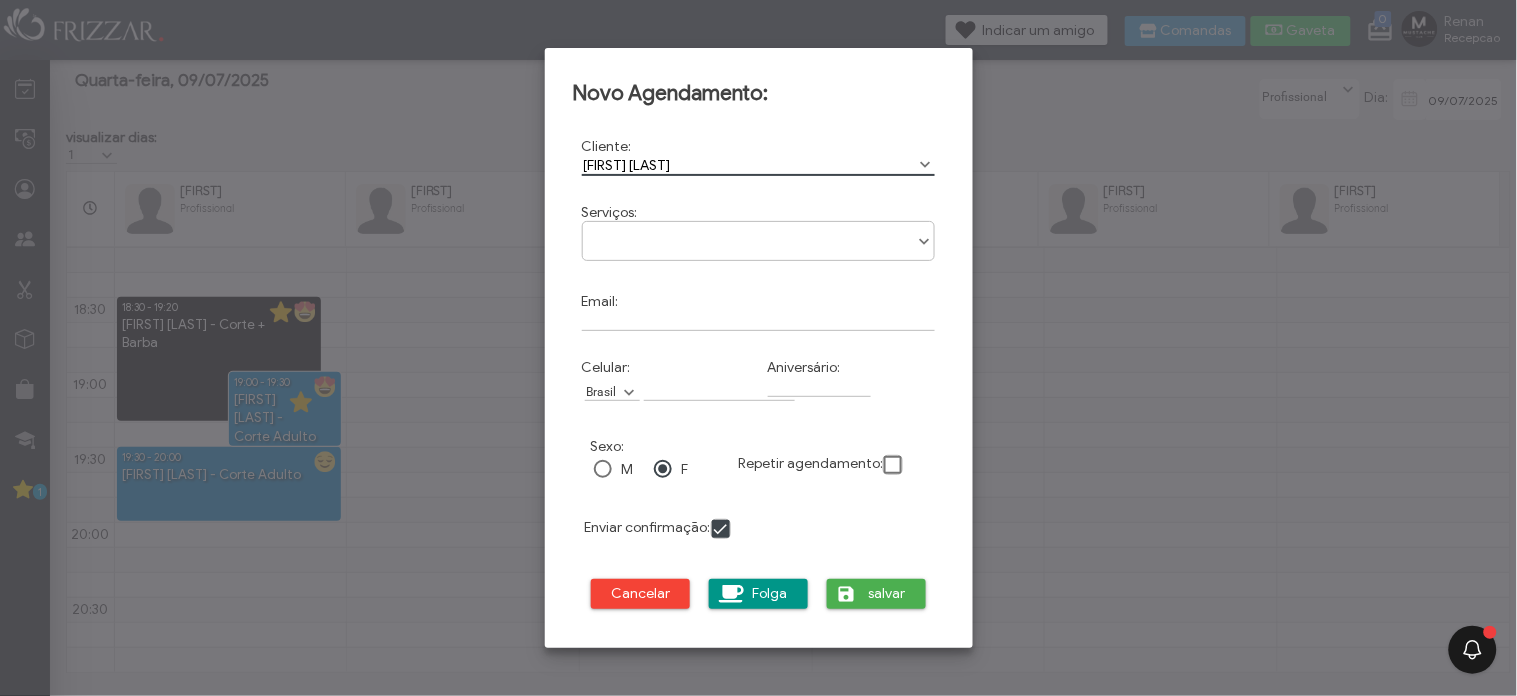 click on "pedro to" at bounding box center [759, 165] 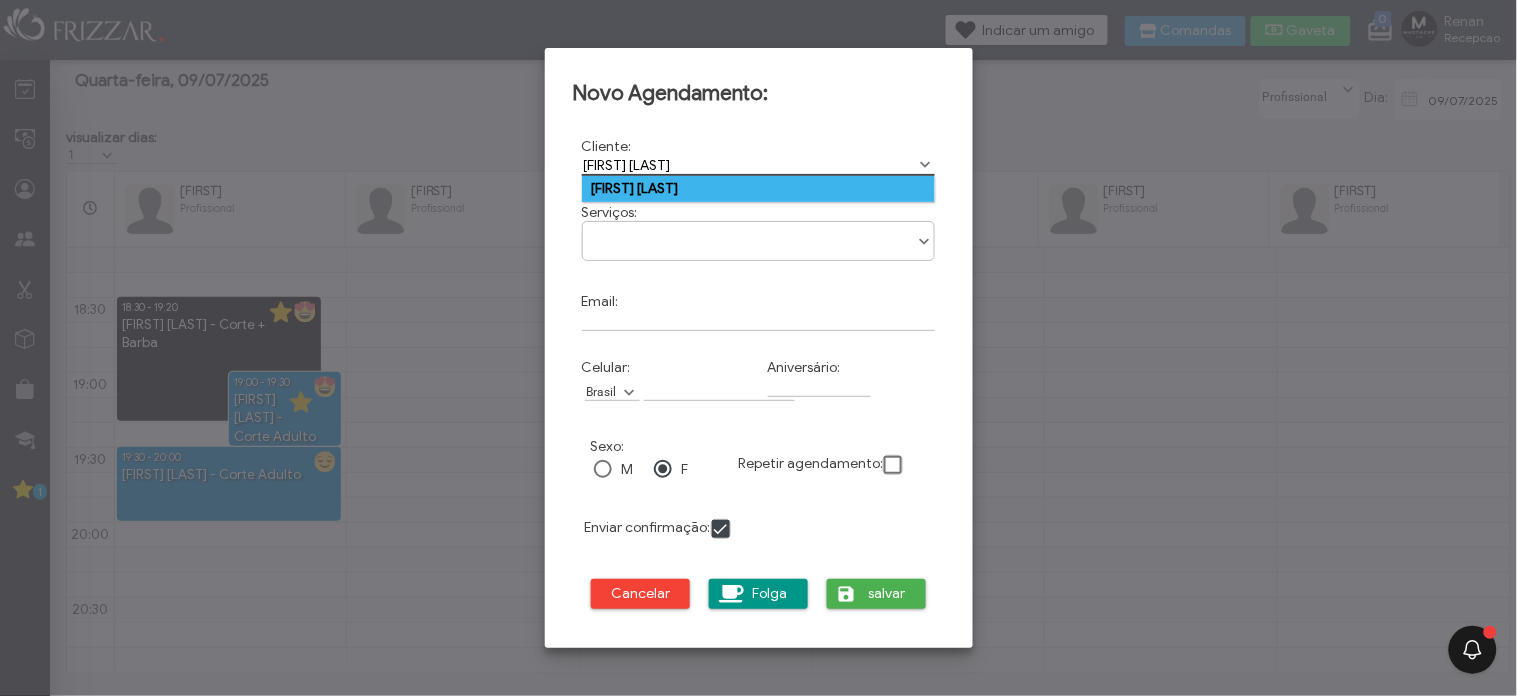 type on "pedro tor" 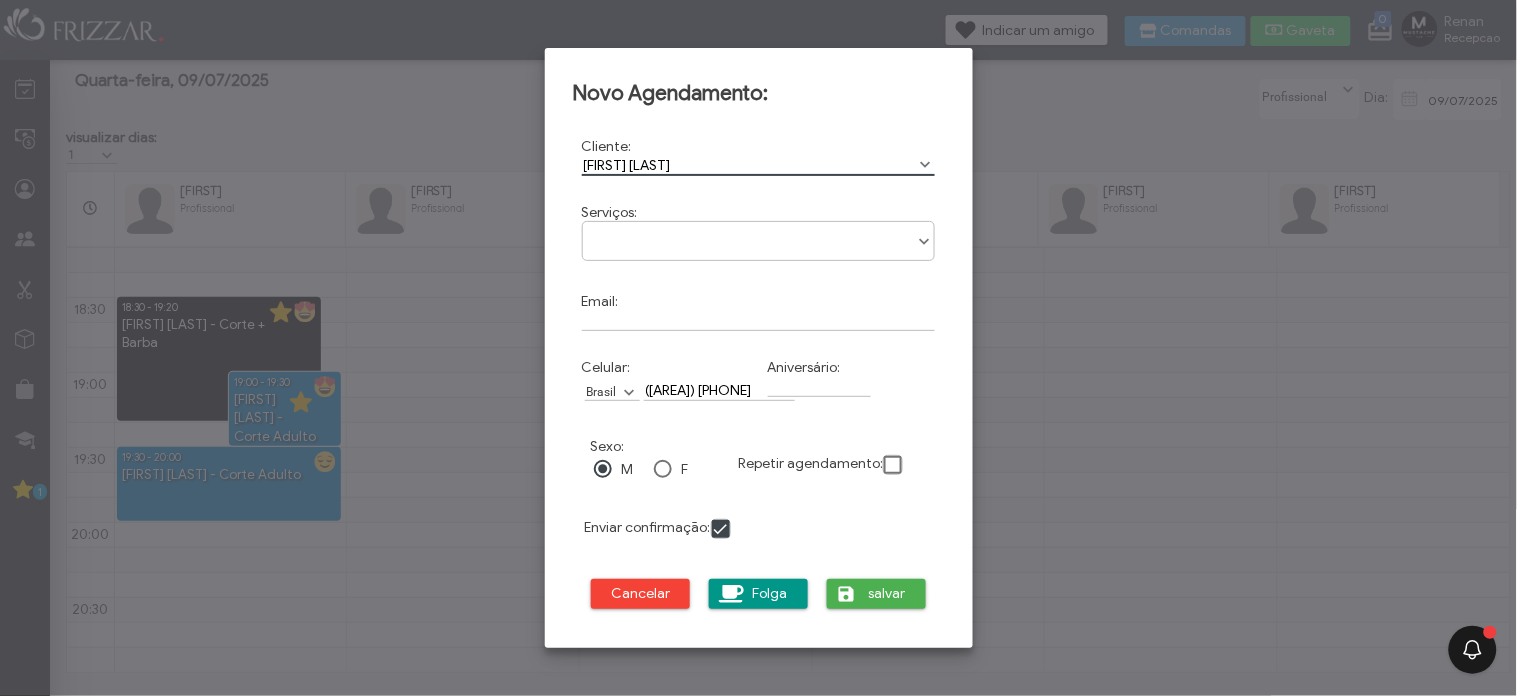 click at bounding box center (759, 234) 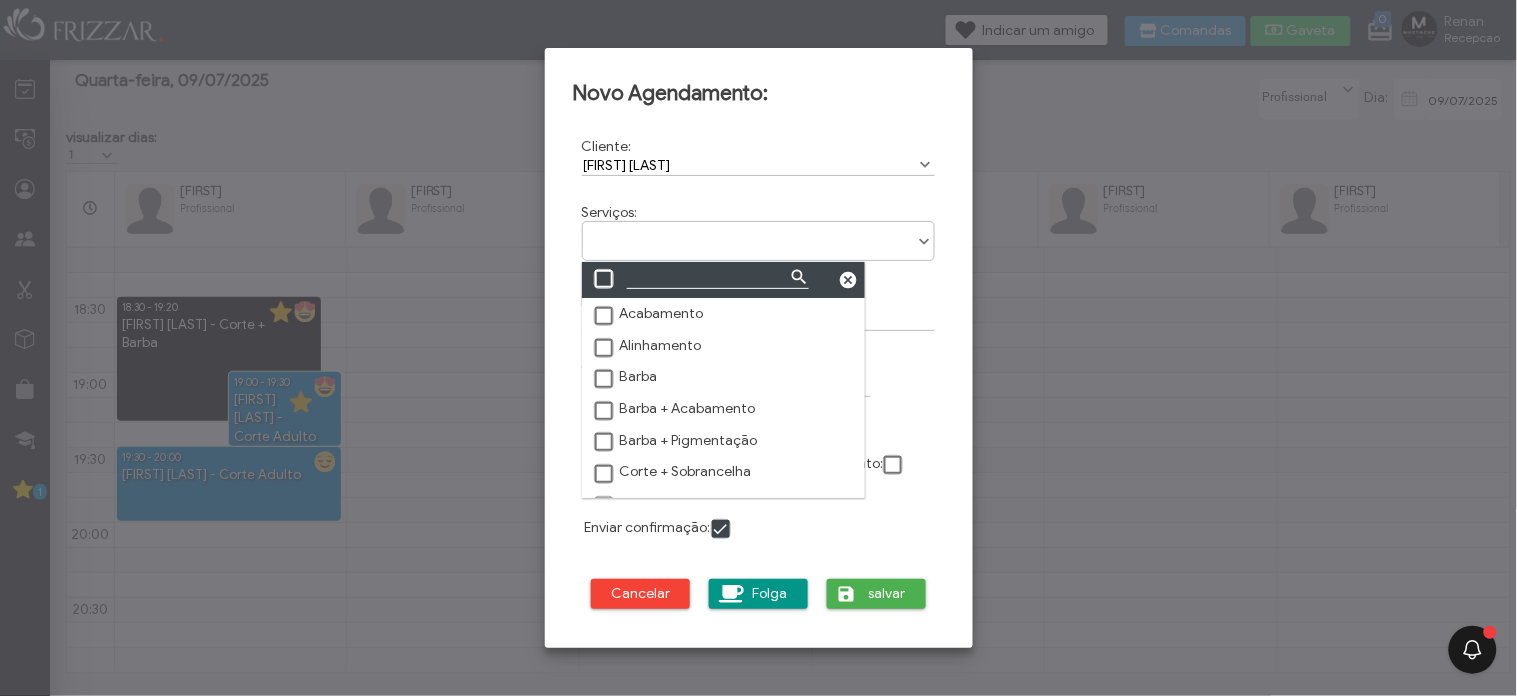 scroll, scrollTop: 10, scrollLeft: 84, axis: both 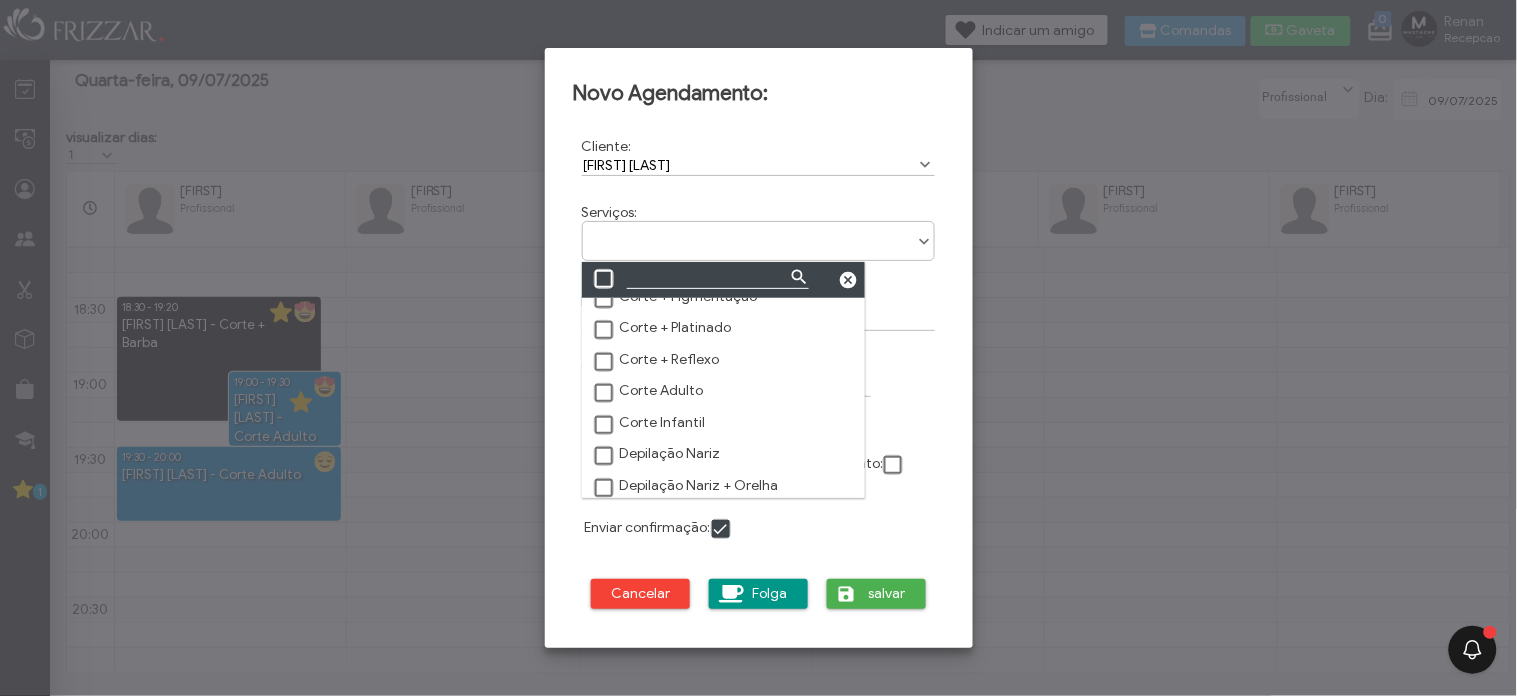 click at bounding box center [605, 394] 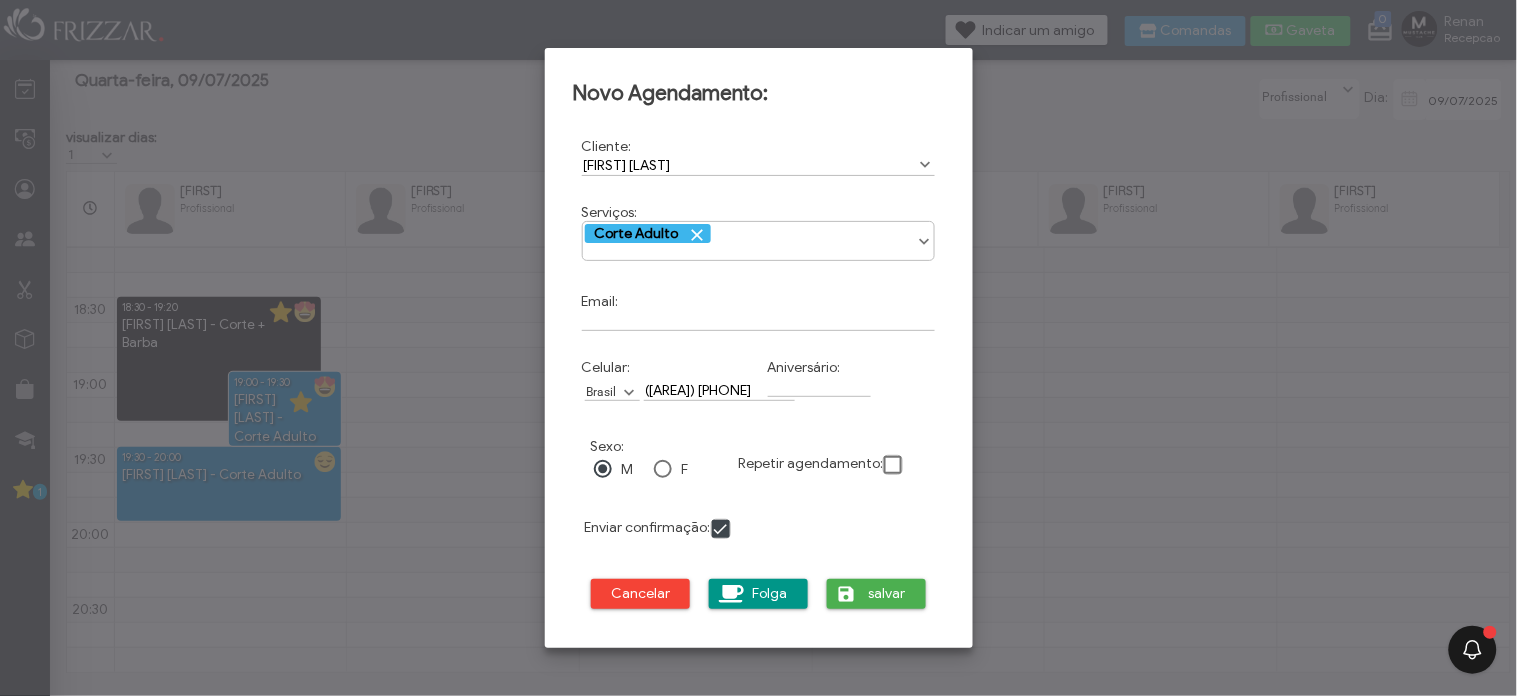click on "Aniversário:" at bounding box center (852, 378) 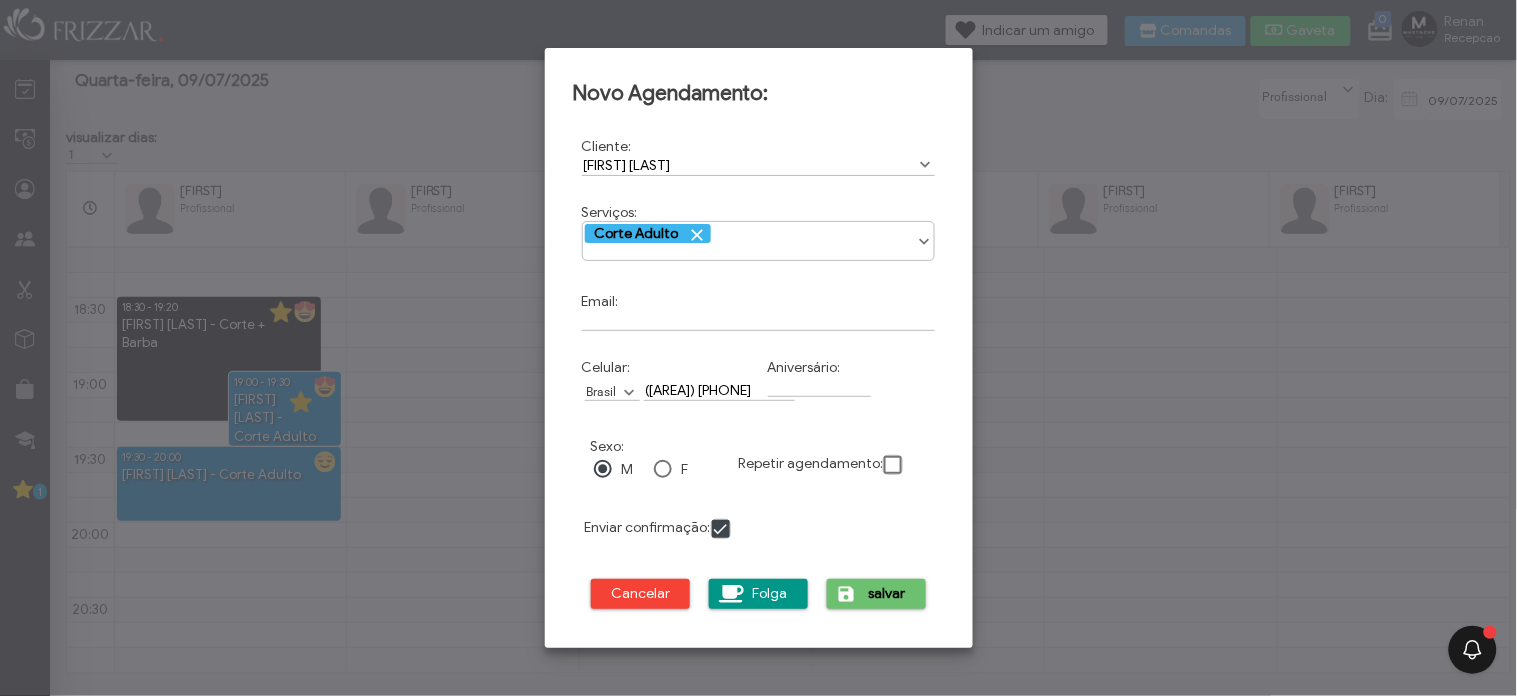 click on "salvar" at bounding box center (888, 594) 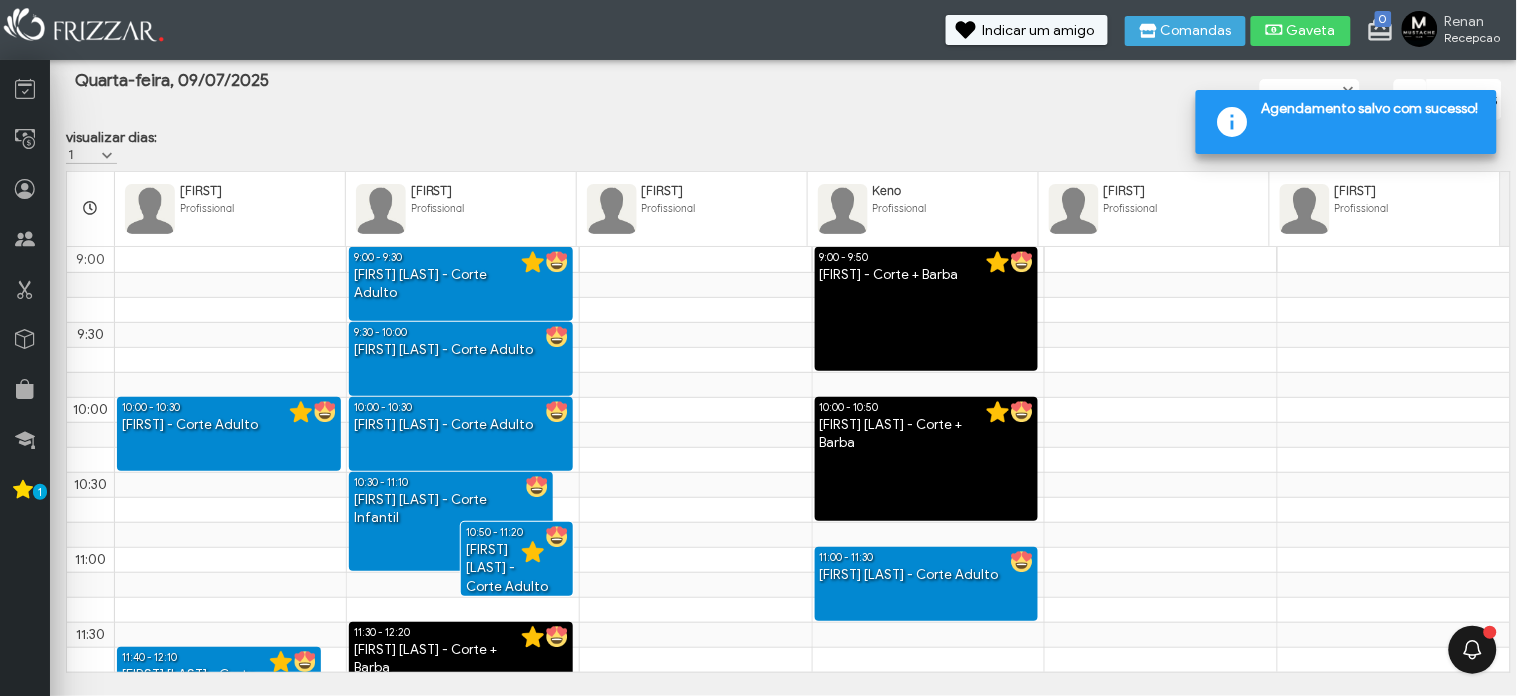 scroll, scrollTop: 1375, scrollLeft: 0, axis: vertical 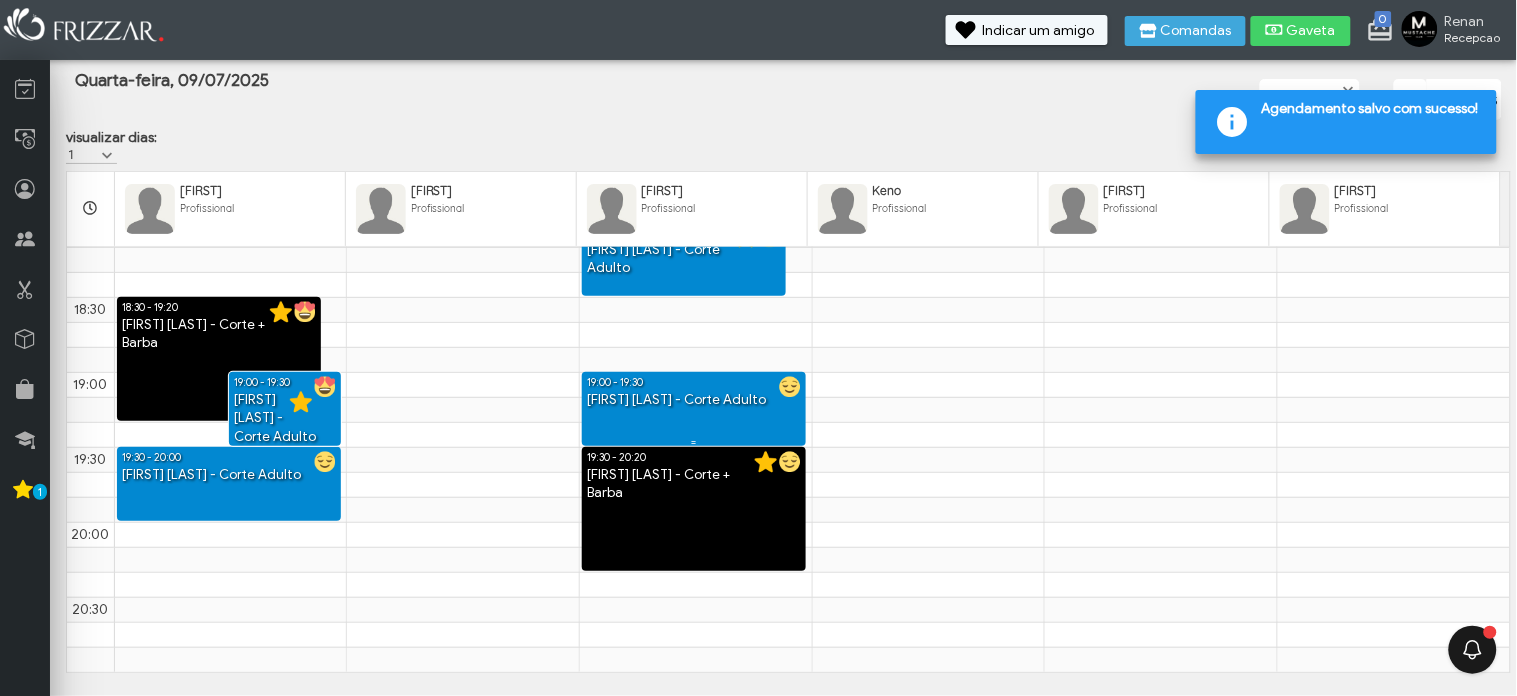 click on "[FIRST] [LAST] - Corte Adulto" at bounding box center (694, 400) 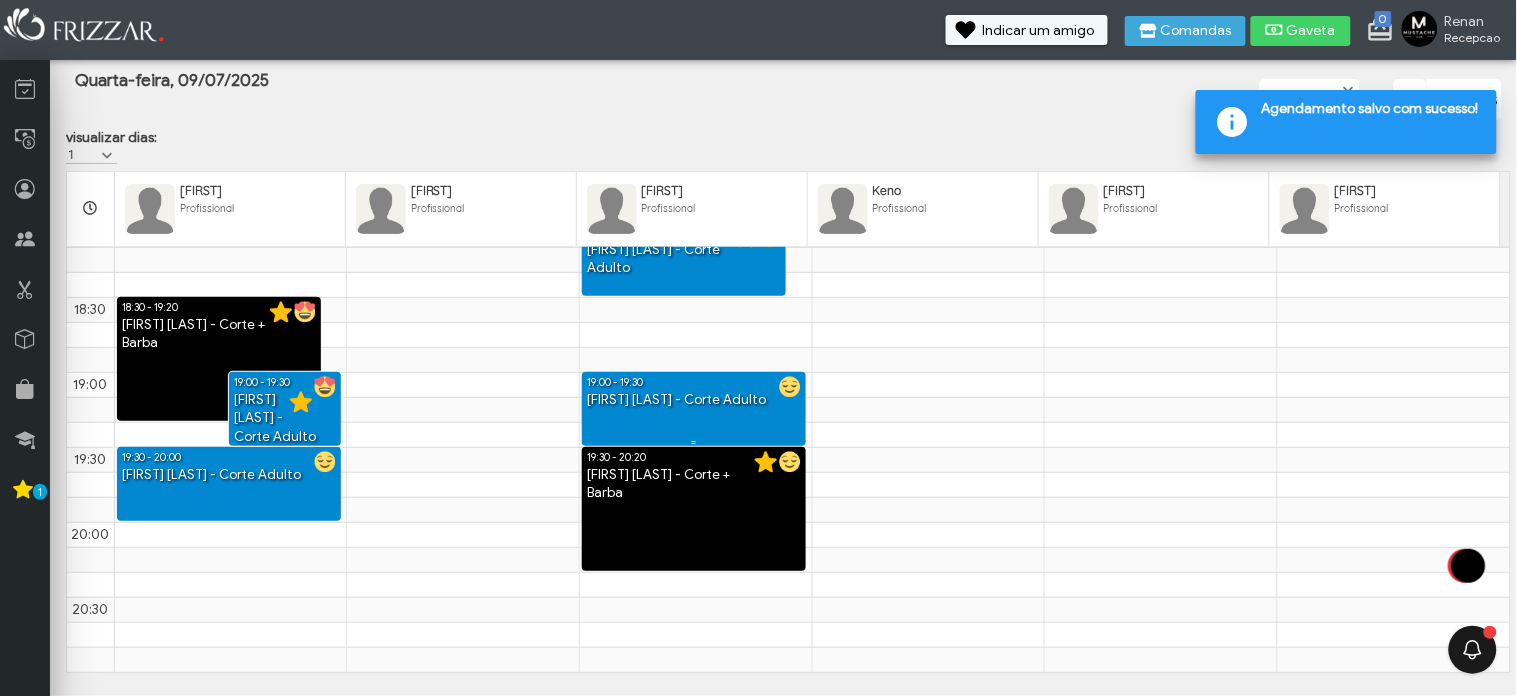 click on "[FIRST] [LAST] - Corte Adulto" at bounding box center (694, 400) 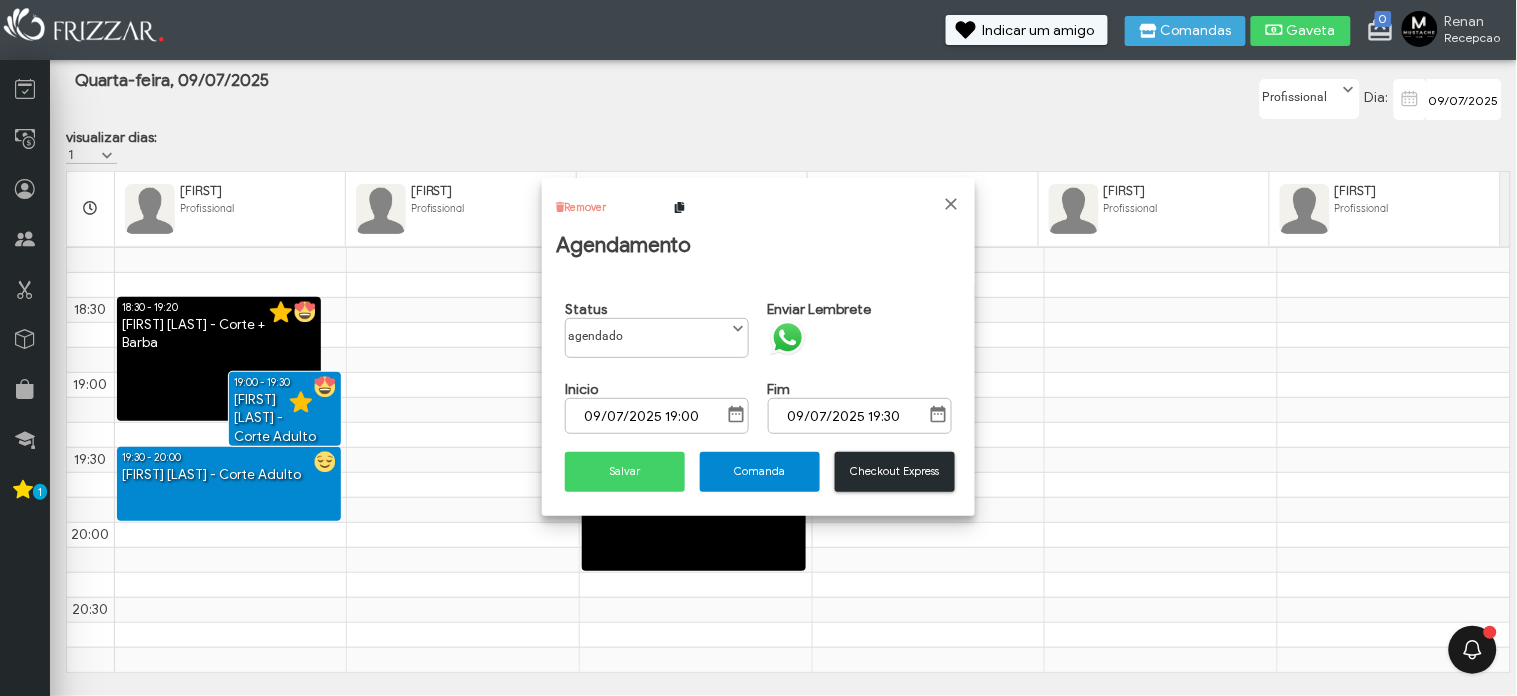scroll, scrollTop: 10, scrollLeft: 84, axis: both 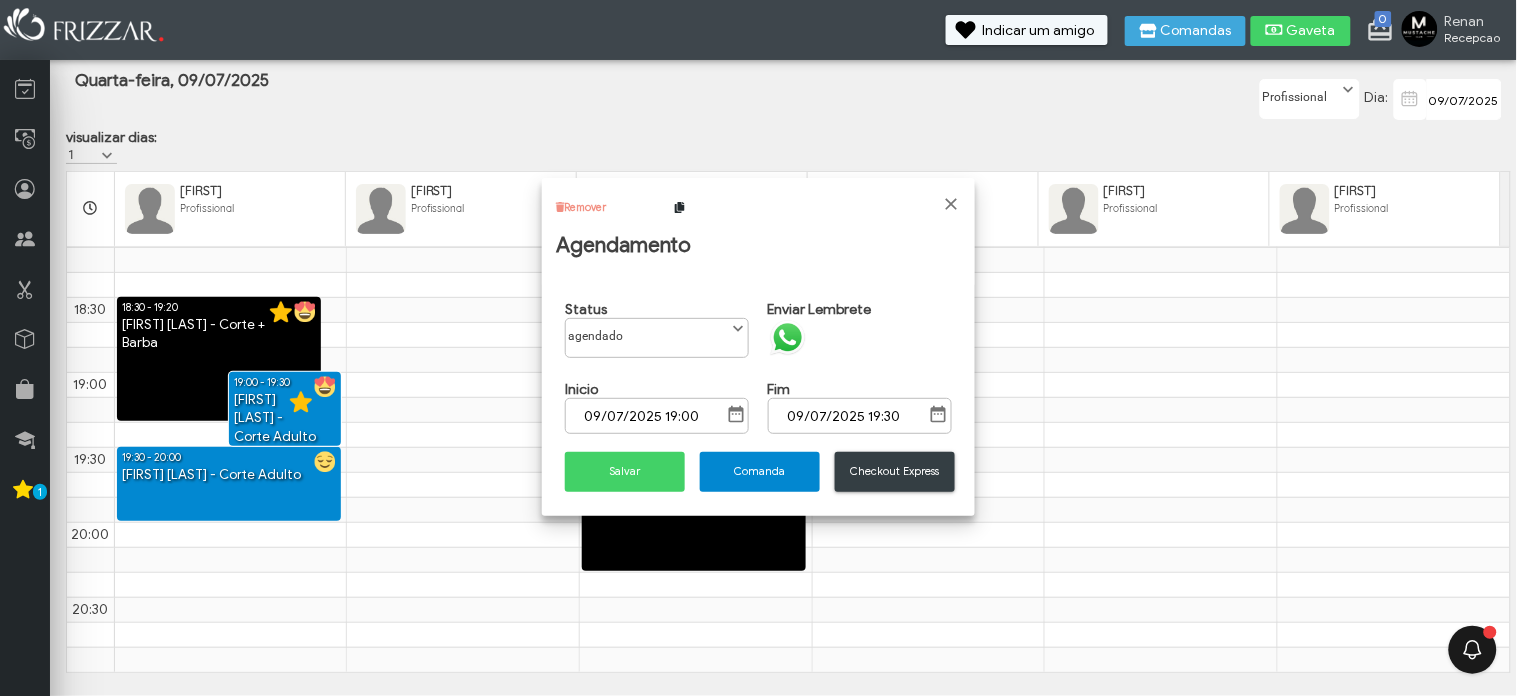 click on "Checkout Express" at bounding box center [895, 471] 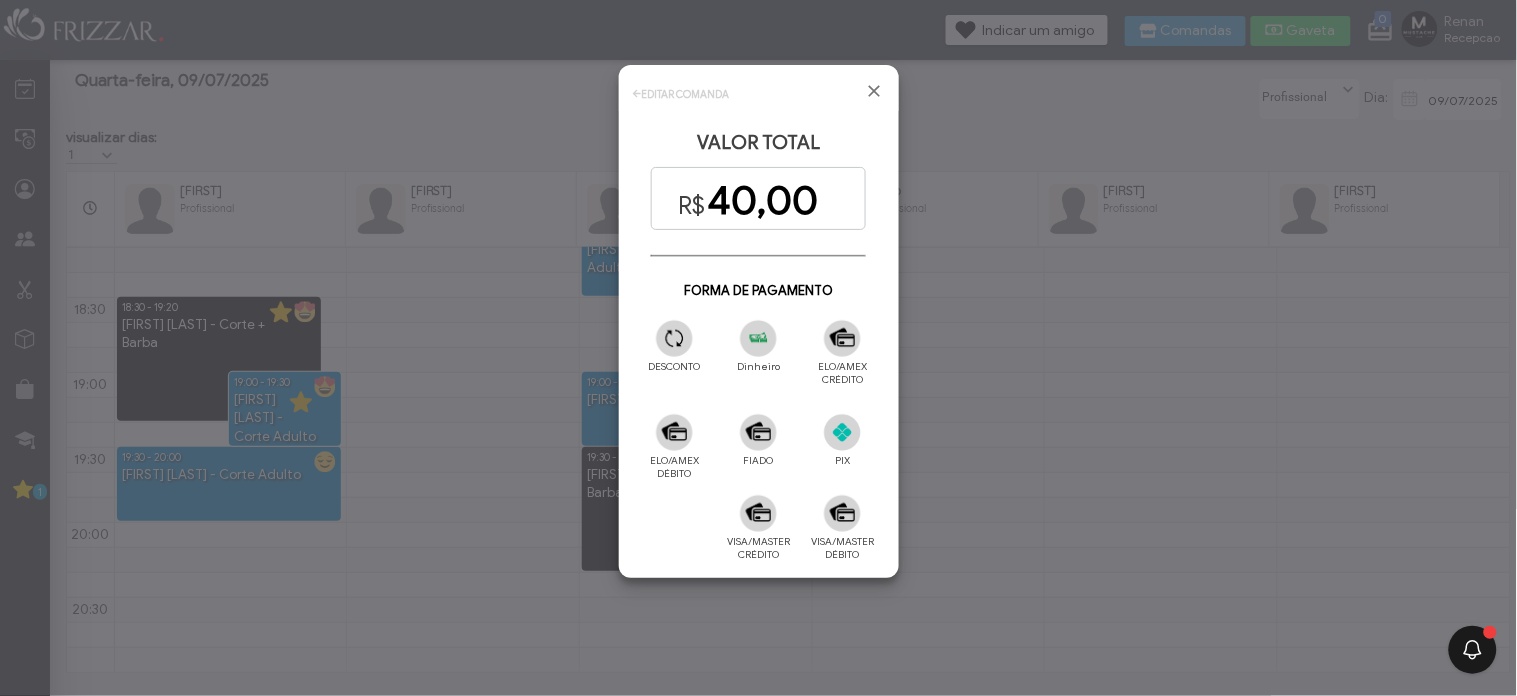 click at bounding box center (842, 513) 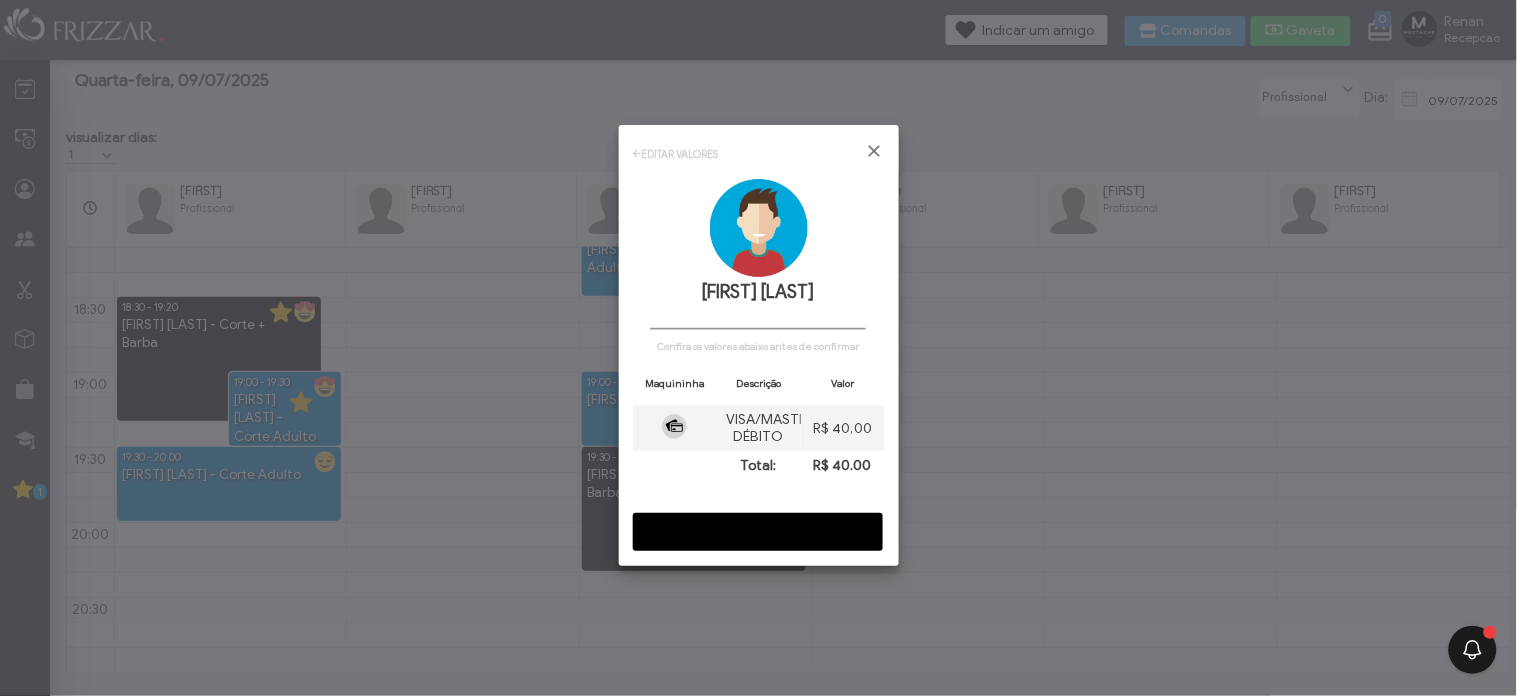 click on "CONFIRMAR" at bounding box center (758, 532) 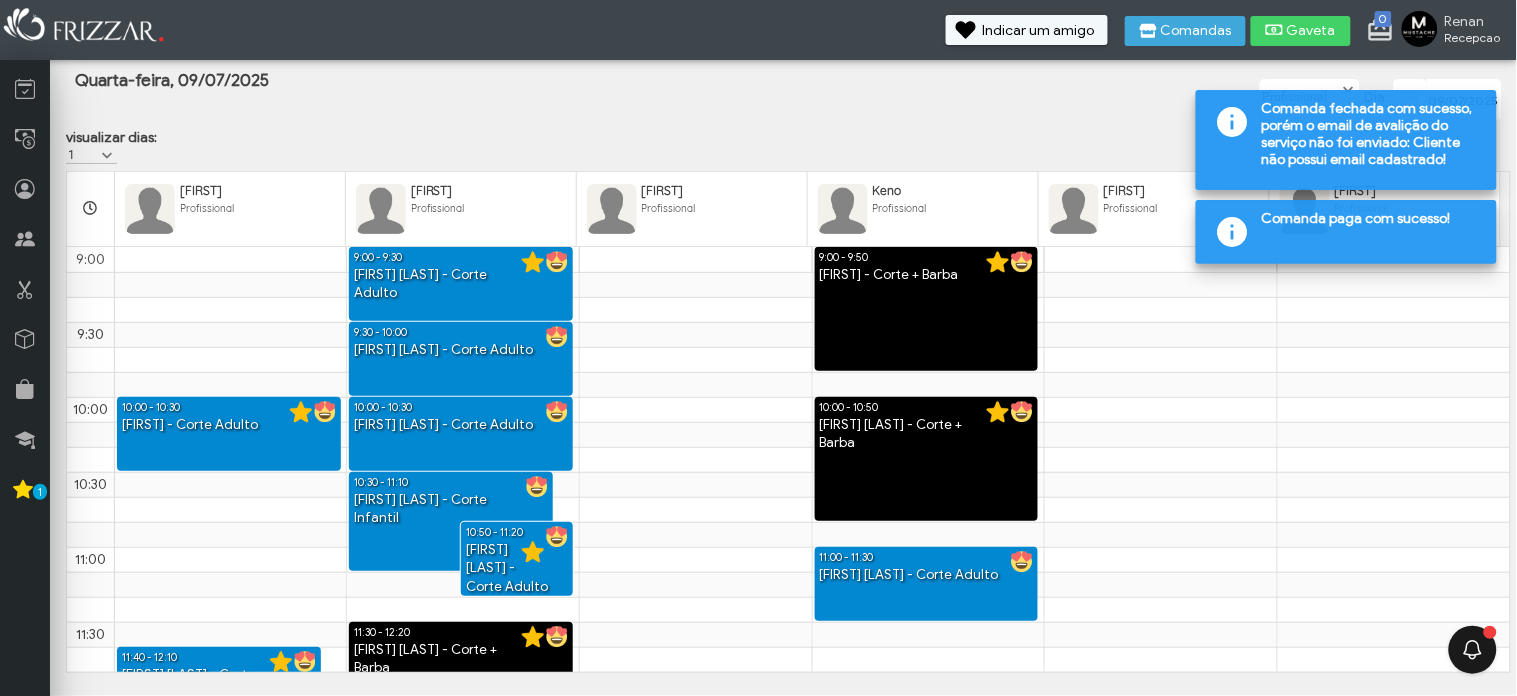 scroll, scrollTop: 1375, scrollLeft: 0, axis: vertical 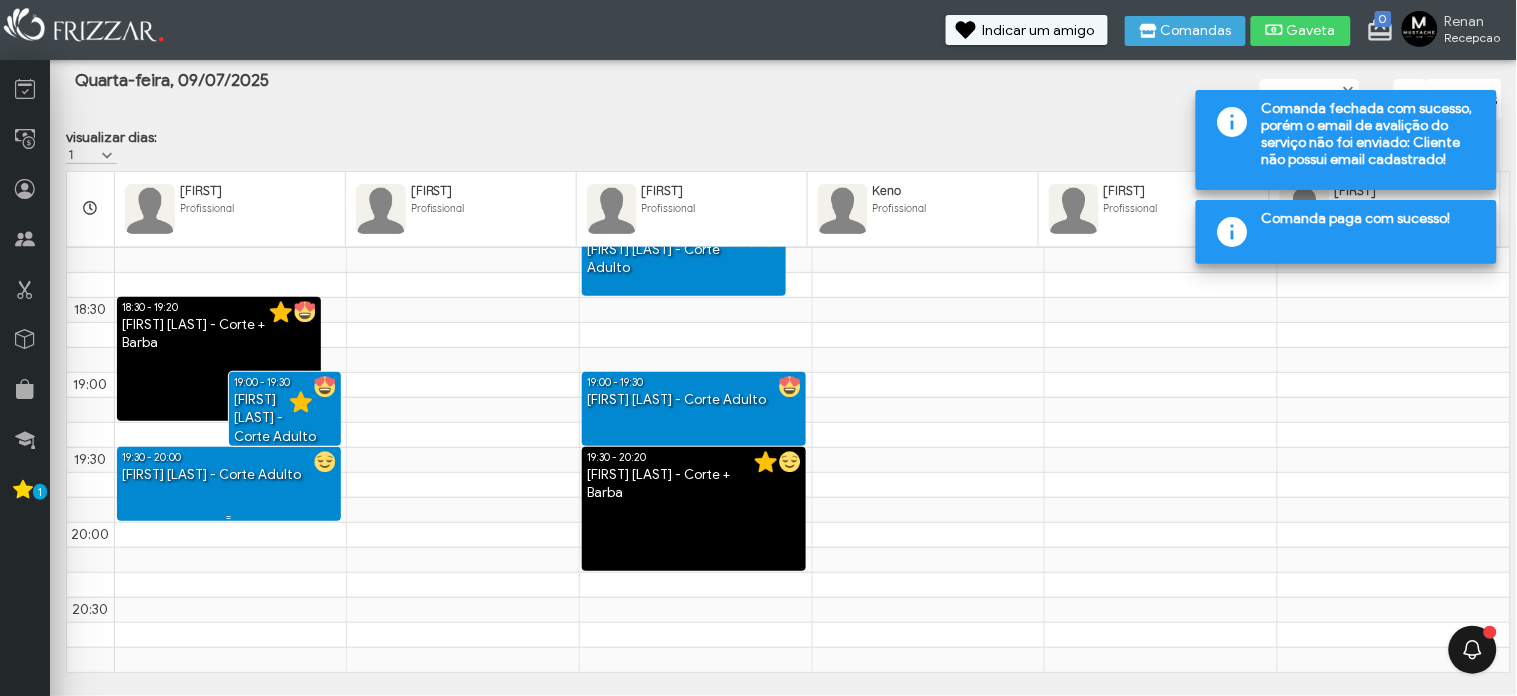 click on "[FIRST] [LAST] - Corte Adulto" at bounding box center (229, 475) 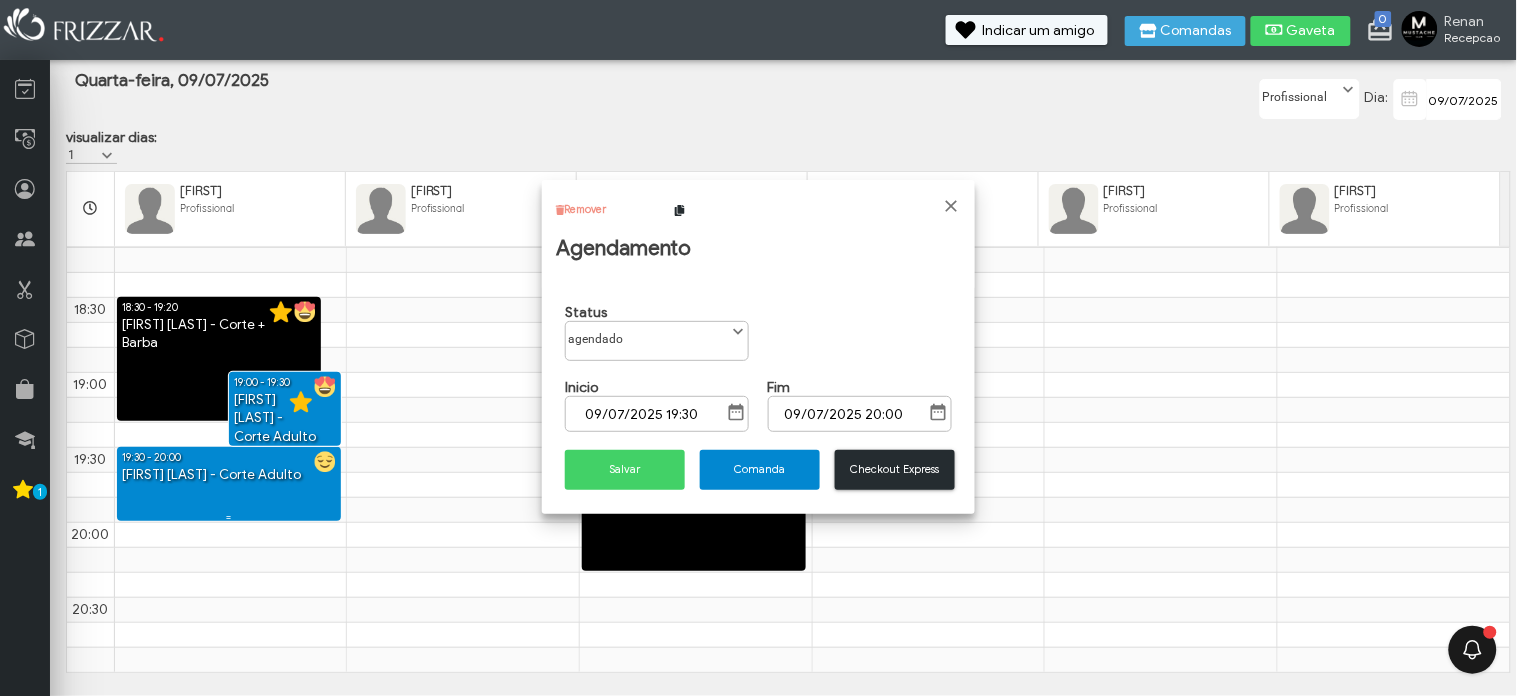 scroll, scrollTop: 10, scrollLeft: 84, axis: both 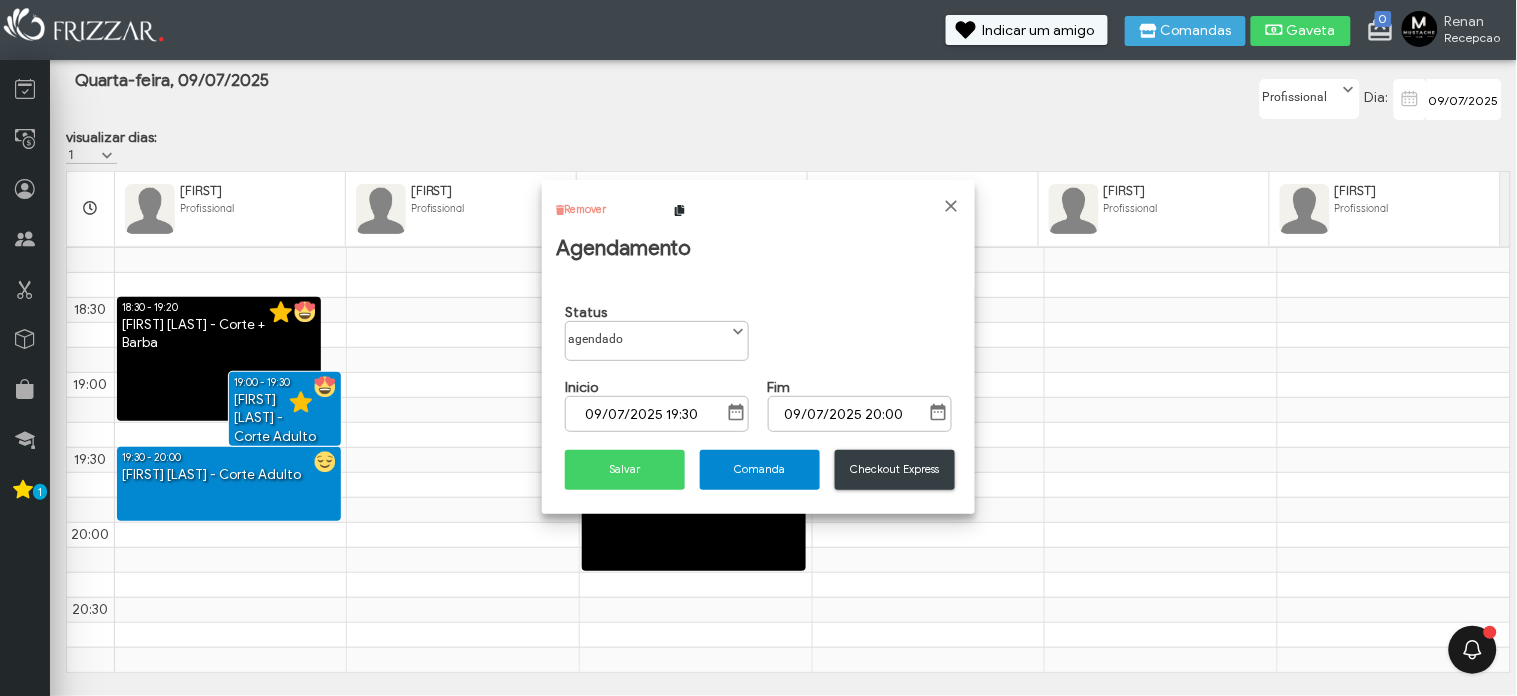 click on "Checkout Express" at bounding box center [895, 469] 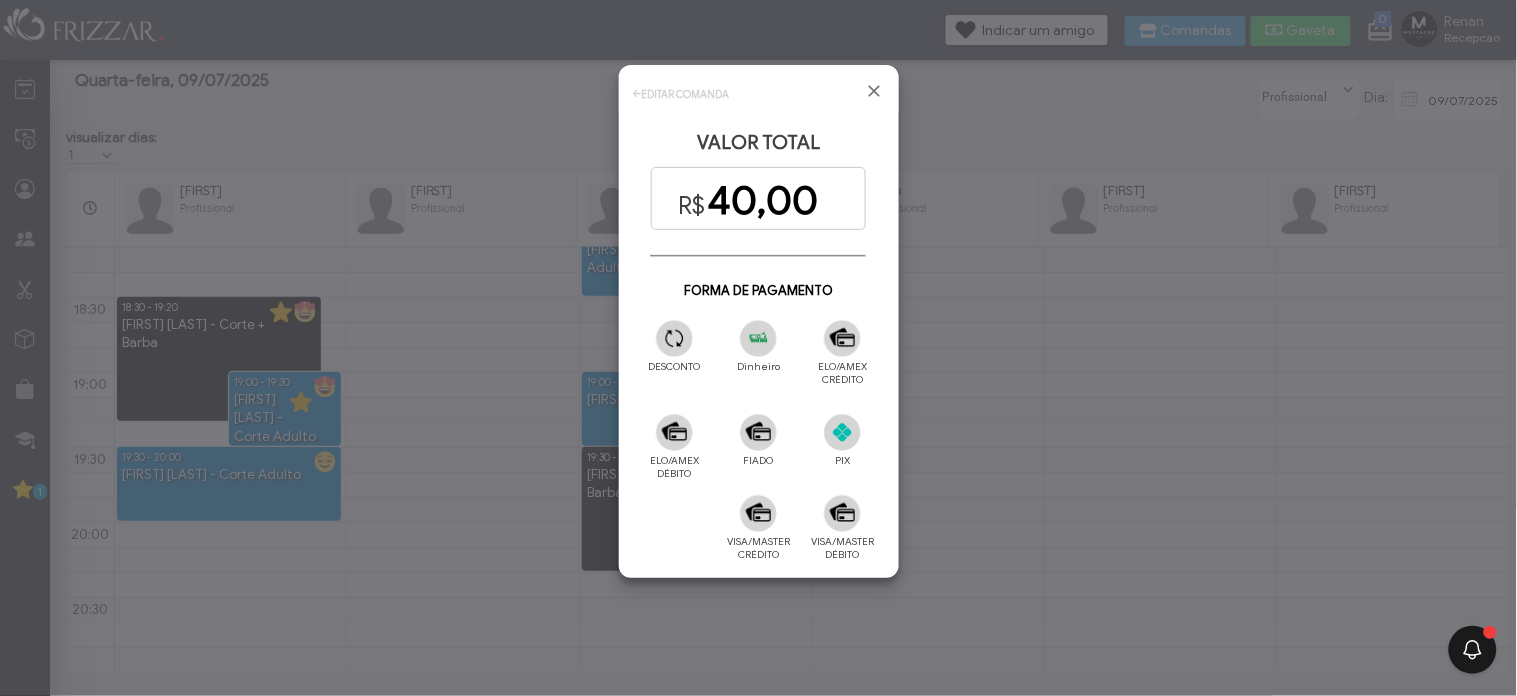 click at bounding box center (842, 513) 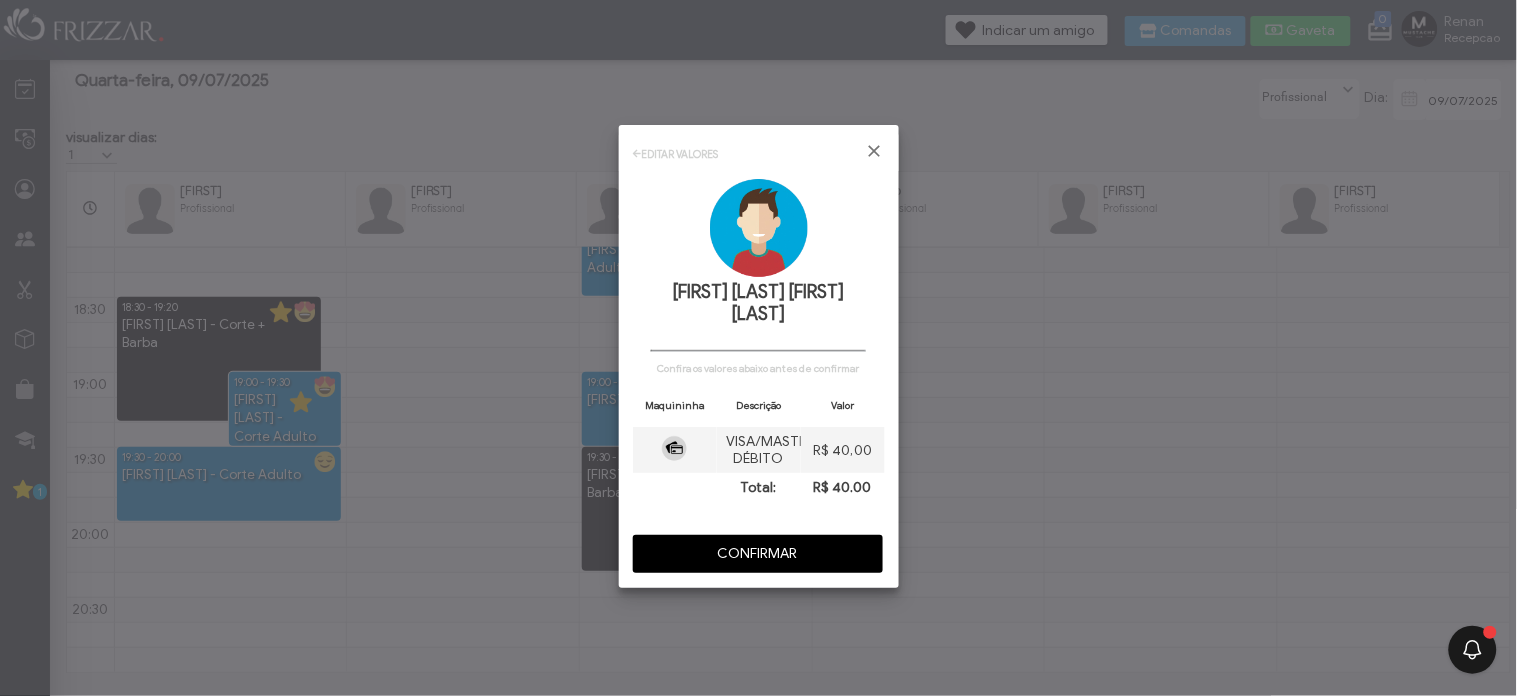 click on "CONFIRMAR" at bounding box center (758, 554) 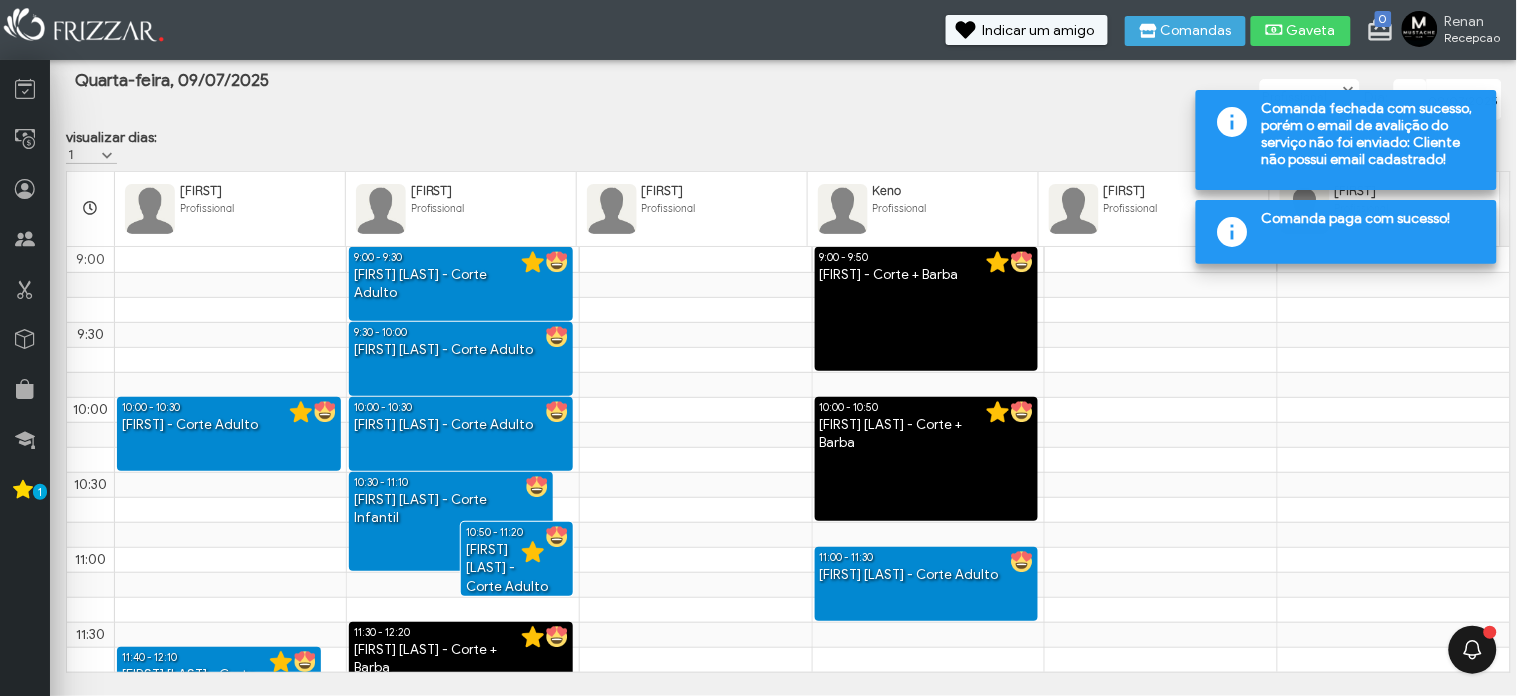 scroll, scrollTop: 1375, scrollLeft: 0, axis: vertical 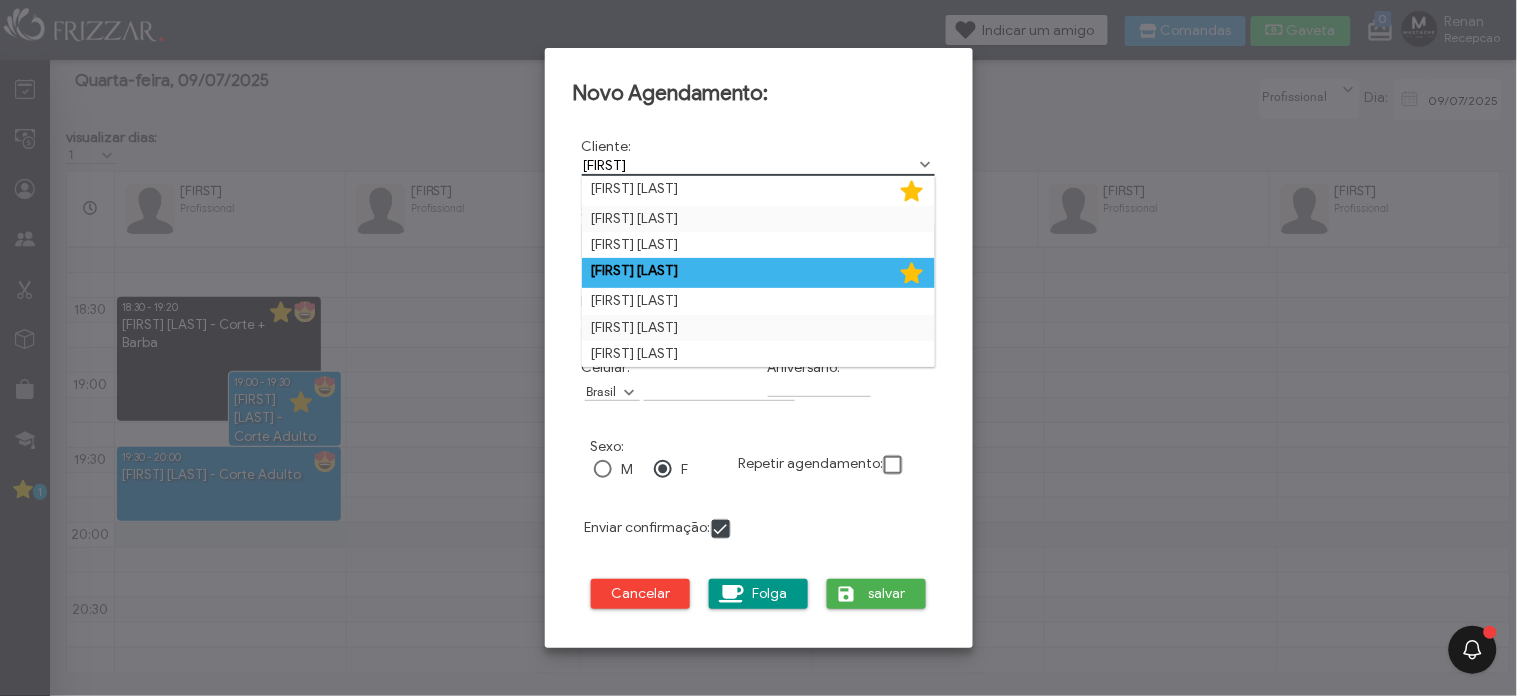 type on "max" 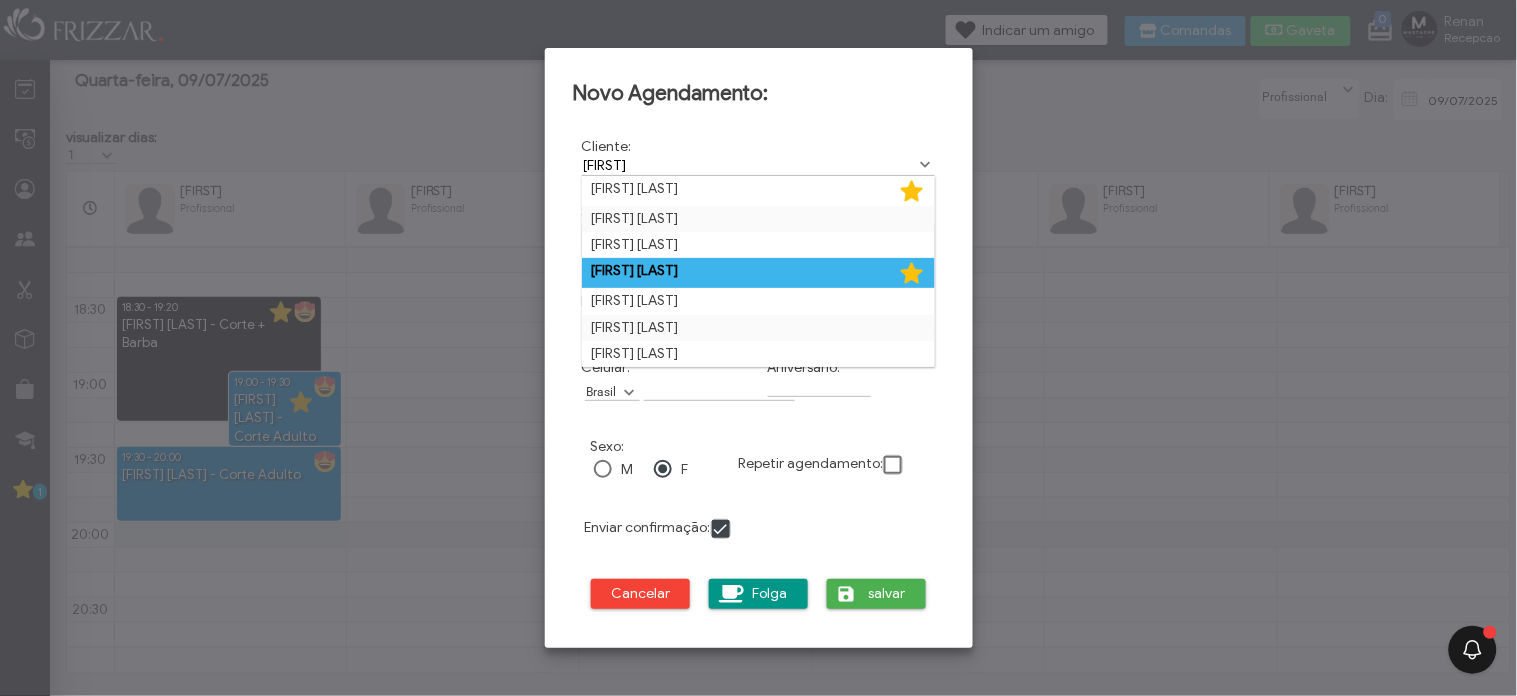click on "maxwell benac" at bounding box center [759, 273] 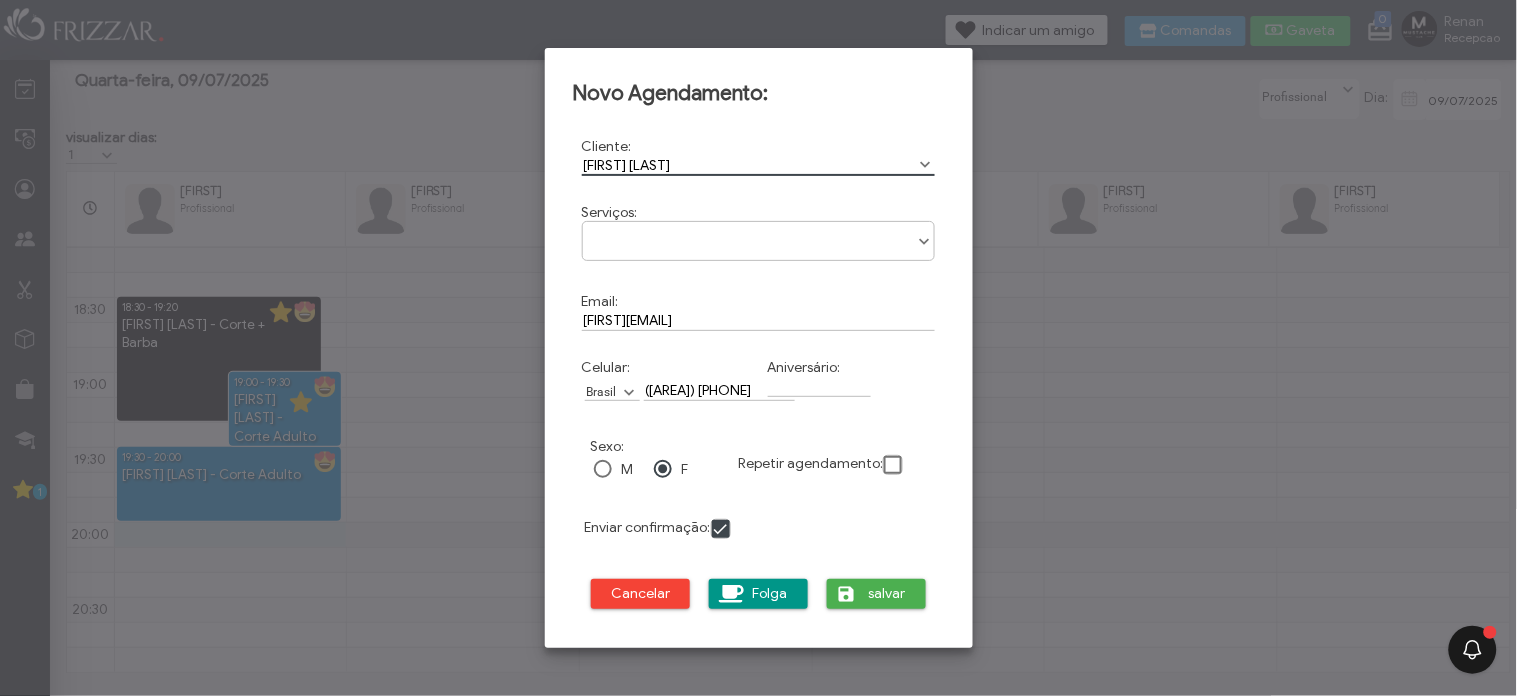 click at bounding box center (924, 242) 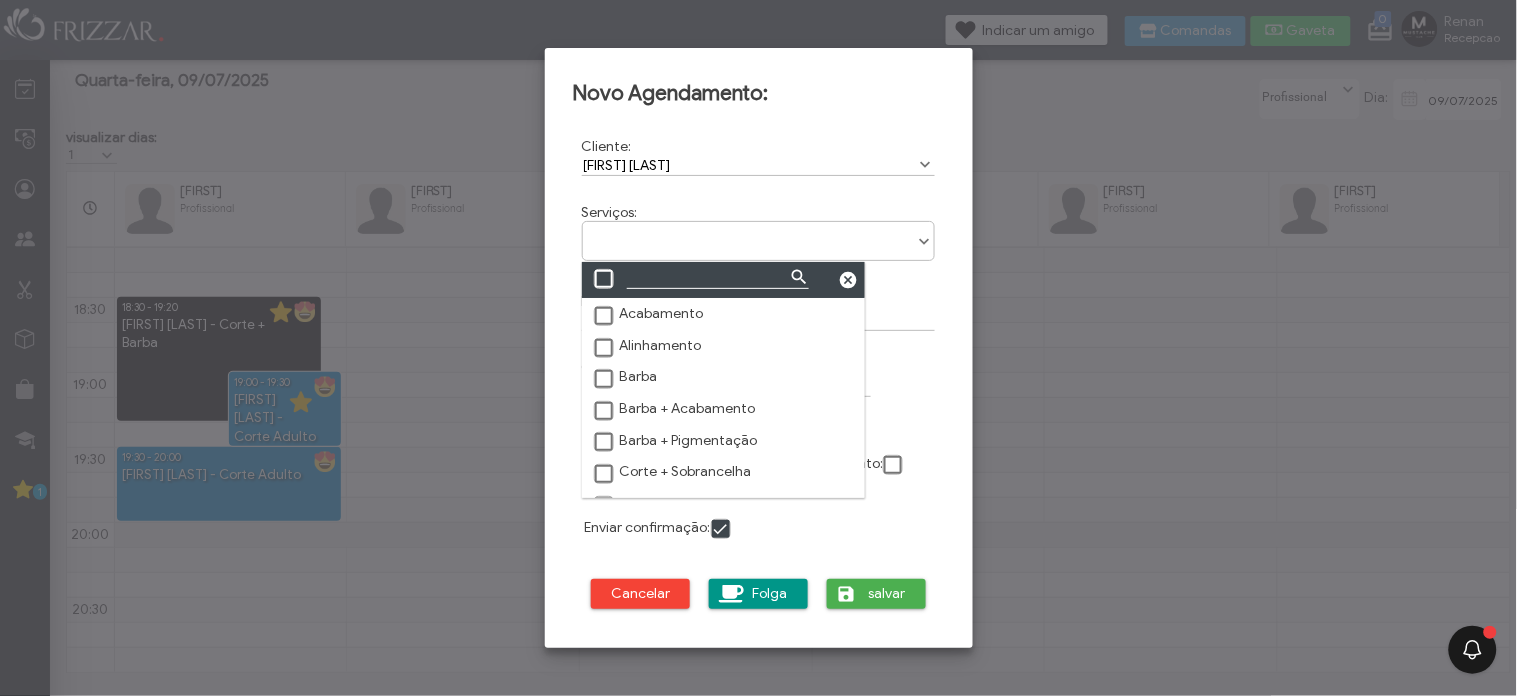 scroll, scrollTop: 10, scrollLeft: 84, axis: both 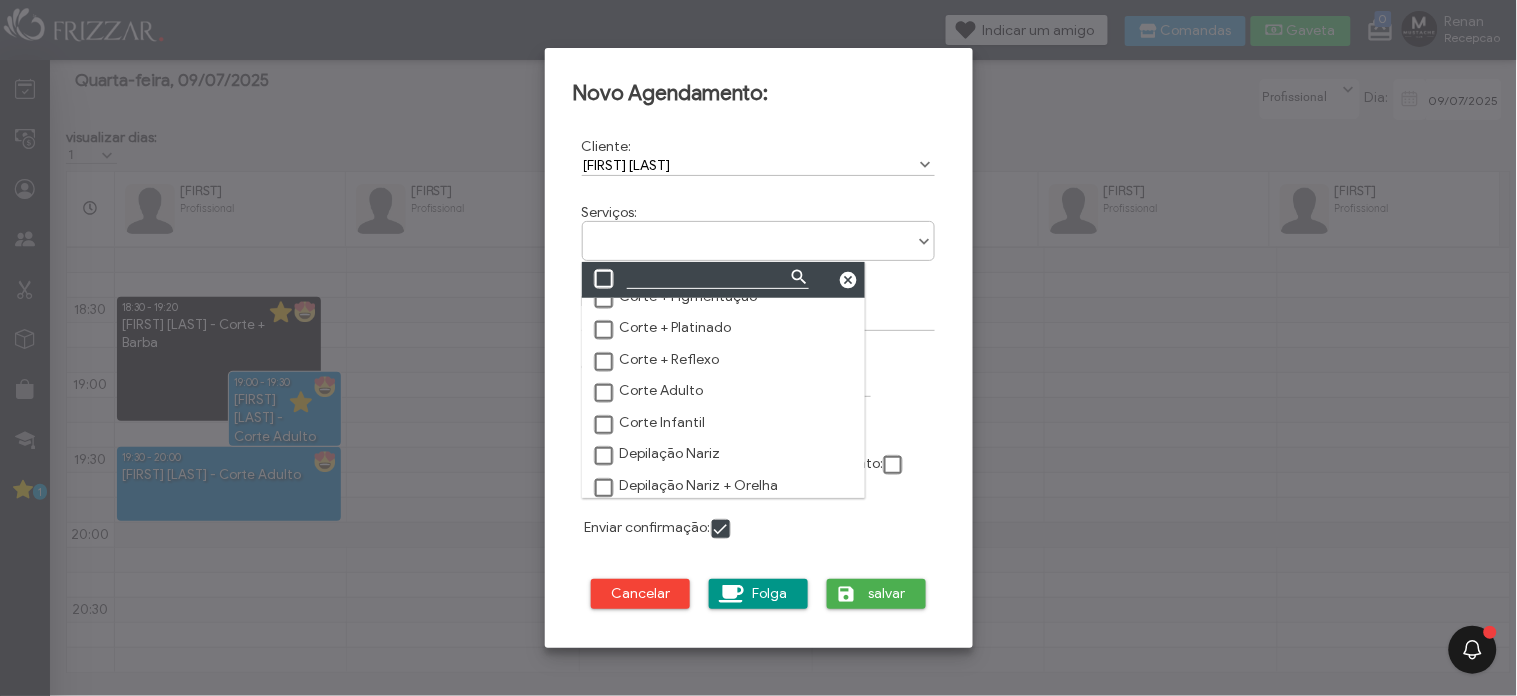 click at bounding box center (605, 394) 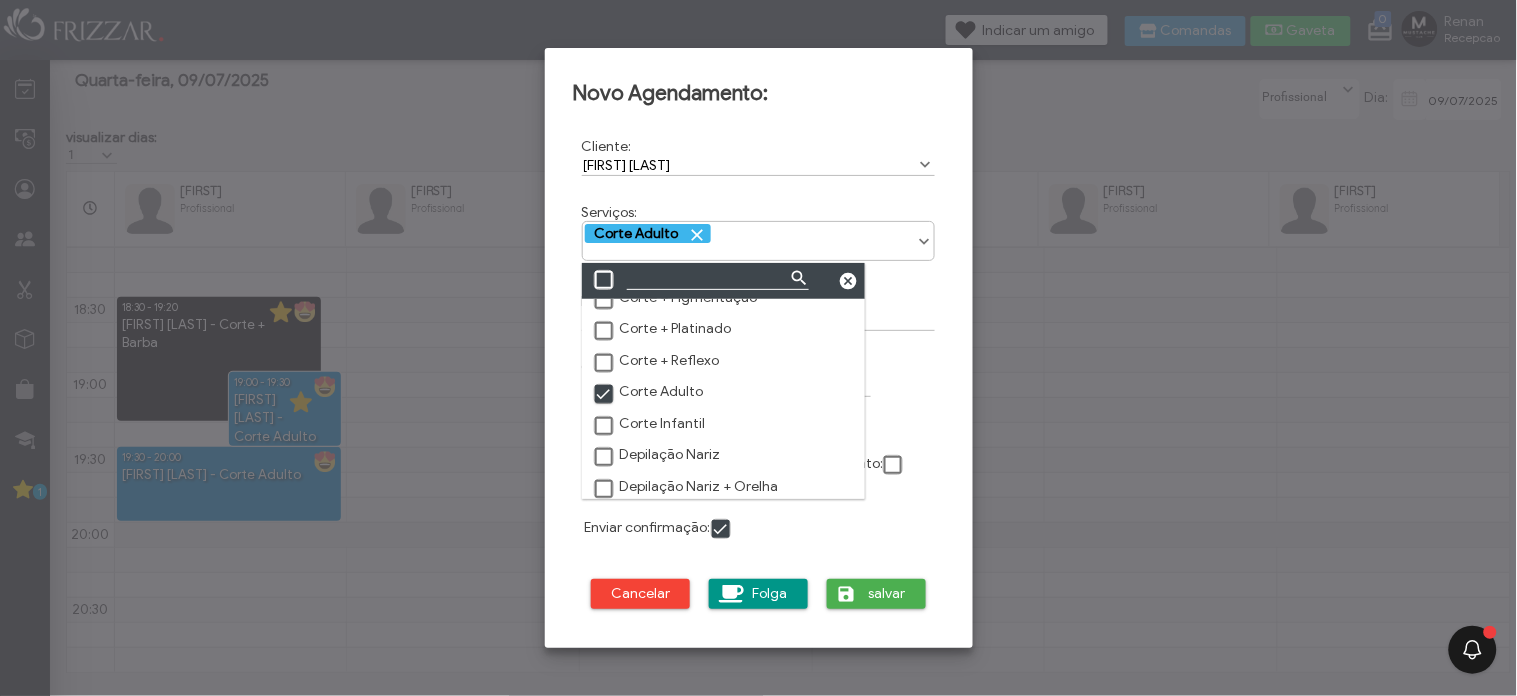 click on "Aniversário:" at bounding box center [852, 378] 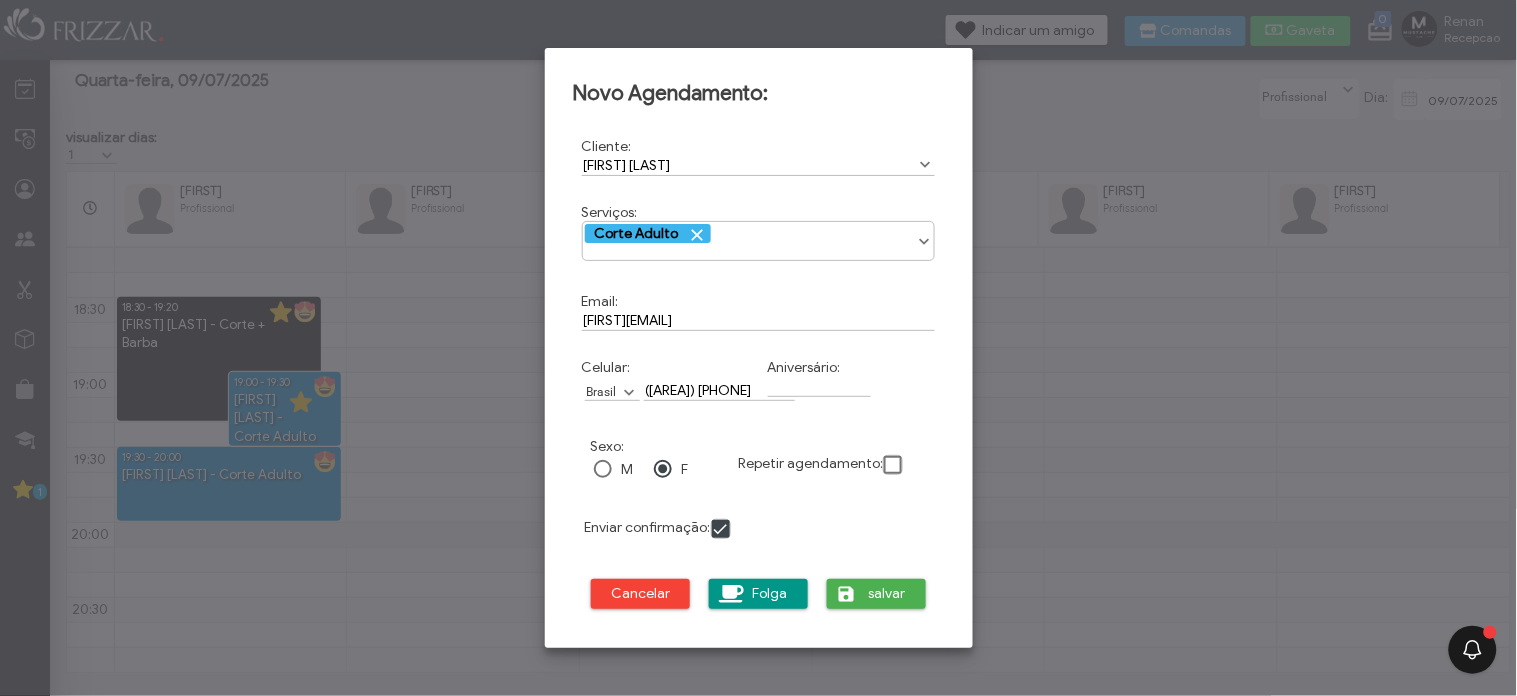 click on "M" at bounding box center [622, 469] 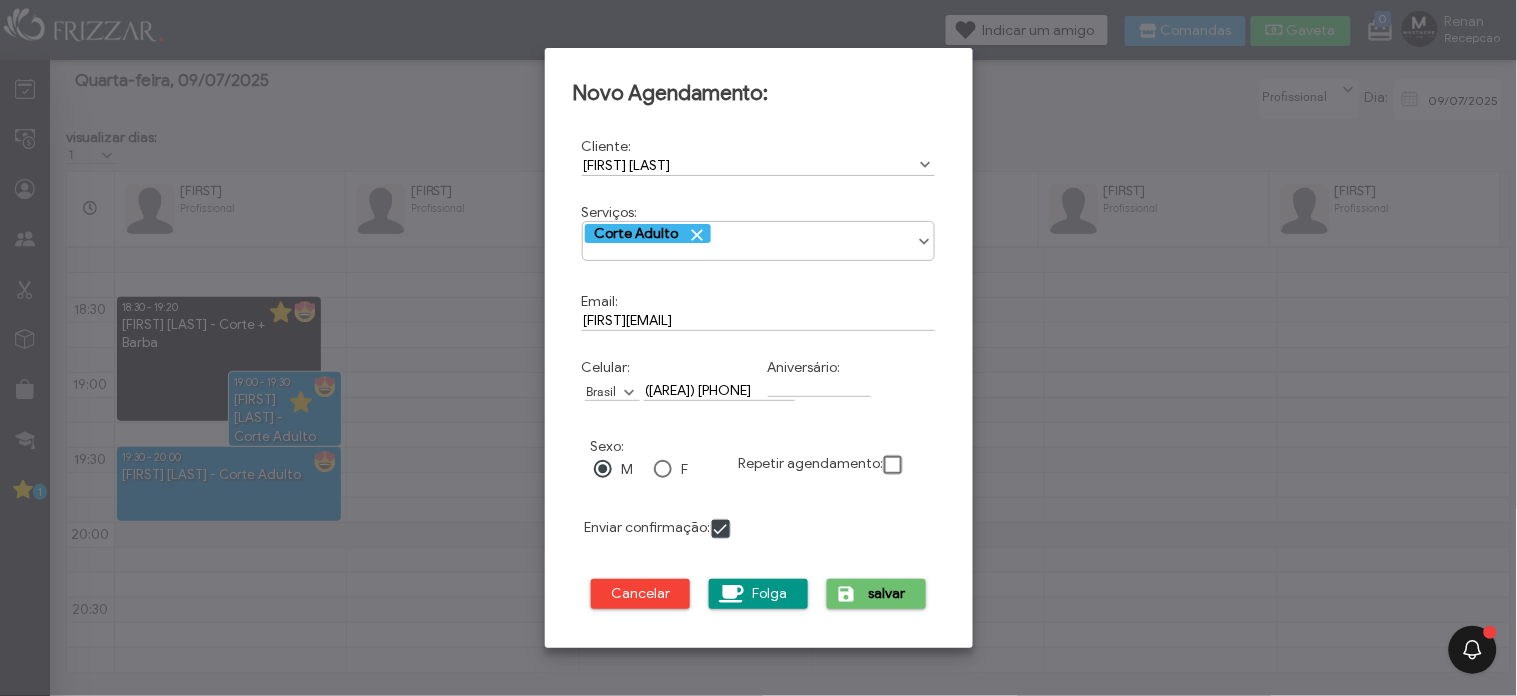 click on "salvar" at bounding box center (888, 594) 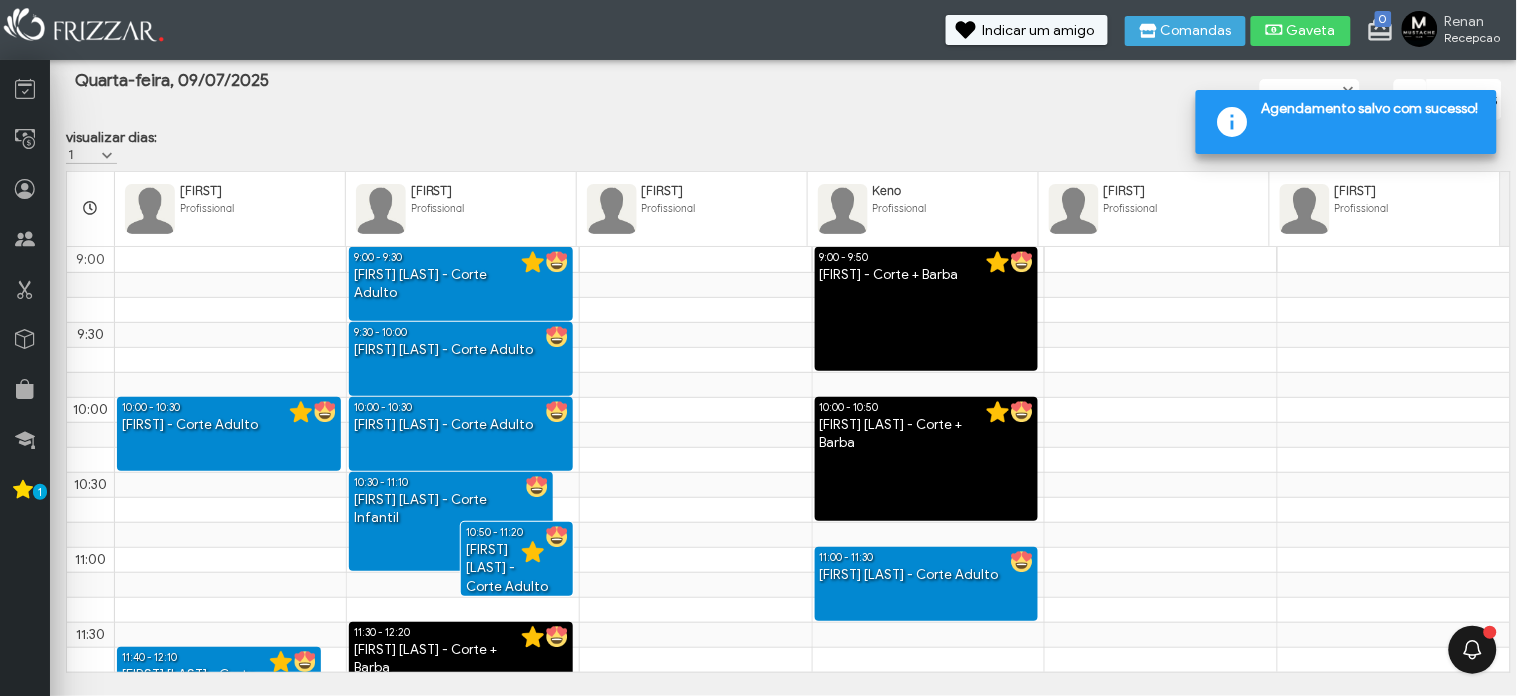 scroll, scrollTop: 1375, scrollLeft: 0, axis: vertical 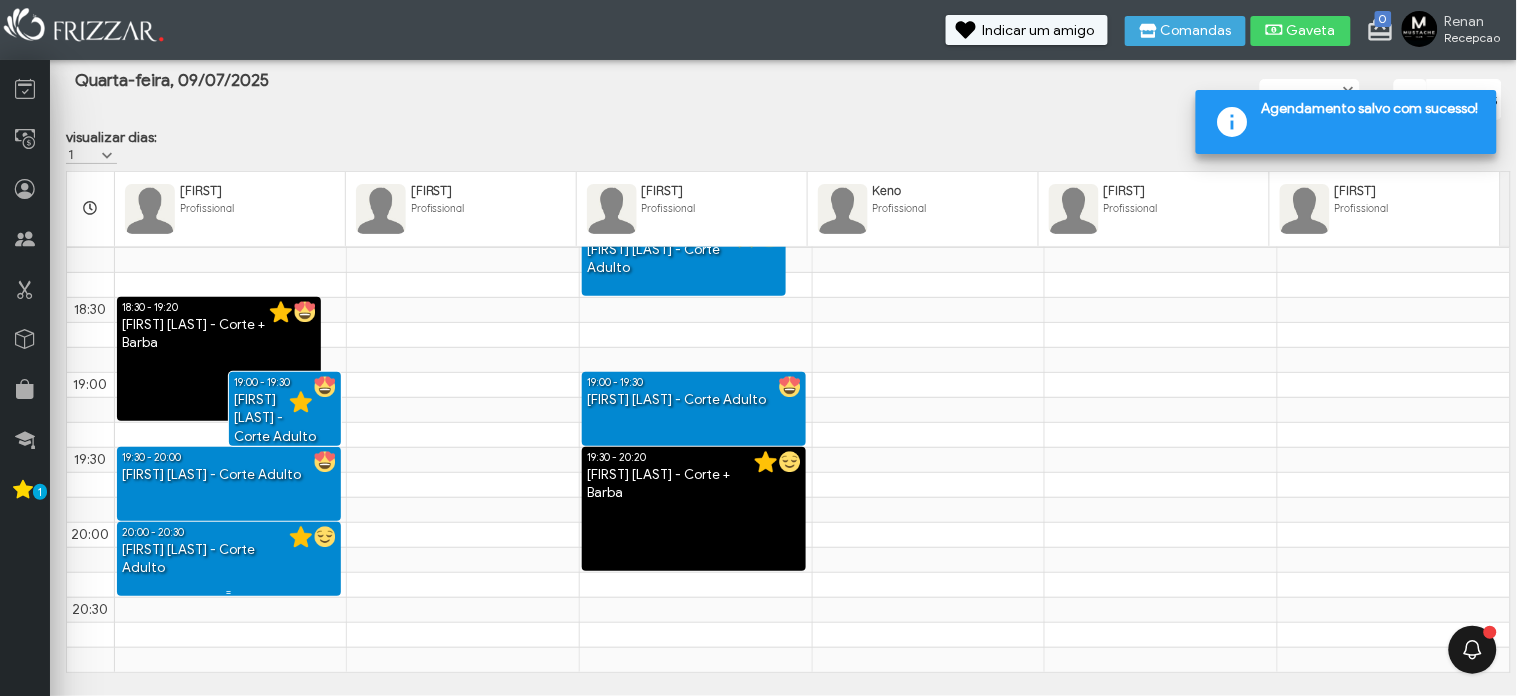 click on "[FIRST] [LAST] - Corte Adulto" at bounding box center (229, 559) 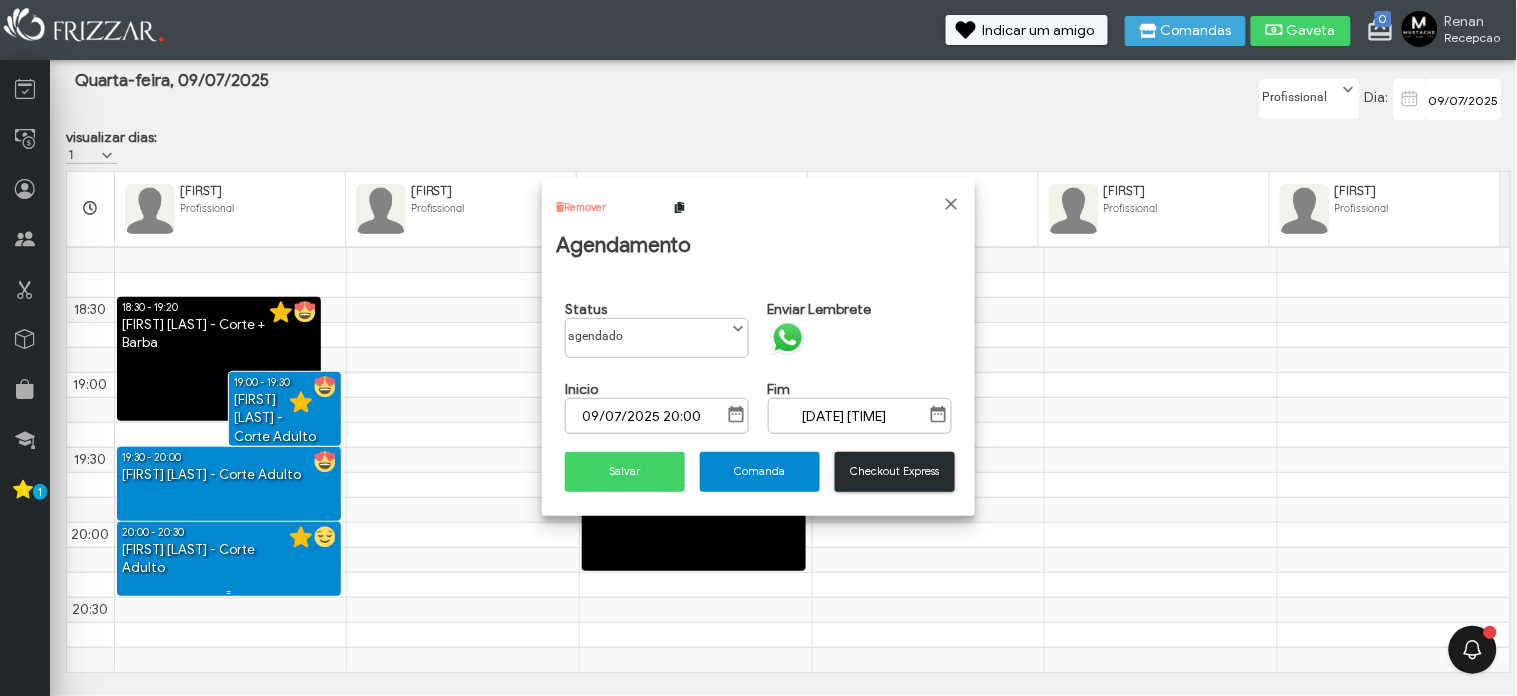 scroll, scrollTop: 10, scrollLeft: 84, axis: both 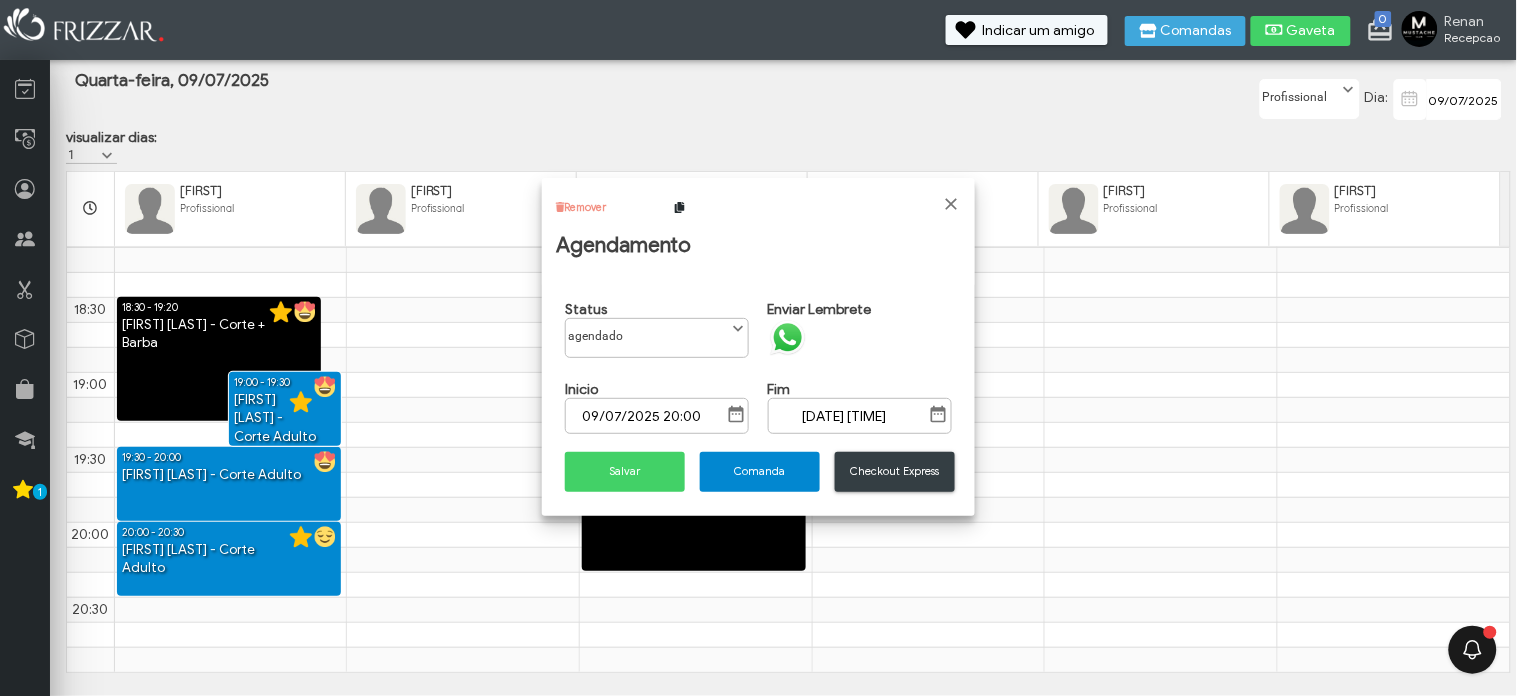 click on "Checkout Express" at bounding box center (895, 471) 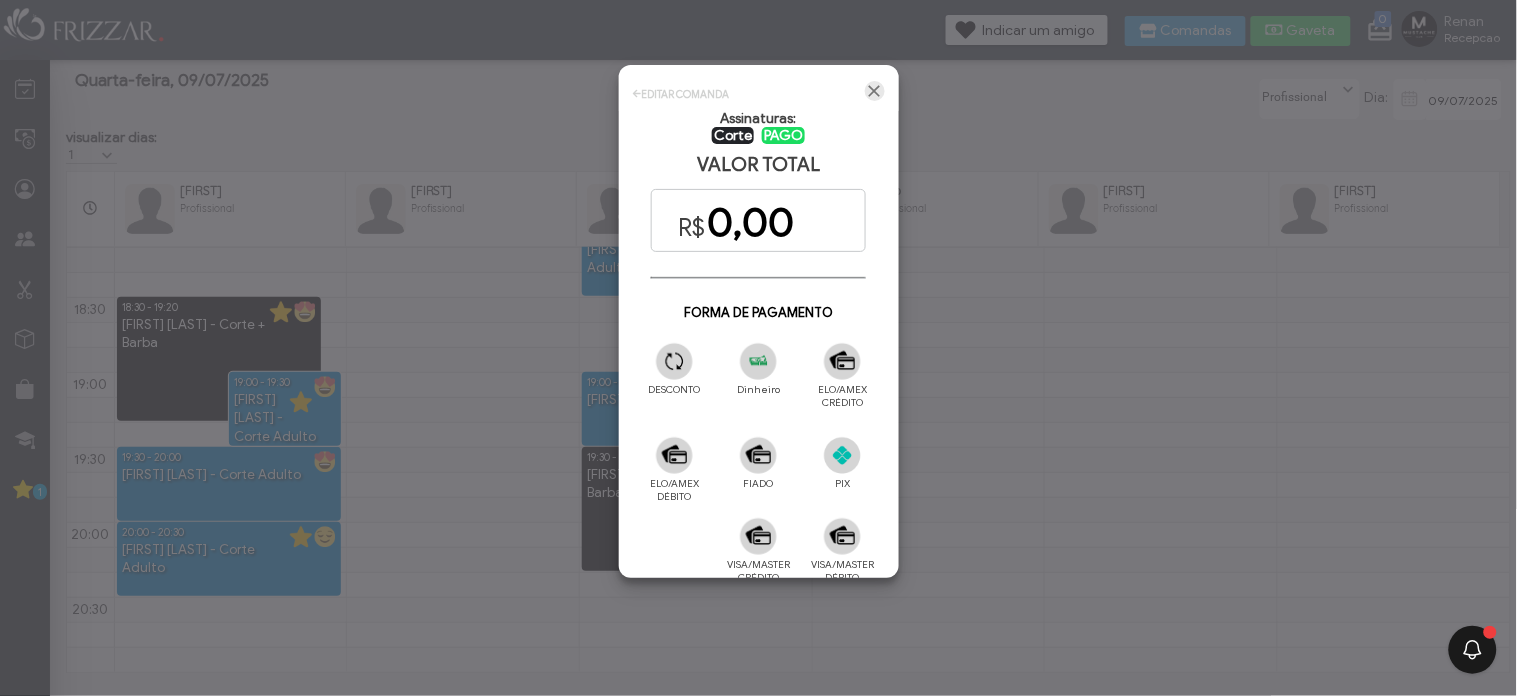 click at bounding box center (875, 91) 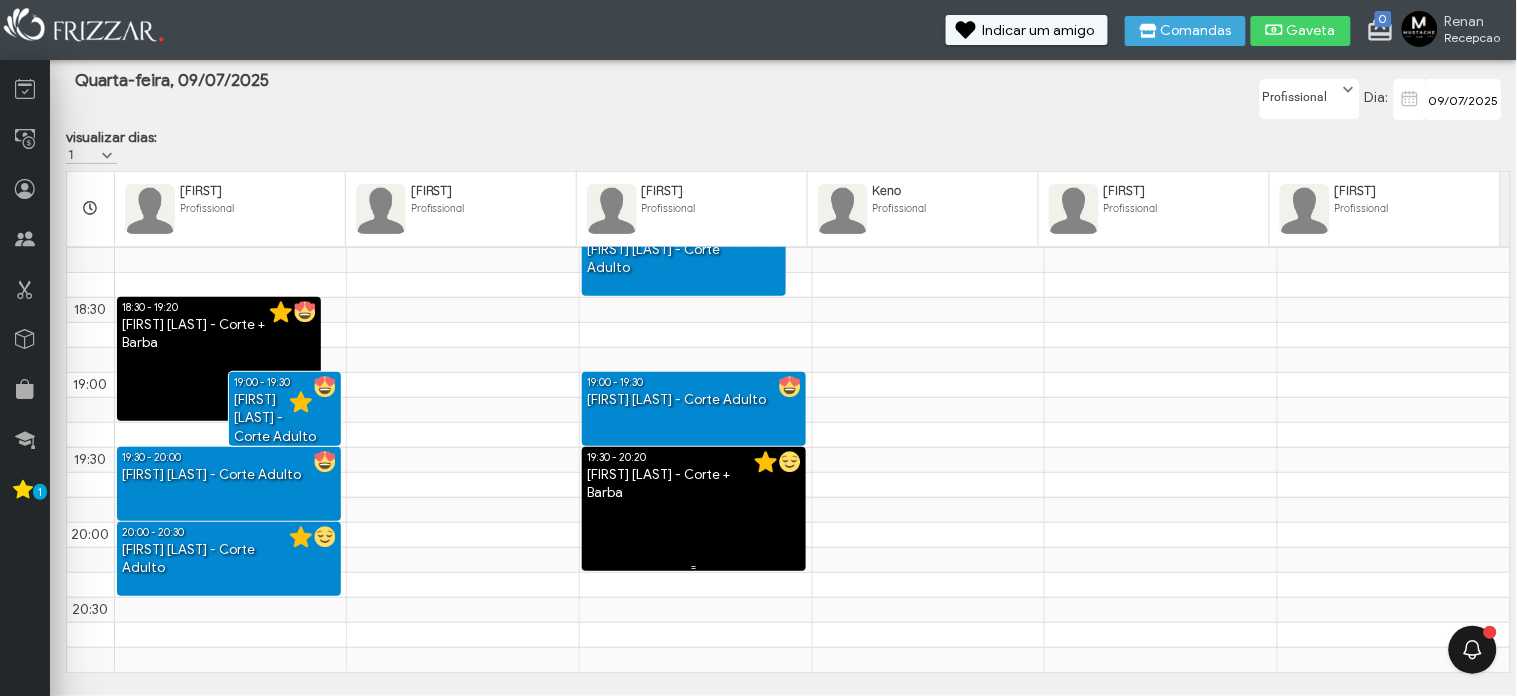 click on "19:30 - 20:20 jonatha constantino  - Corte + Barba" at bounding box center [694, 509] 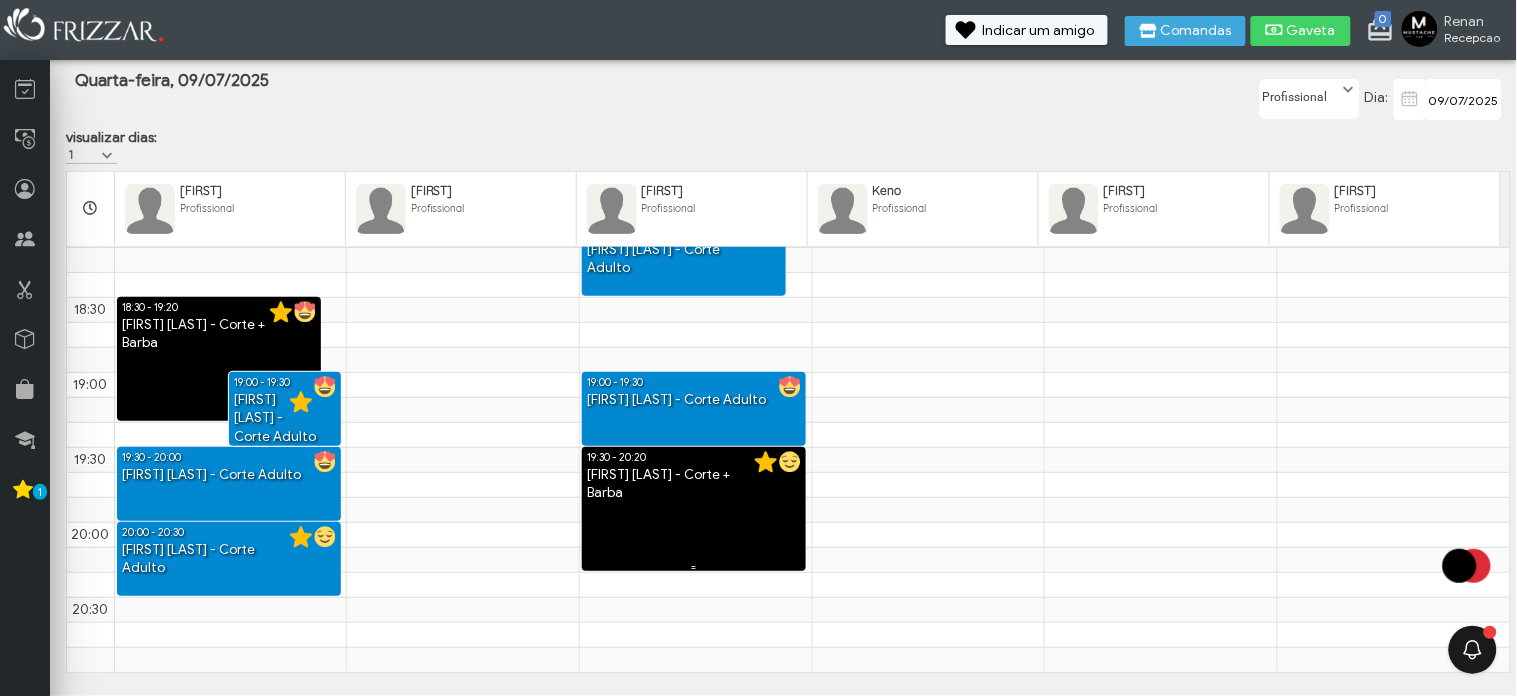 click on "19:30 - 20:20 jonatha constantino  - Corte + Barba" at bounding box center [694, 509] 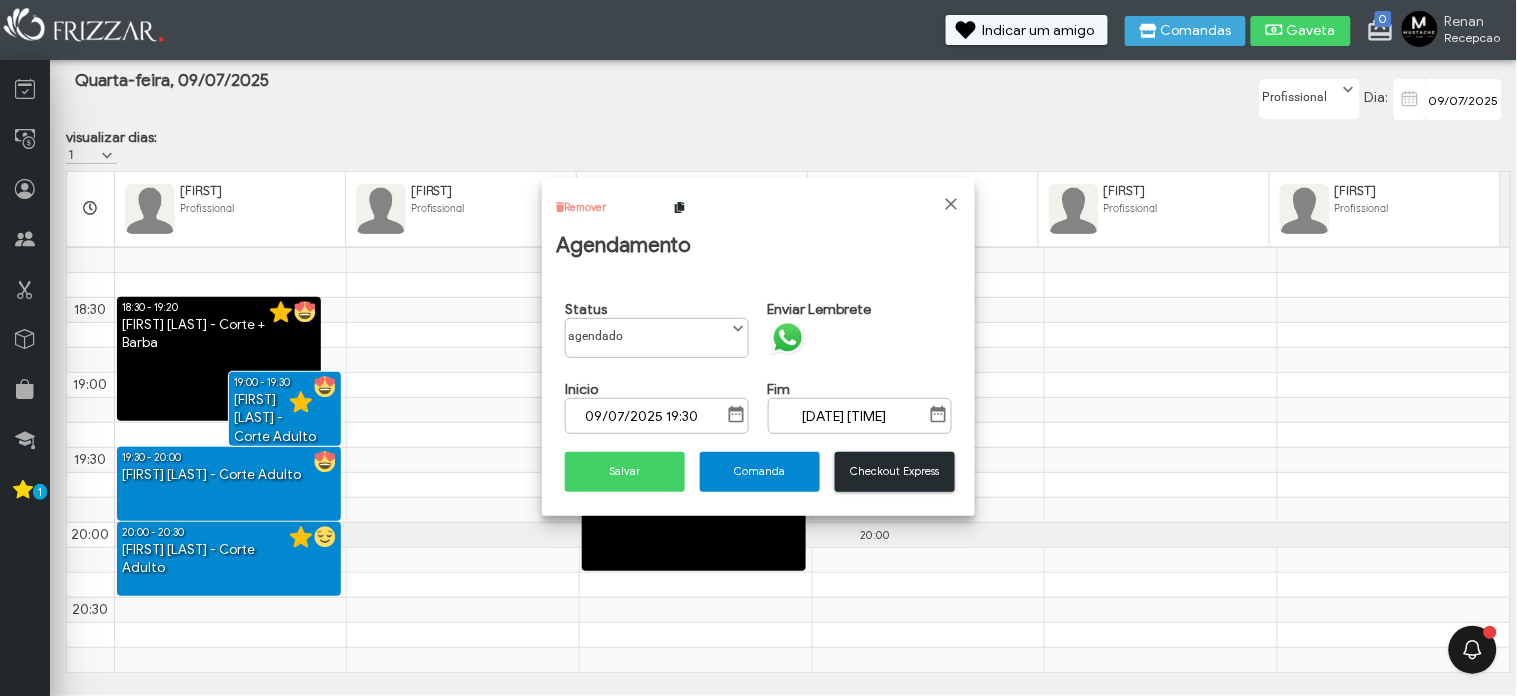 scroll, scrollTop: 10, scrollLeft: 84, axis: both 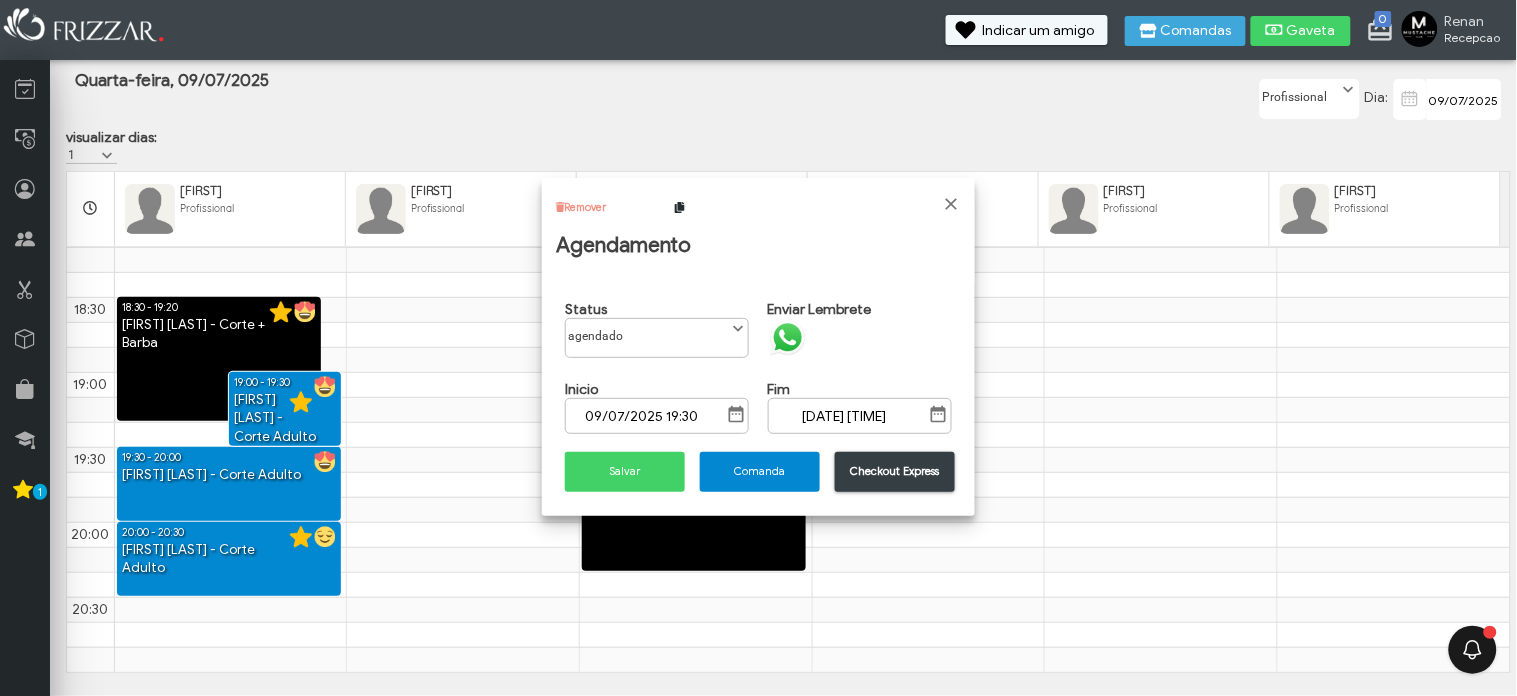 click on "Checkout Express" at bounding box center (895, 472) 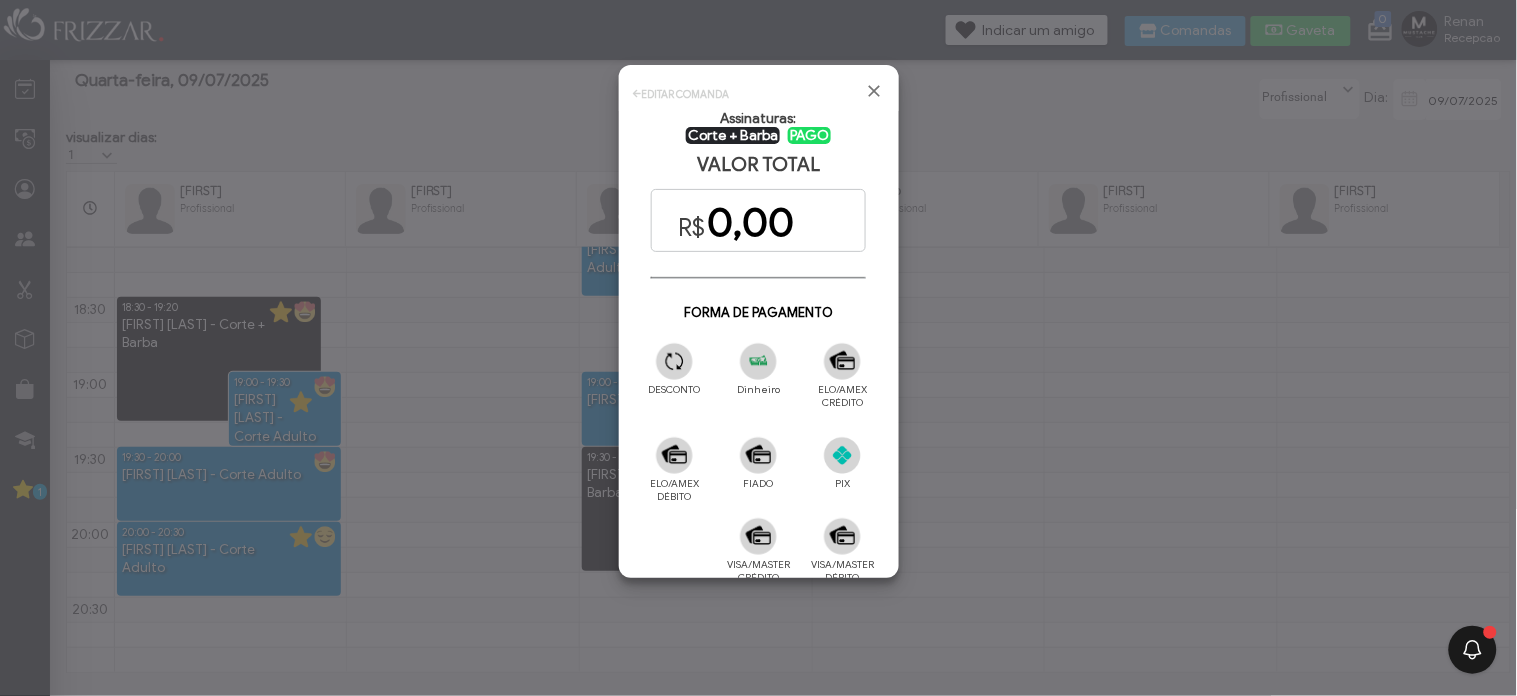 click at bounding box center (758, 361) 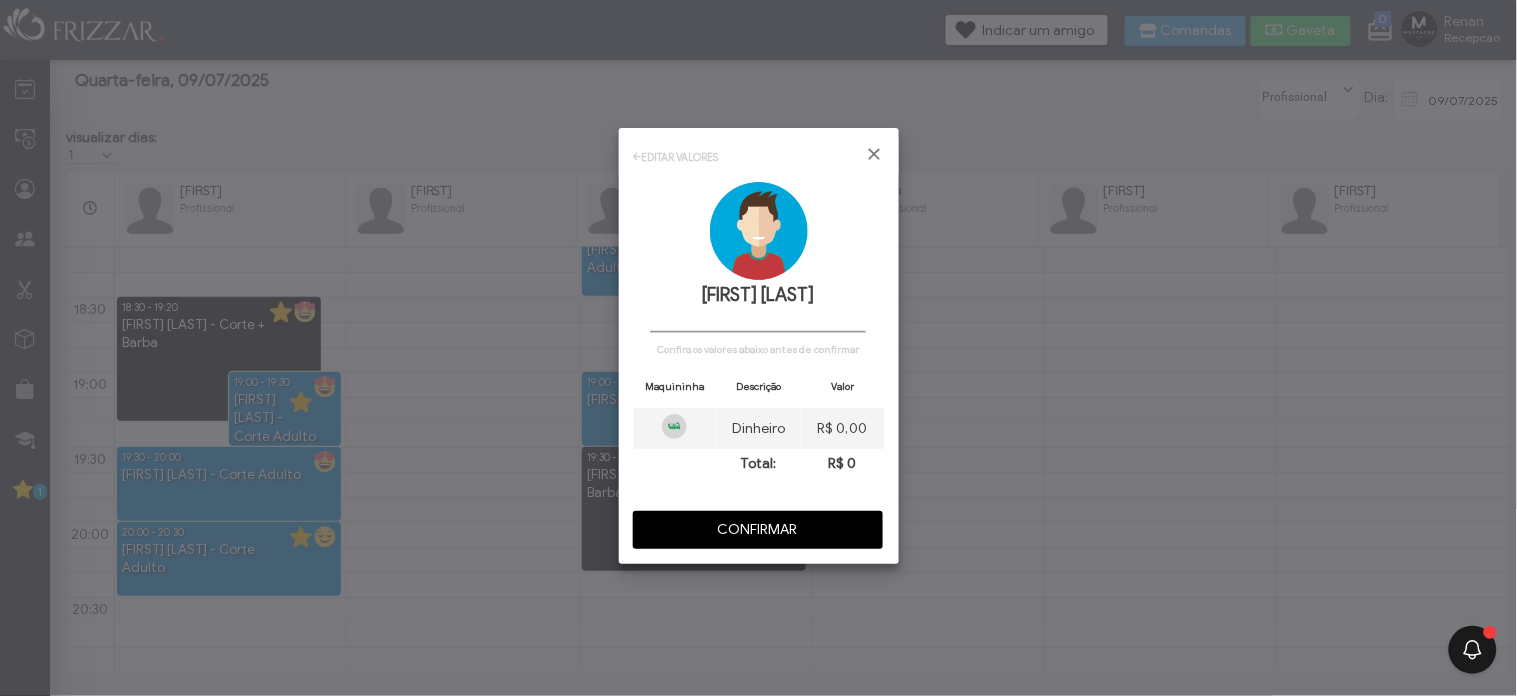 click on "CONFIRMAR" at bounding box center (758, 530) 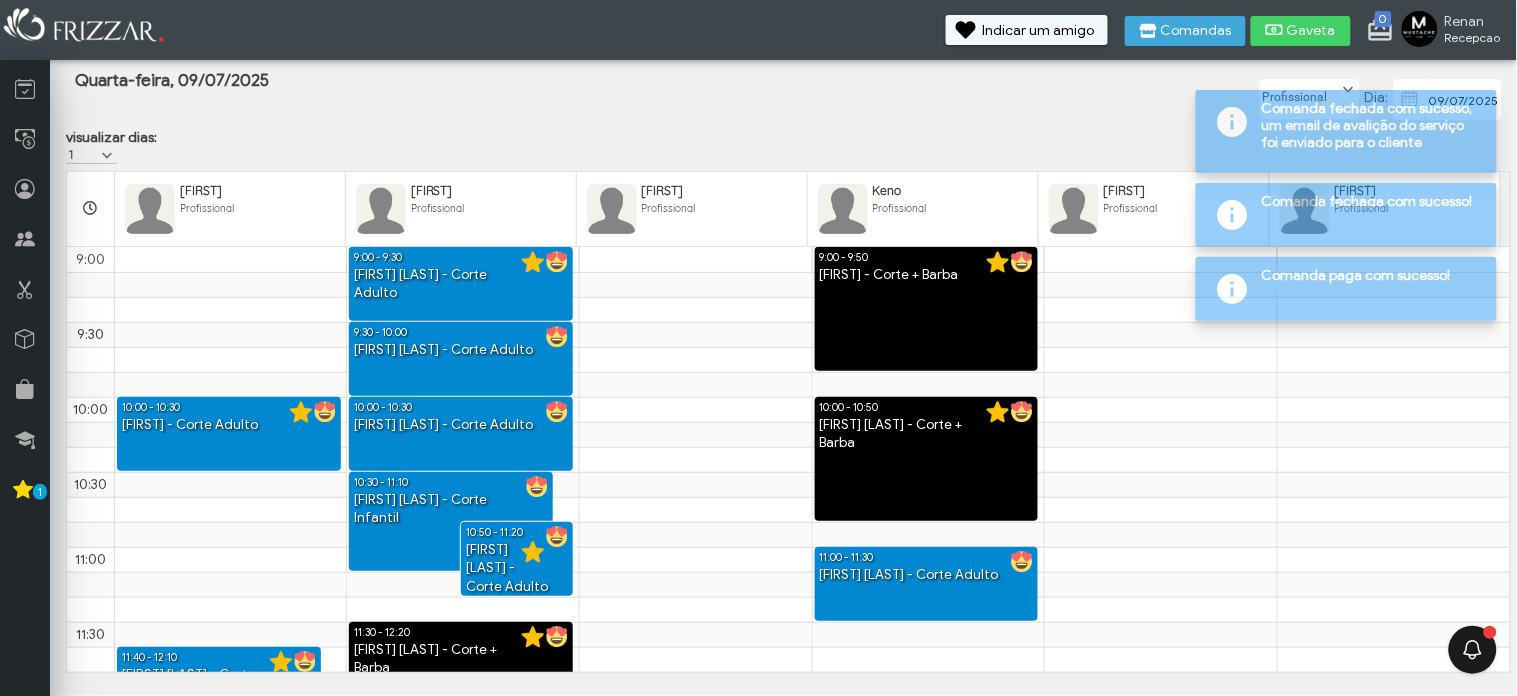 scroll, scrollTop: 1375, scrollLeft: 0, axis: vertical 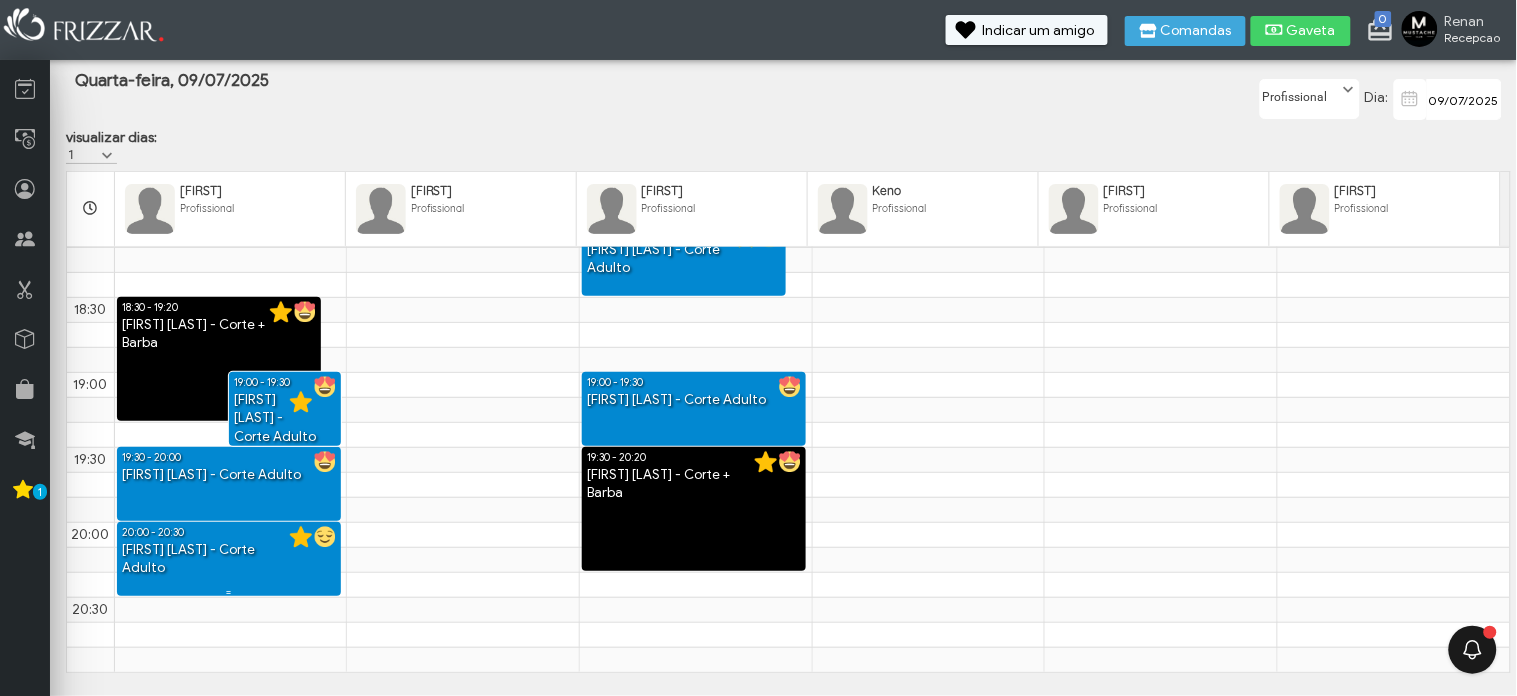 click on "[FIRST] [LAST] - Corte Adulto" at bounding box center [229, 559] 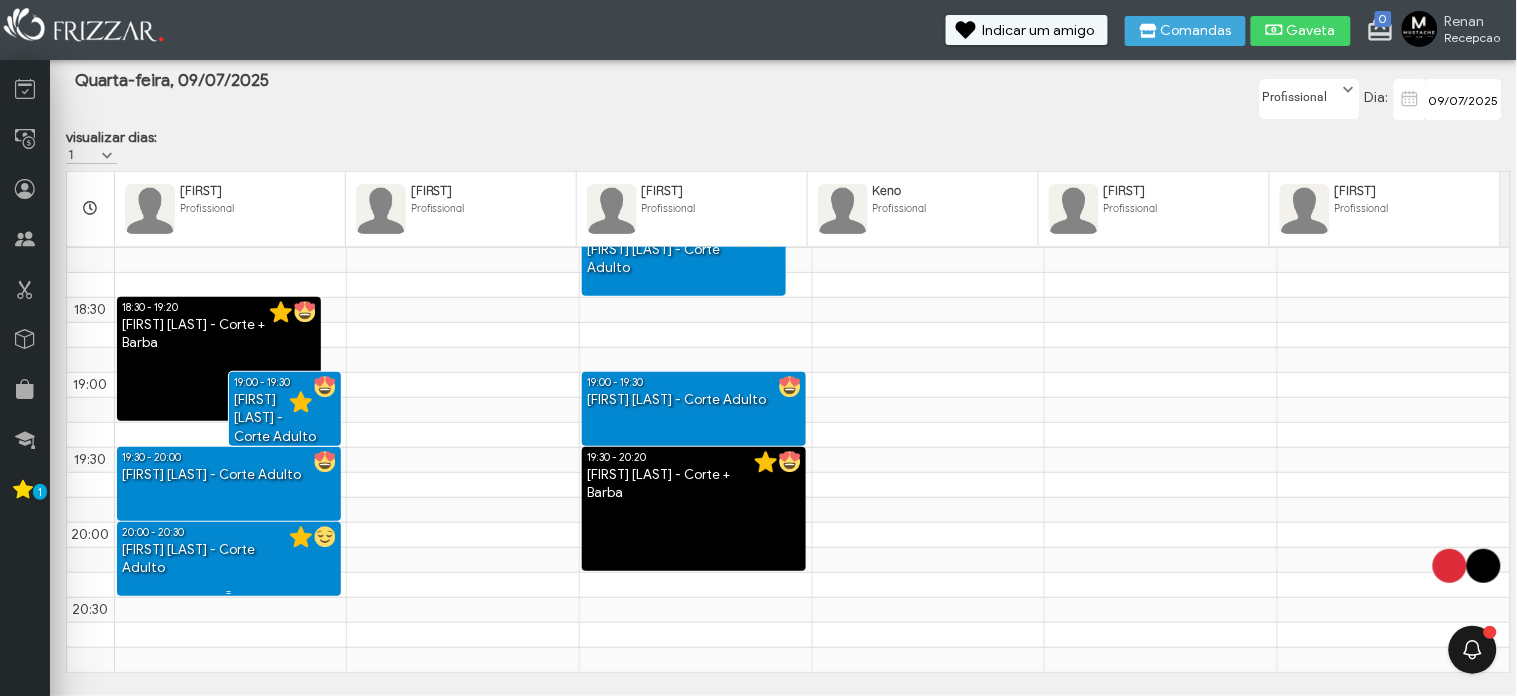 click on "[FIRST] [LAST] - Corte Adulto" at bounding box center [229, 559] 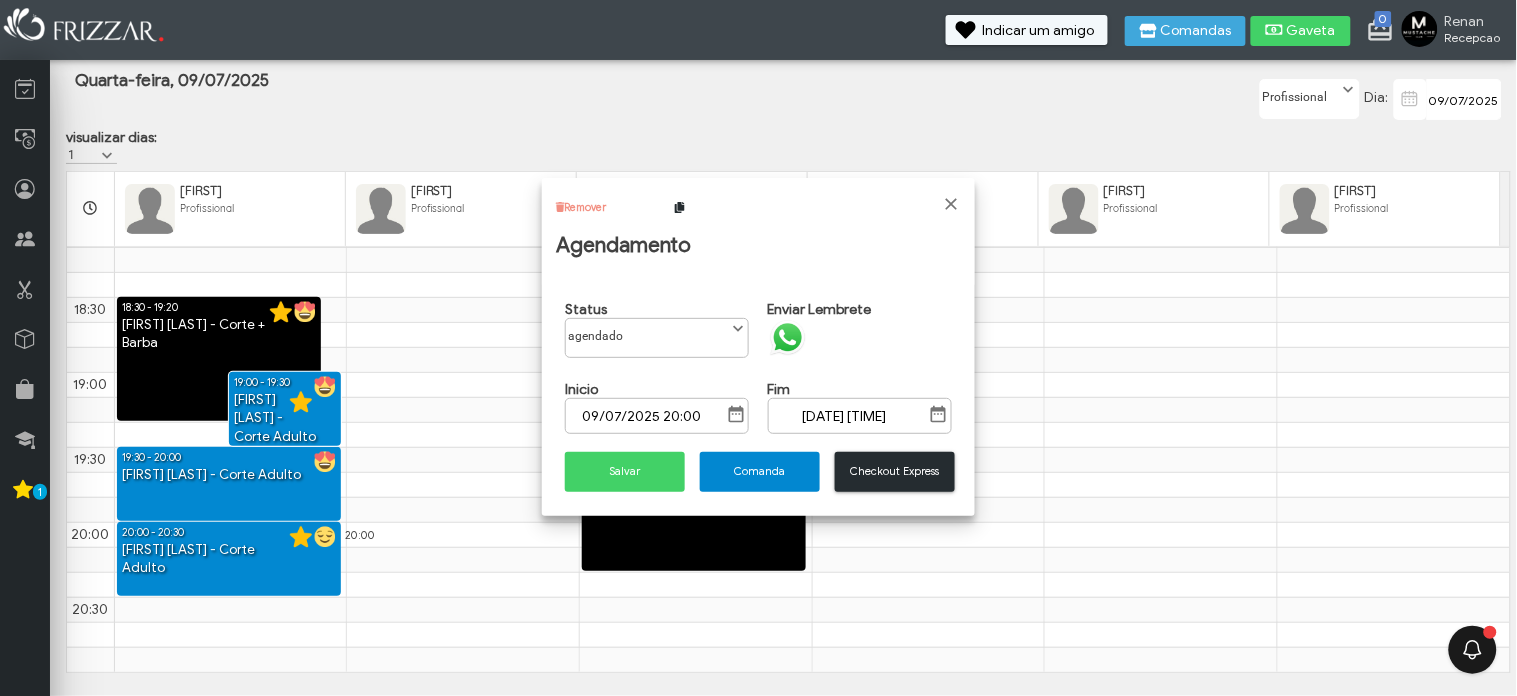 scroll, scrollTop: 10, scrollLeft: 84, axis: both 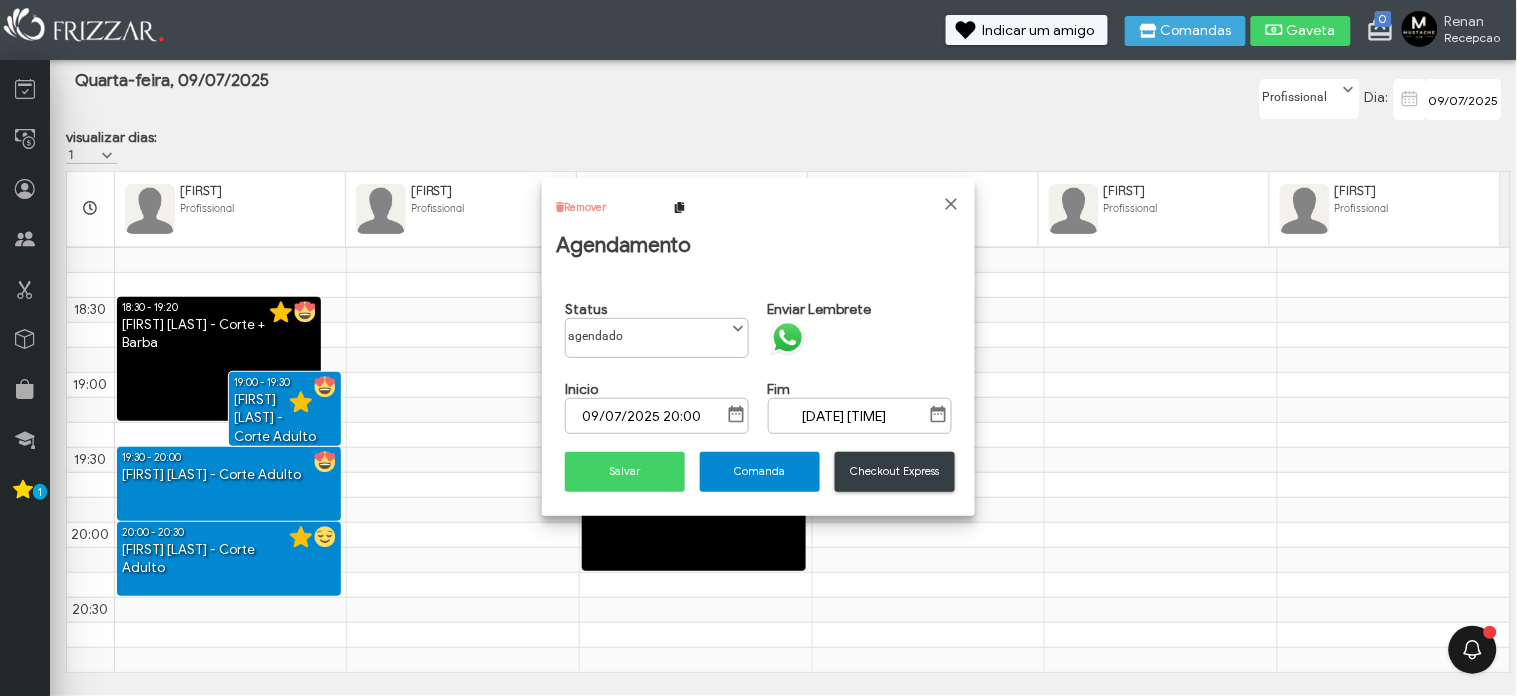 click on "Checkout Express" at bounding box center (895, 471) 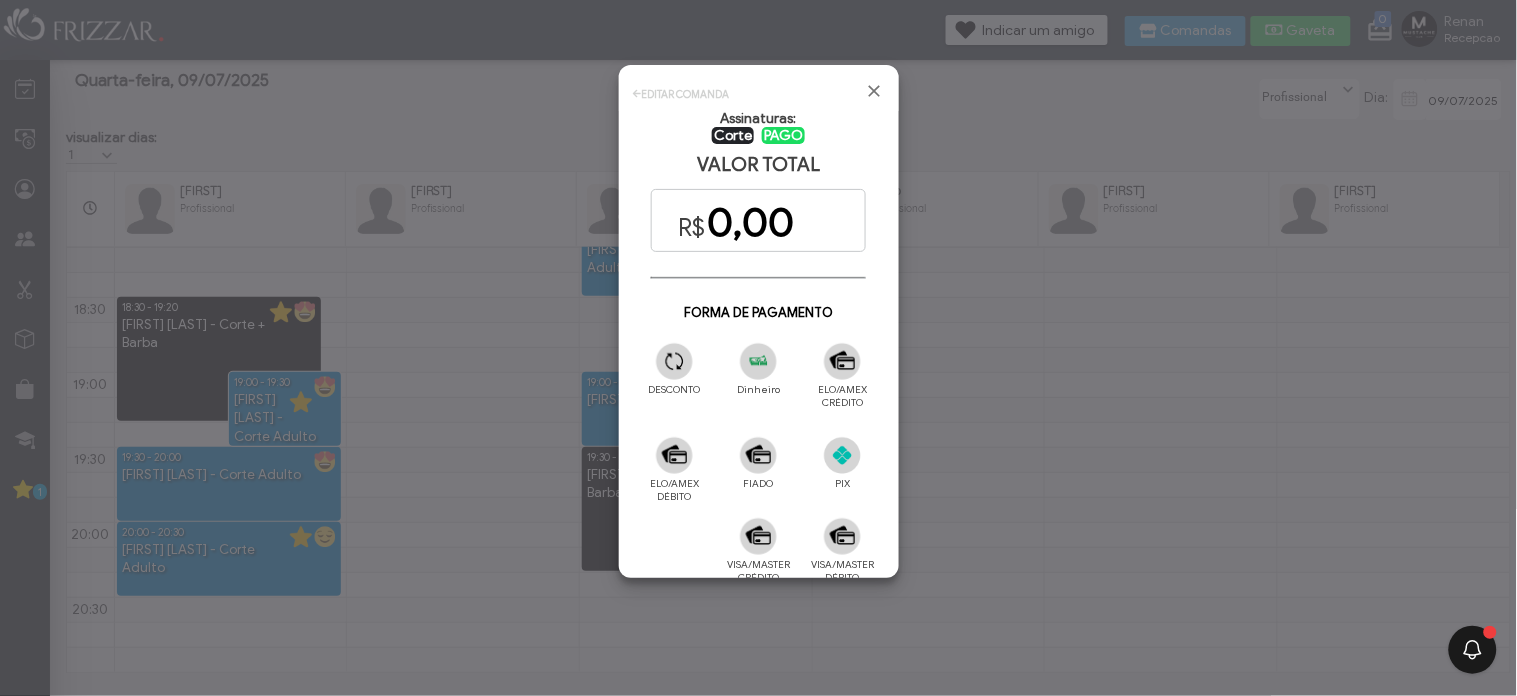 click at bounding box center [758, 361] 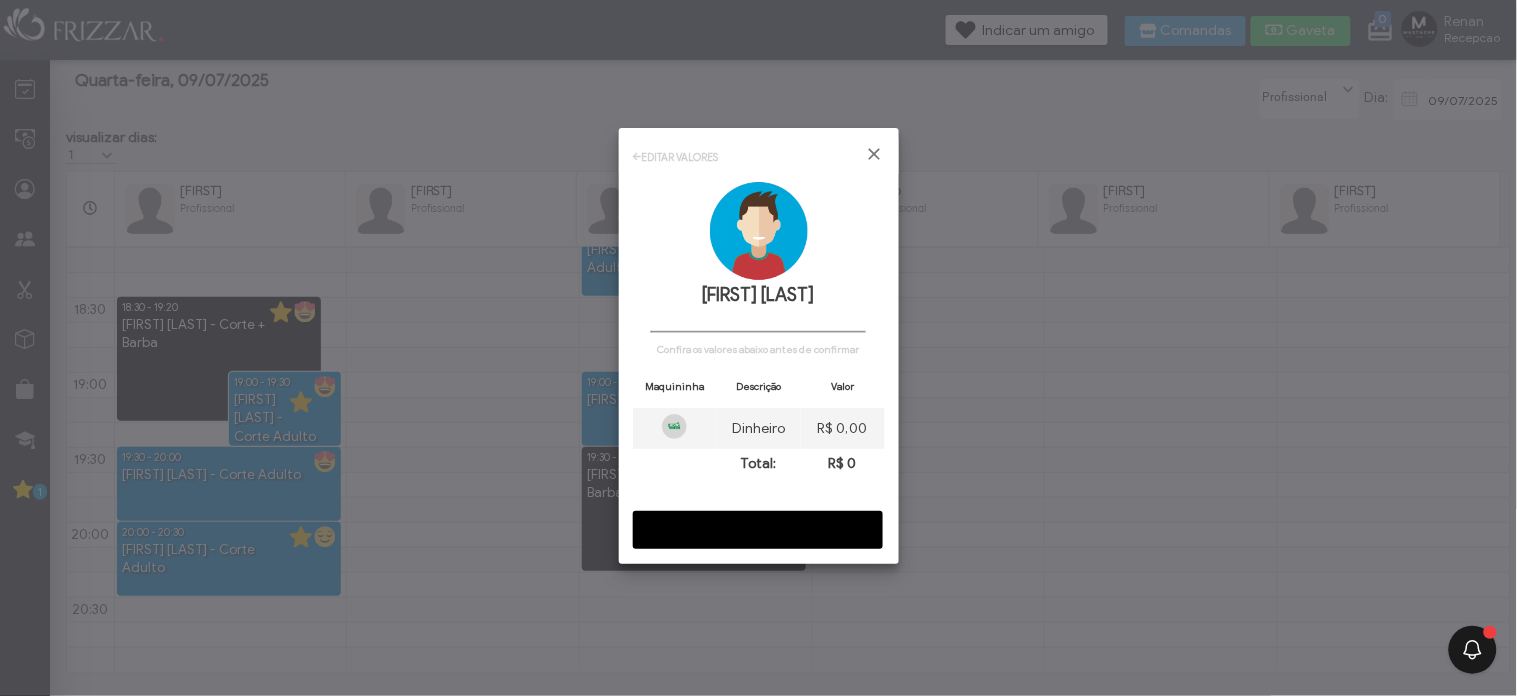 click on "CONFIRMAR" at bounding box center (758, 530) 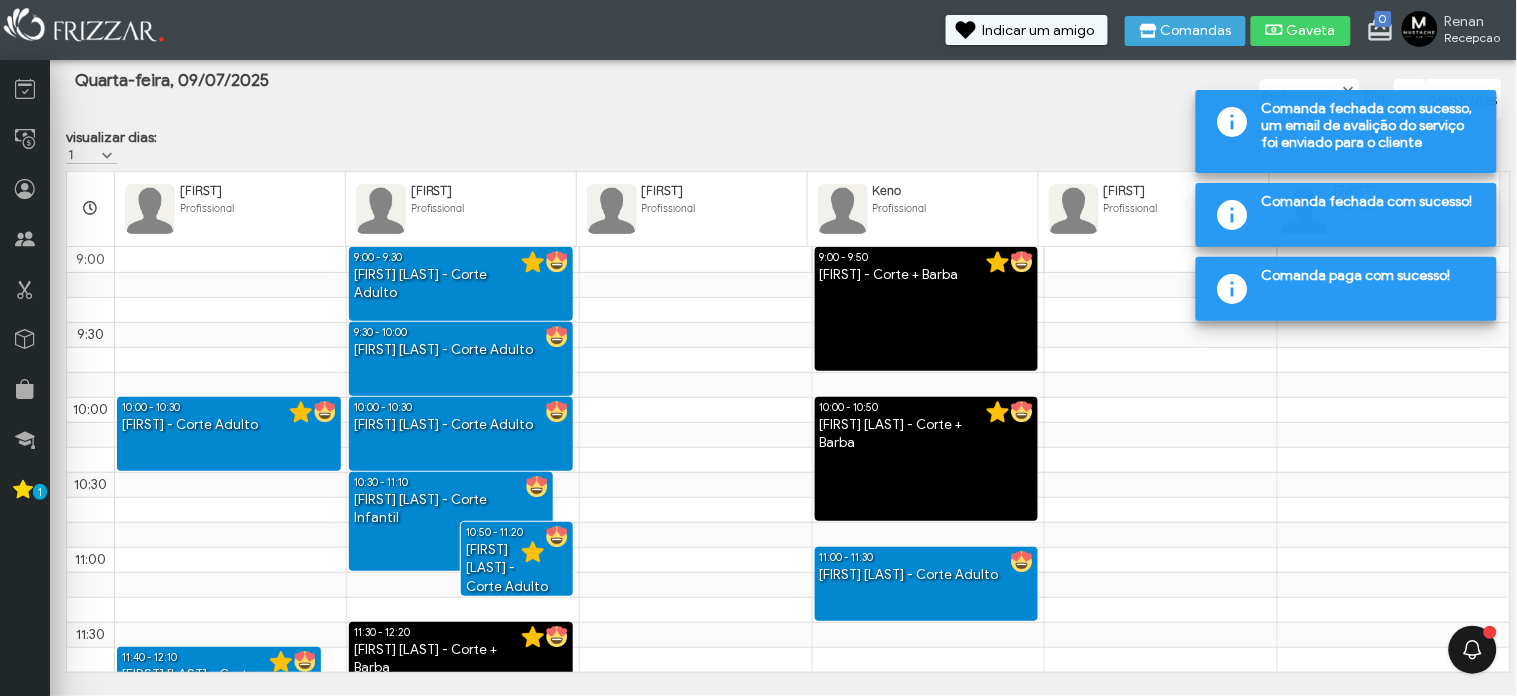 scroll, scrollTop: 1375, scrollLeft: 0, axis: vertical 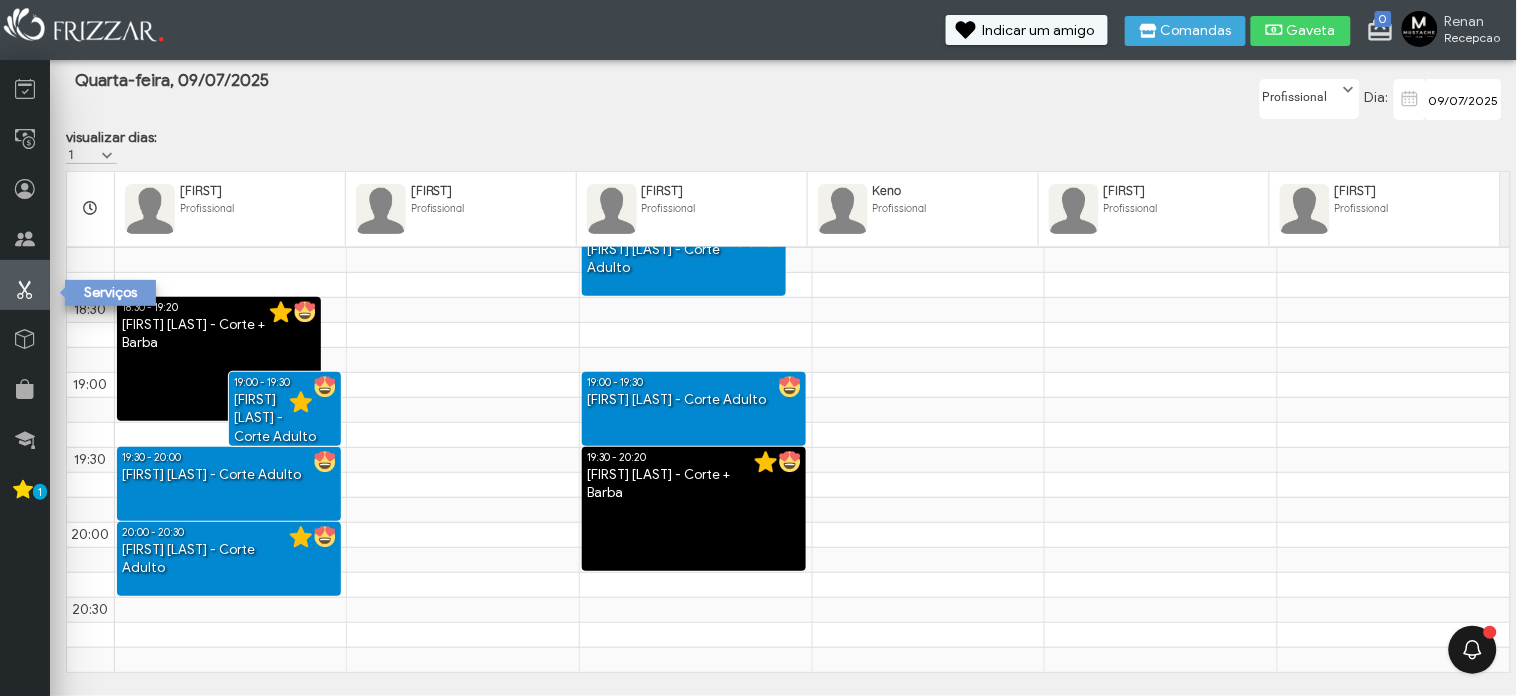click at bounding box center (25, 289) 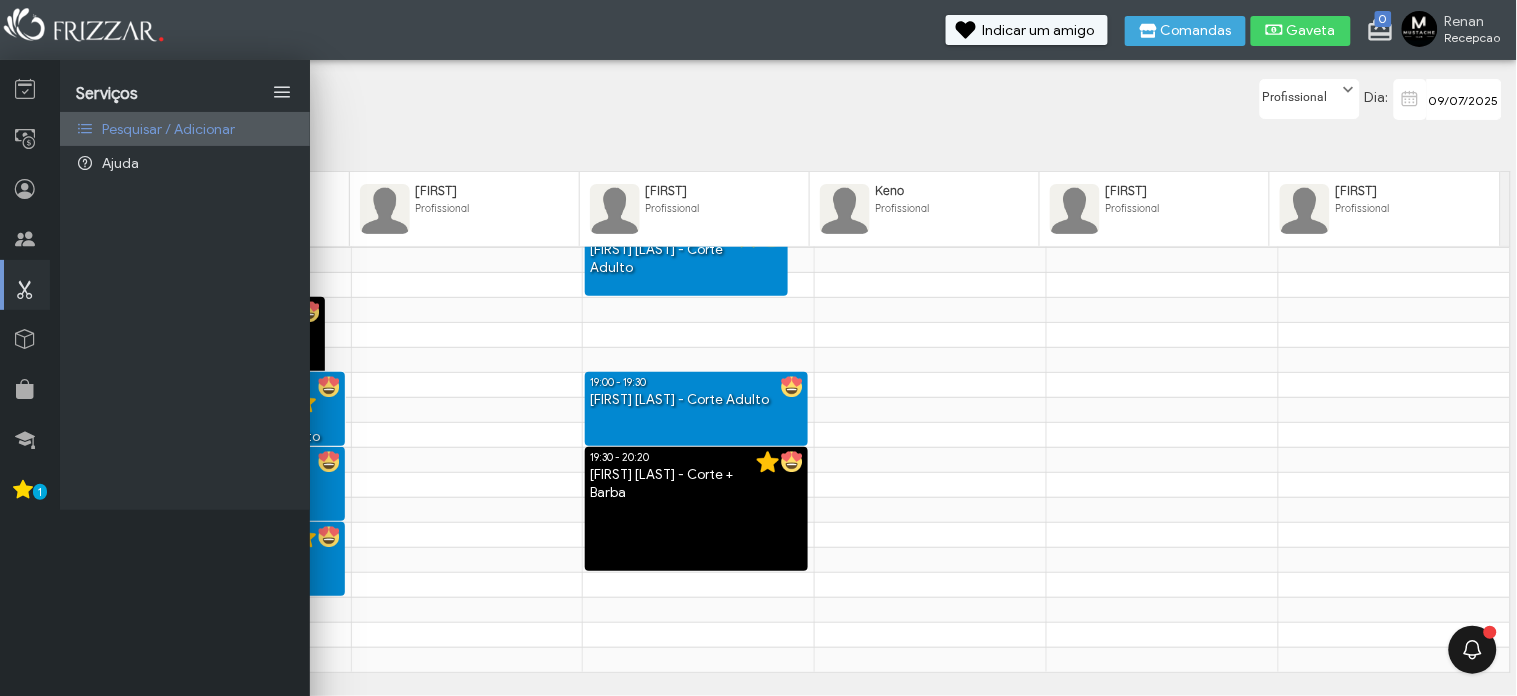 click on "Pesquisar / Adicionar" at bounding box center [185, 129] 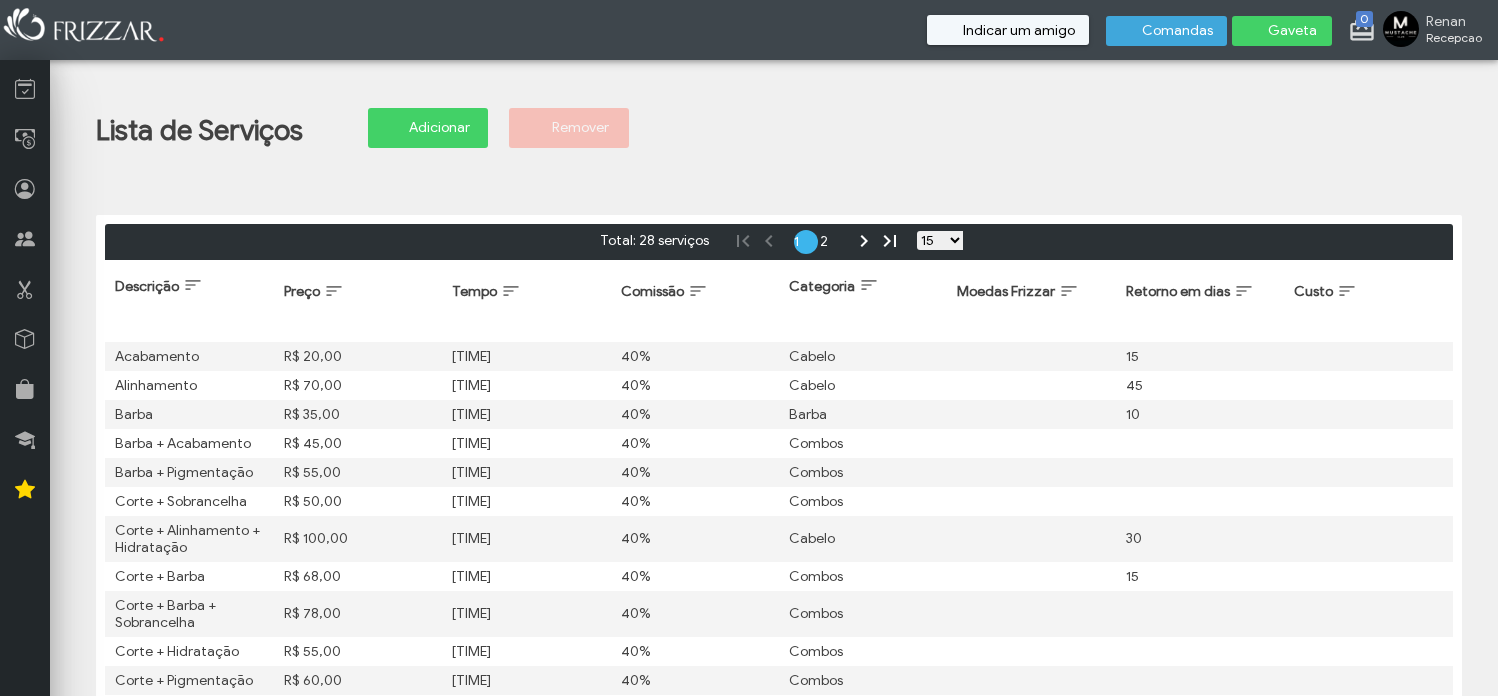 scroll, scrollTop: 0, scrollLeft: 0, axis: both 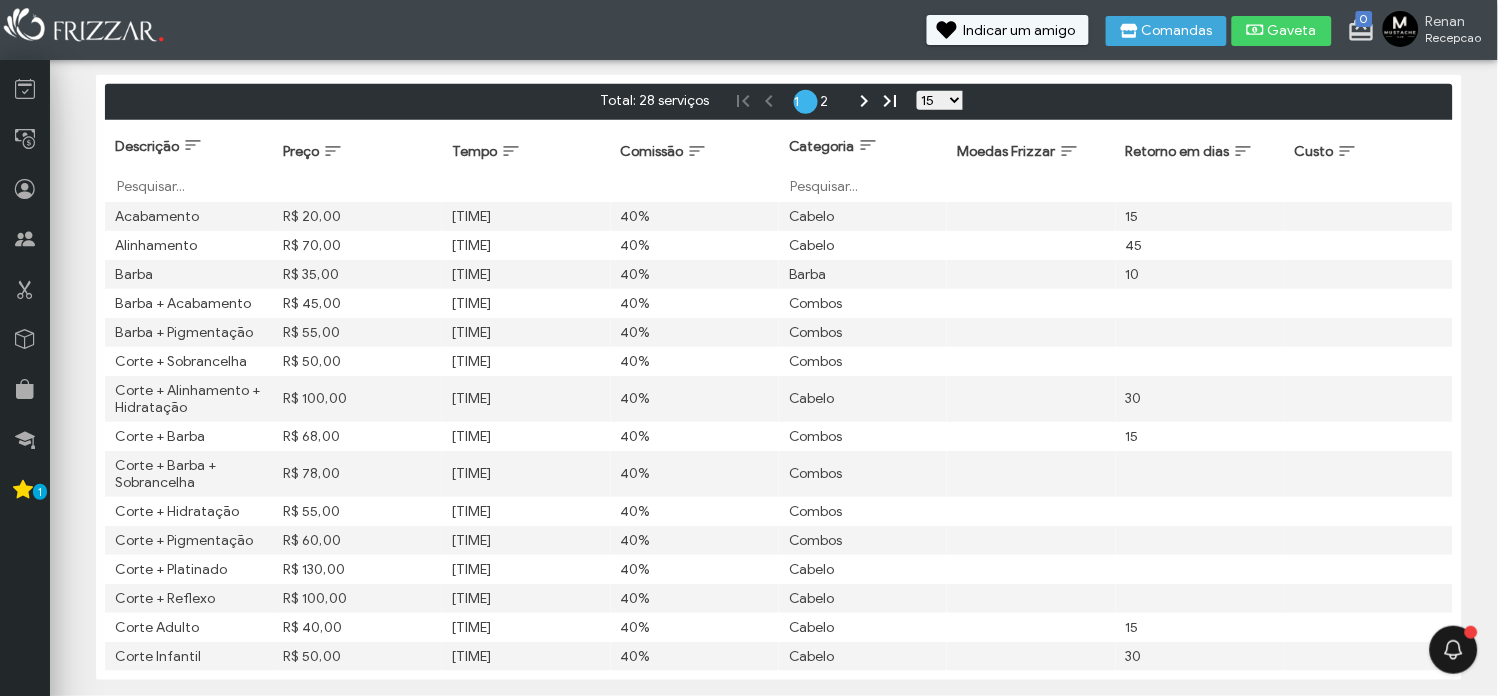 click at bounding box center [85, 27] 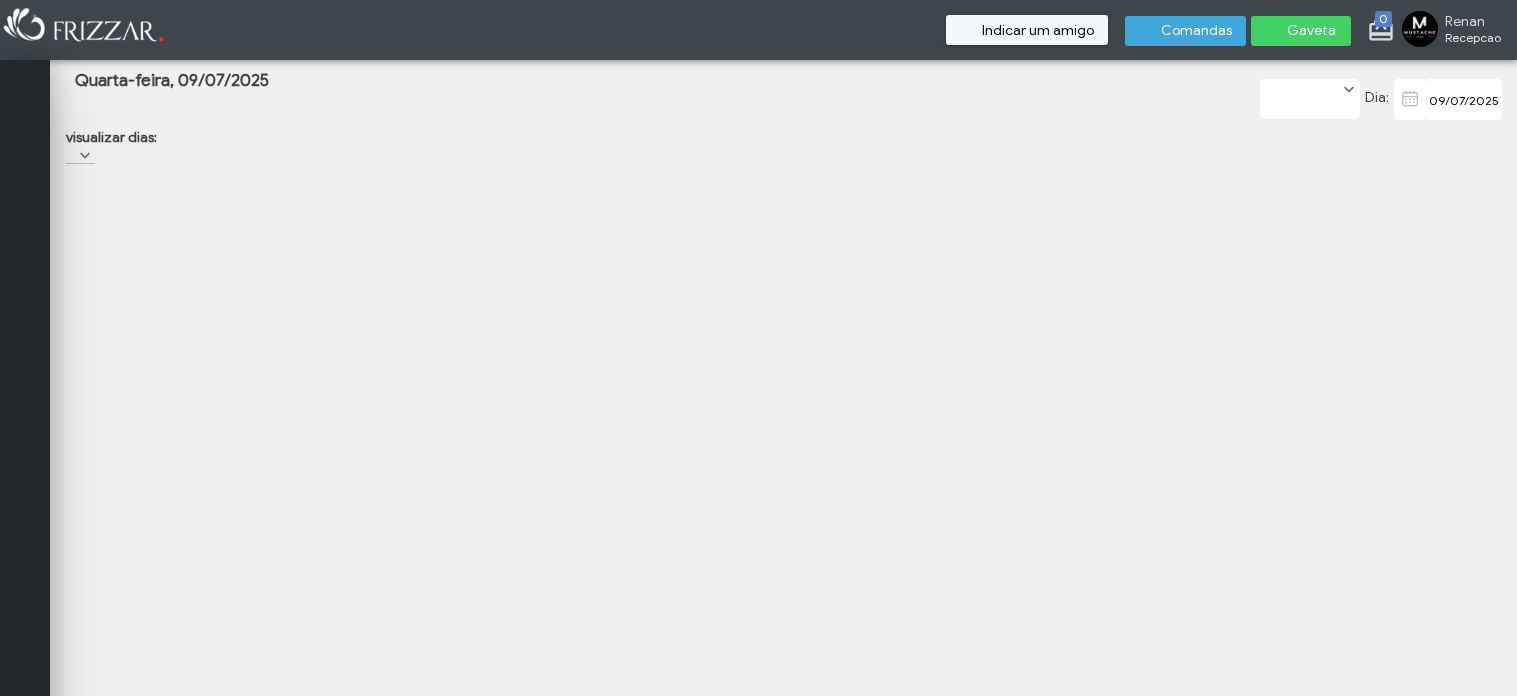 scroll, scrollTop: 0, scrollLeft: 0, axis: both 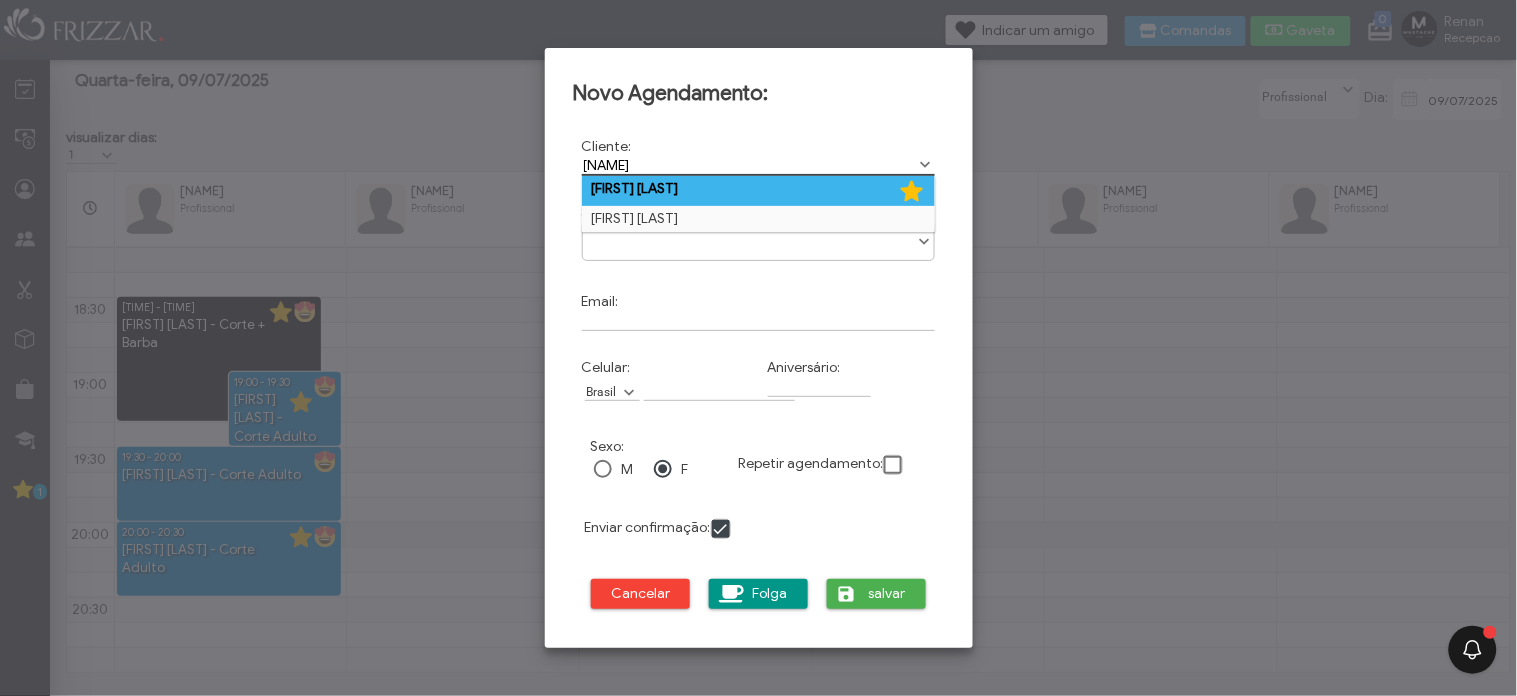 type on "maxw" 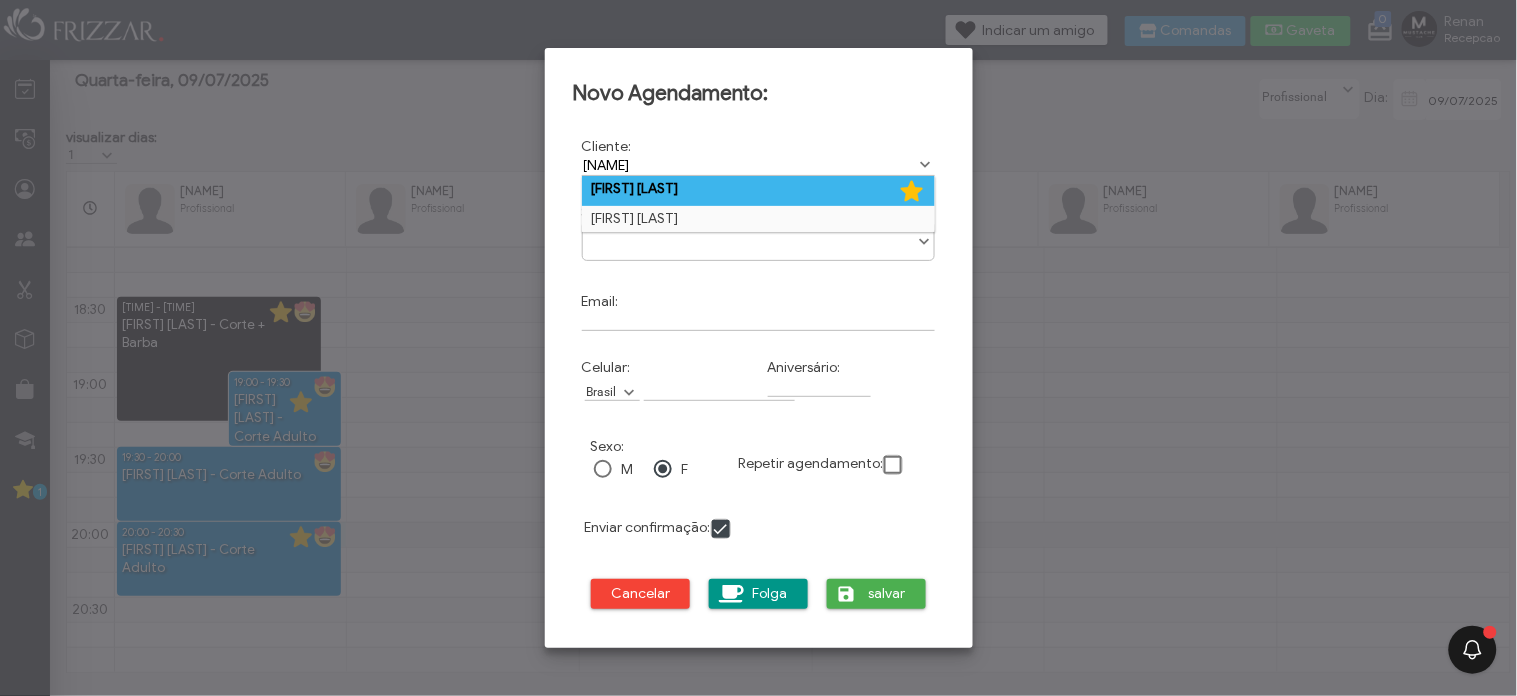 click on "maxwell benac" at bounding box center (759, 191) 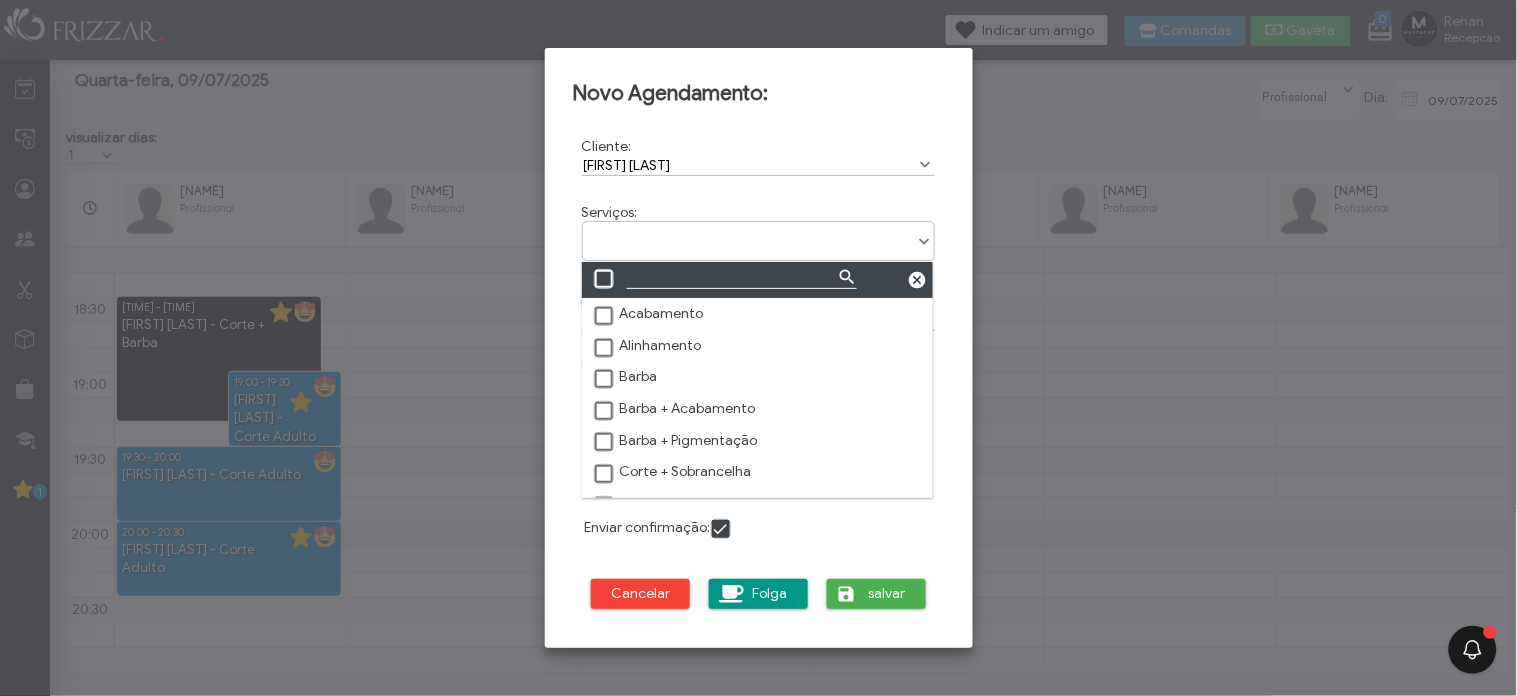 click at bounding box center [759, 234] 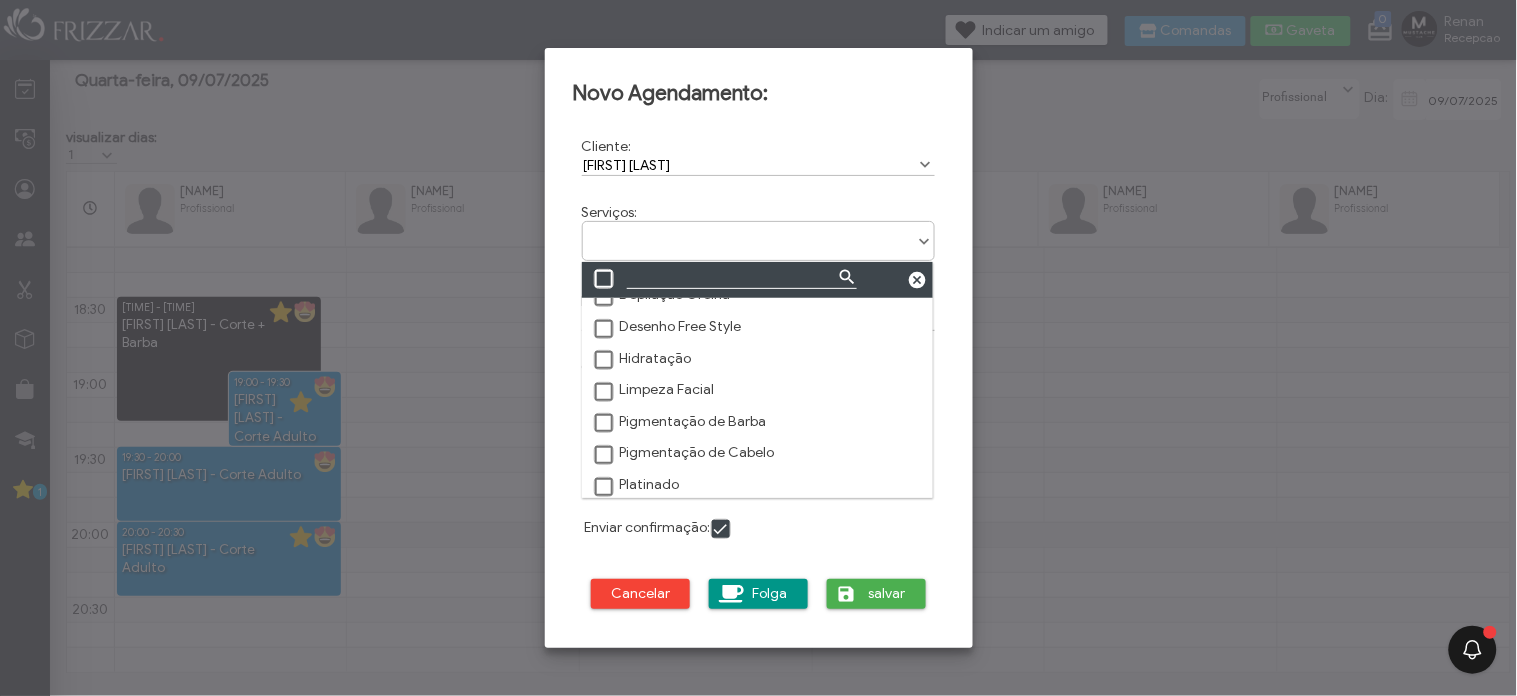 scroll, scrollTop: 692, scrollLeft: 0, axis: vertical 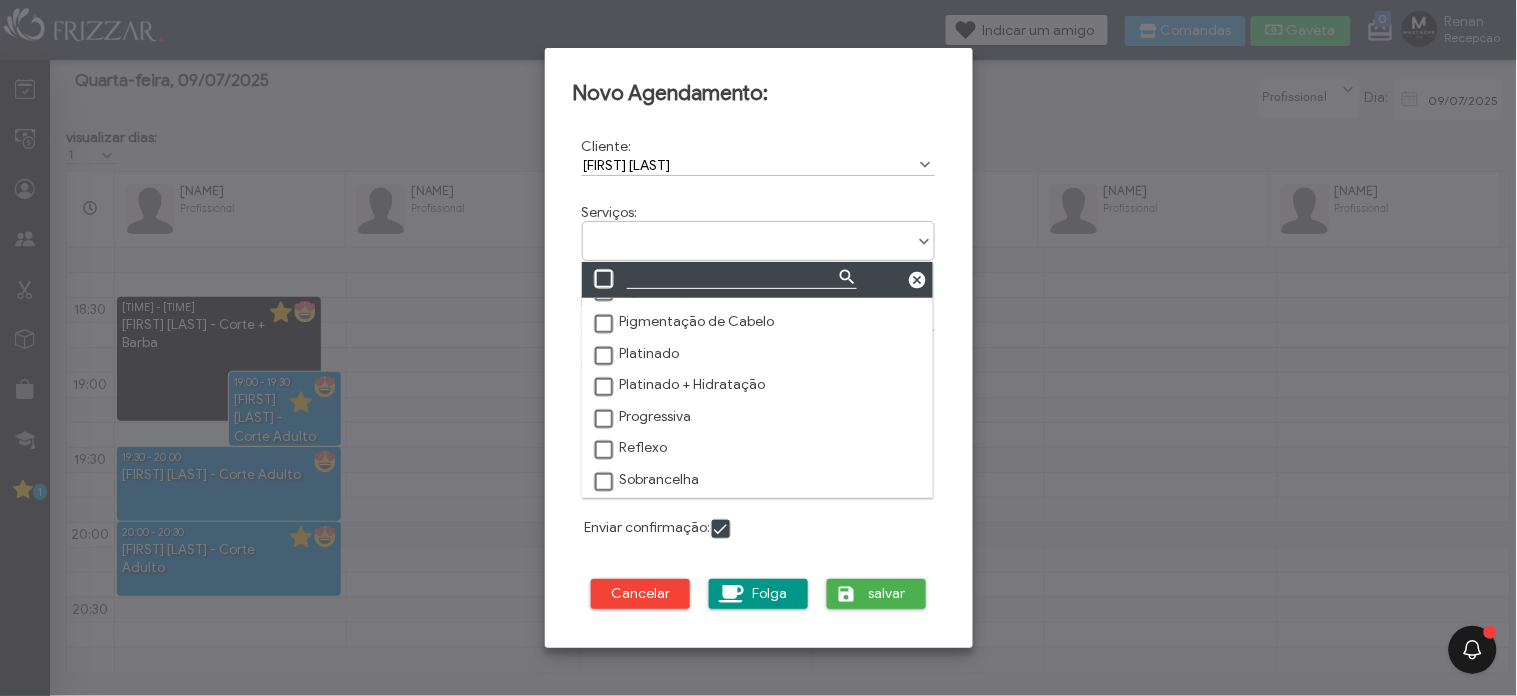 click at bounding box center (605, 483) 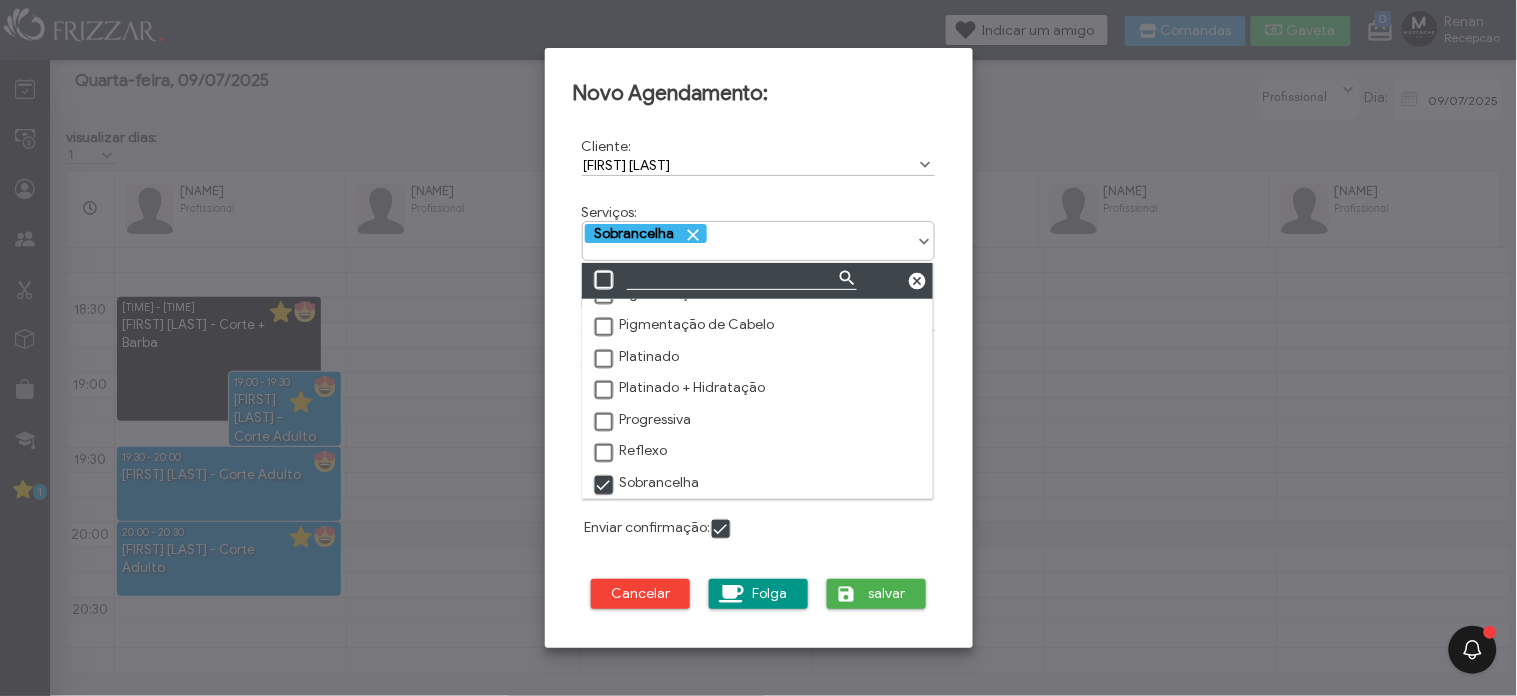 scroll, scrollTop: 10, scrollLeft: 10, axis: both 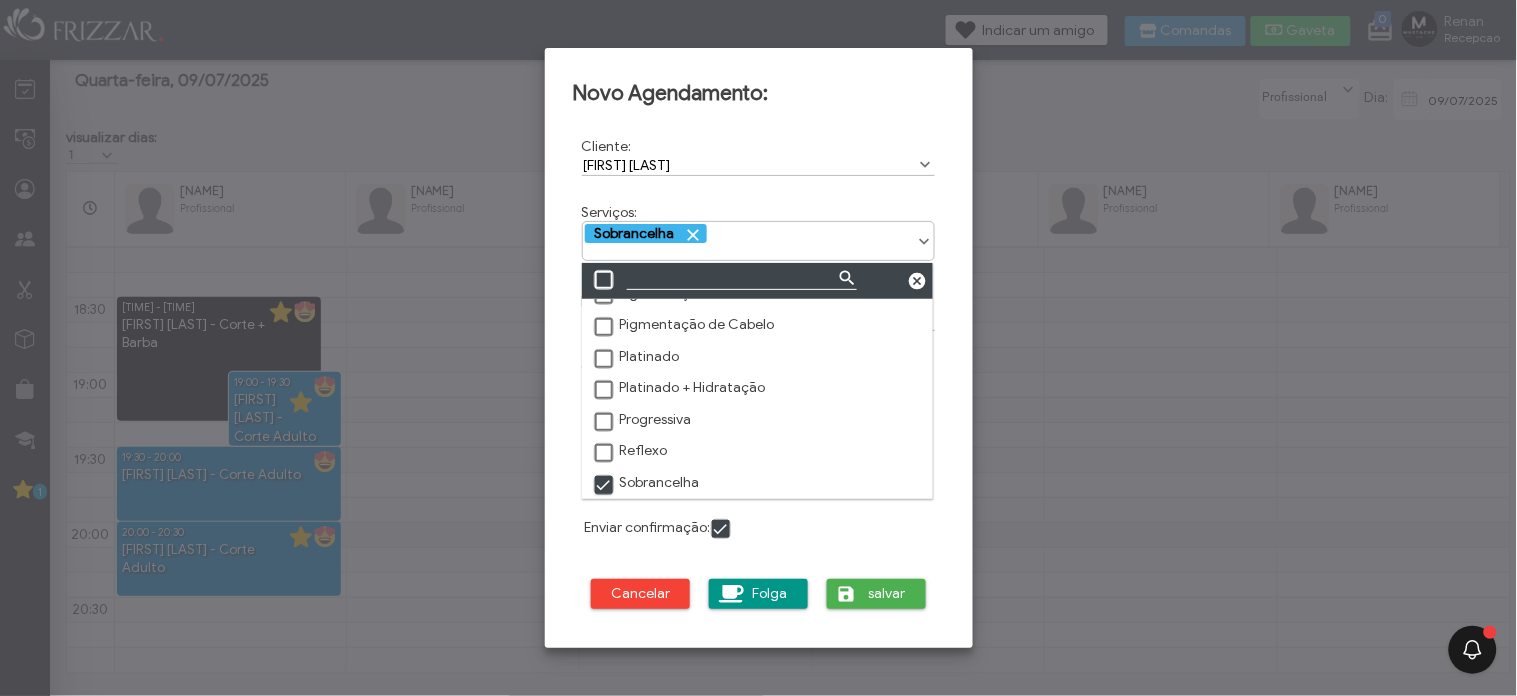 drag, startPoint x: 950, startPoint y: 398, endPoint x: 950, endPoint y: 417, distance: 19 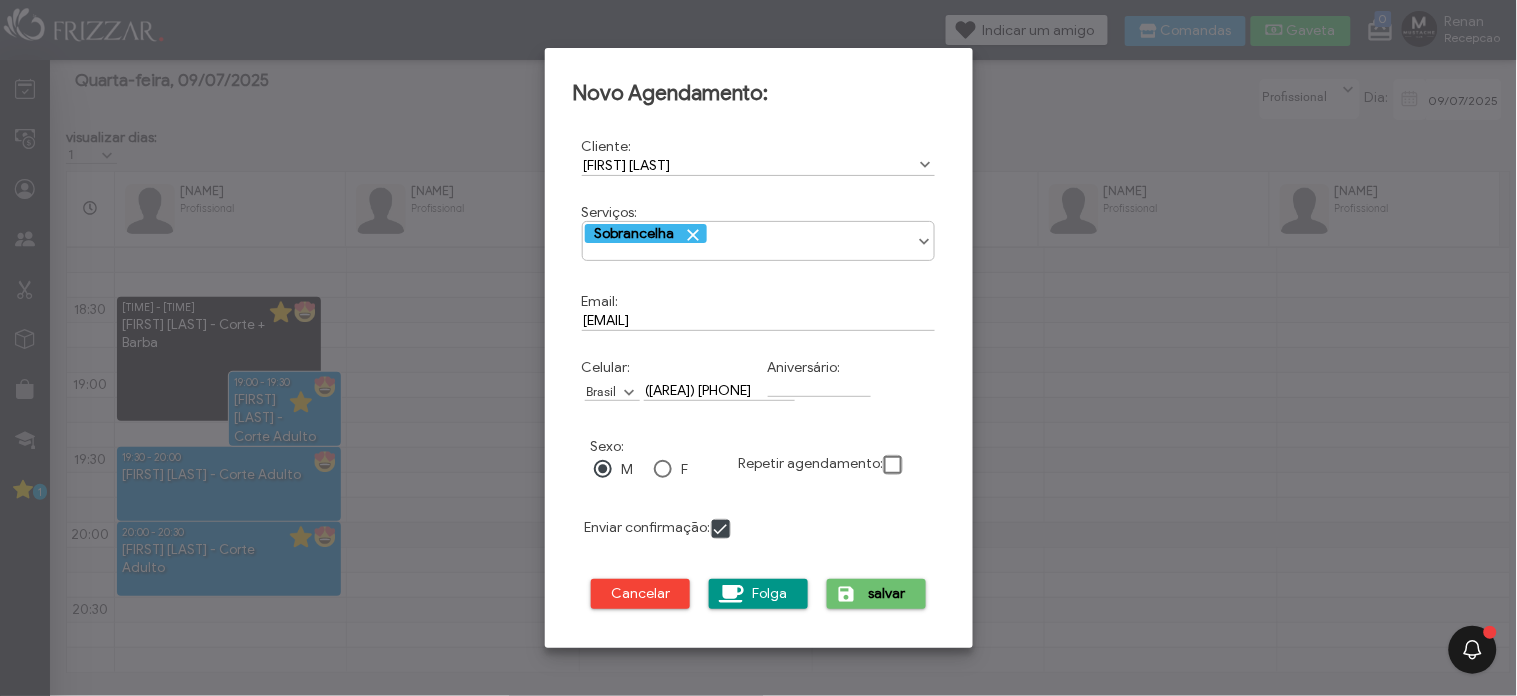 click on "salvar" at bounding box center (888, 594) 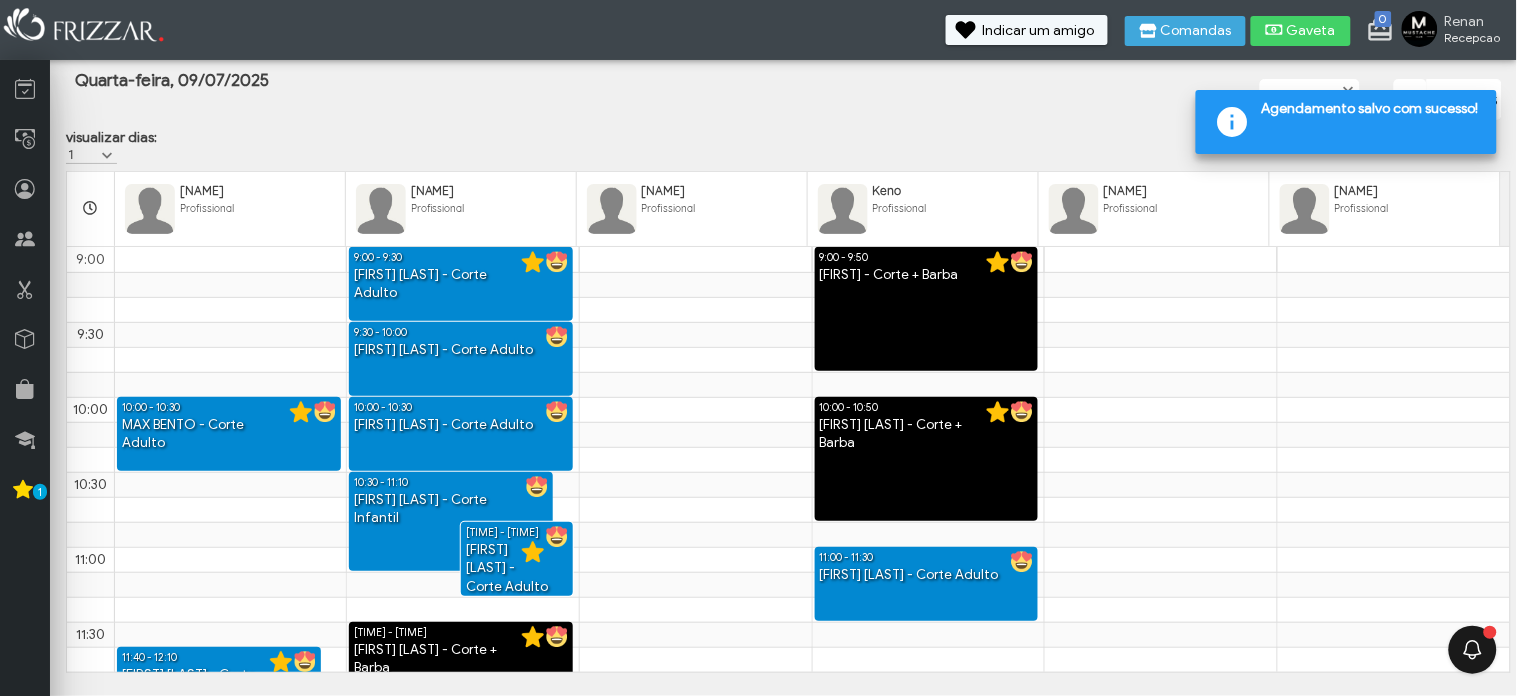 scroll, scrollTop: 1375, scrollLeft: 0, axis: vertical 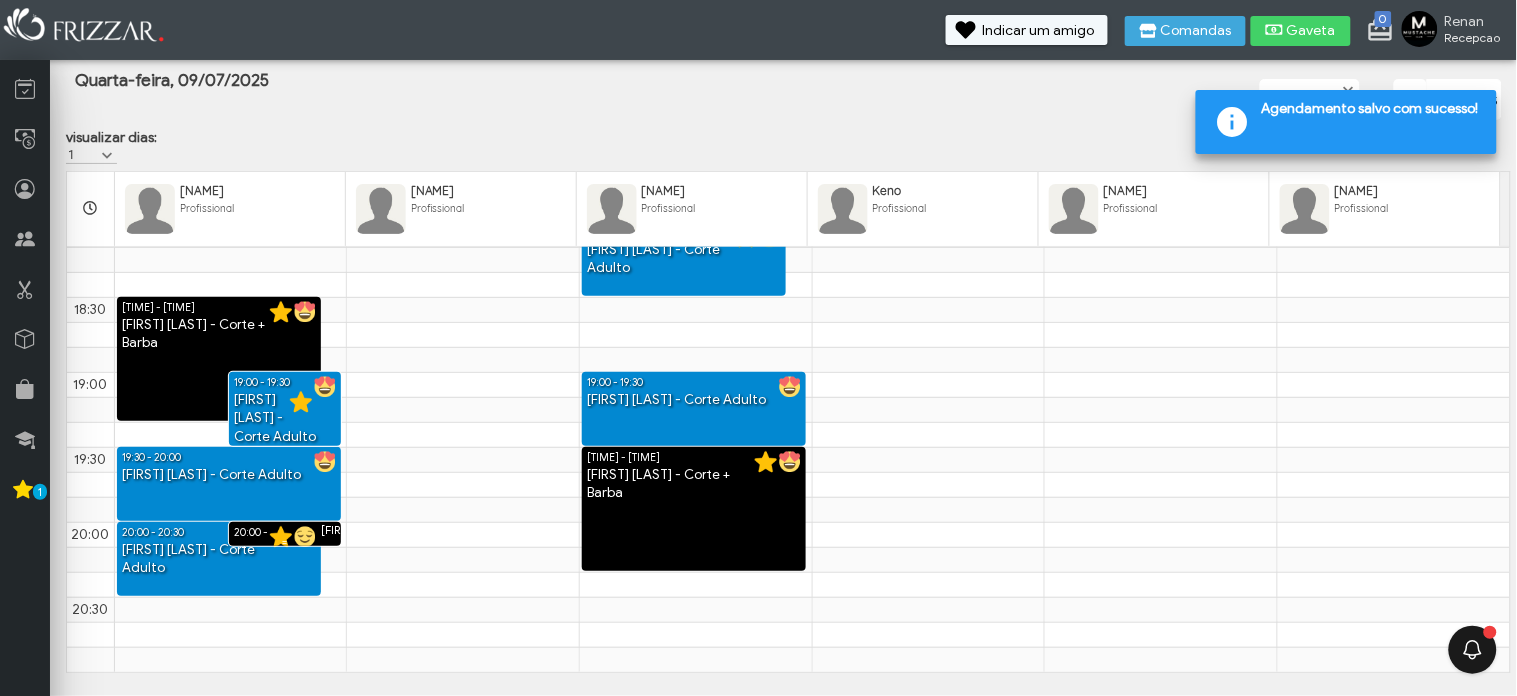 click at bounding box center (281, 537) 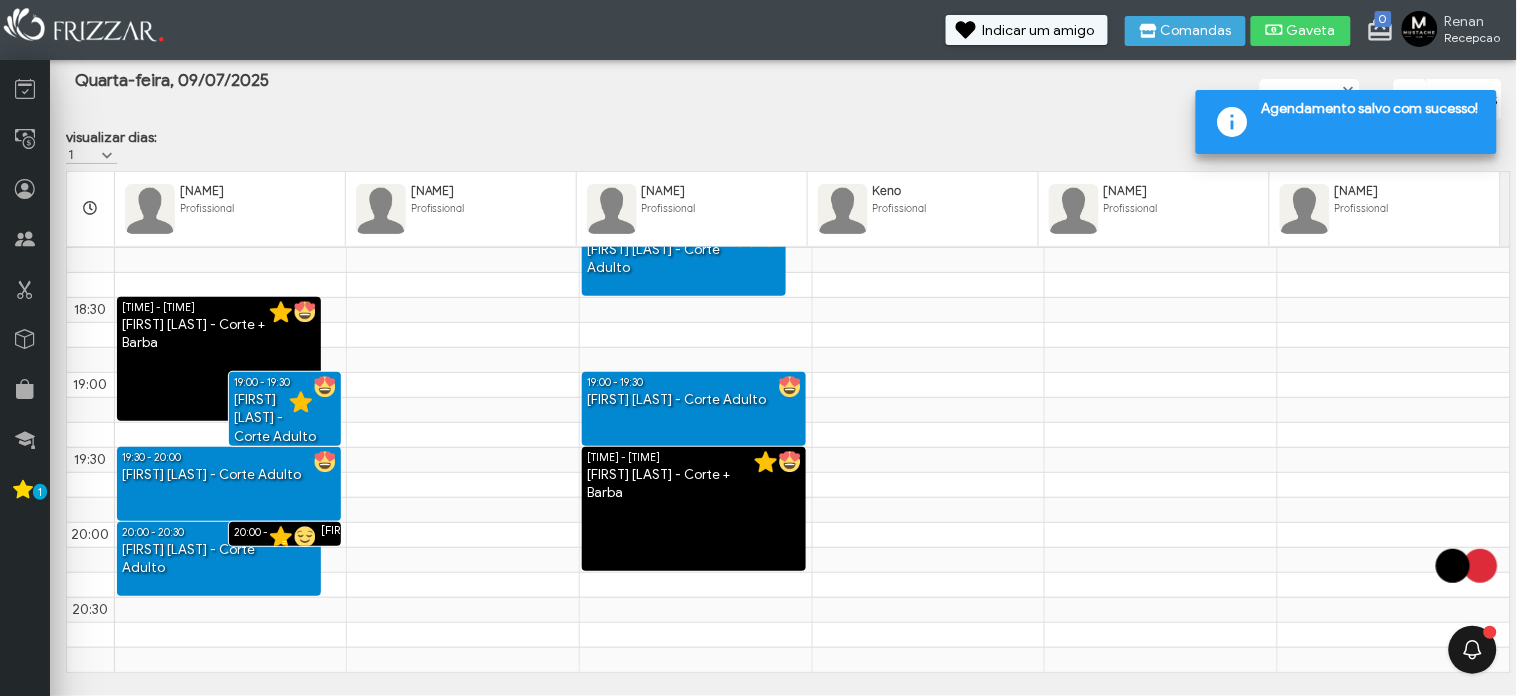 click at bounding box center (281, 537) 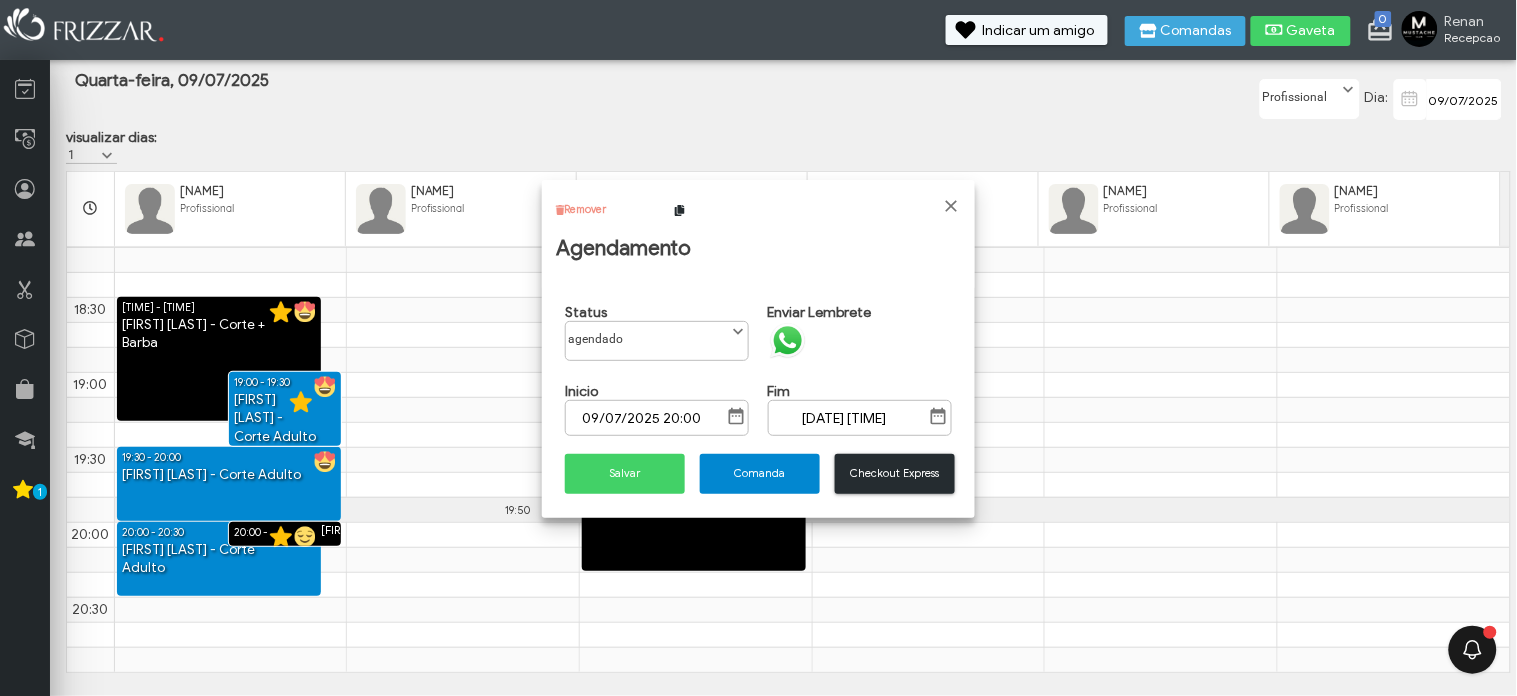 scroll, scrollTop: 10, scrollLeft: 84, axis: both 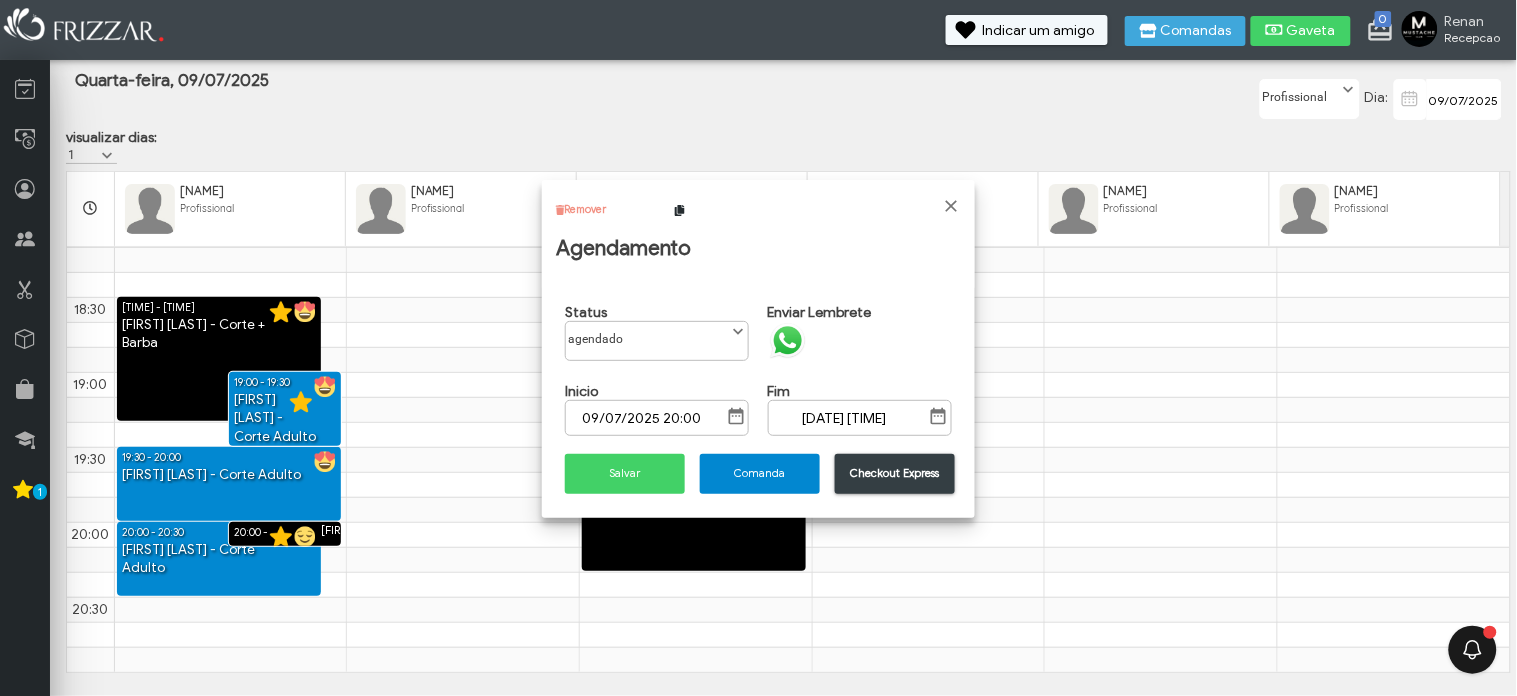 click on "Checkout Express" at bounding box center (895, 473) 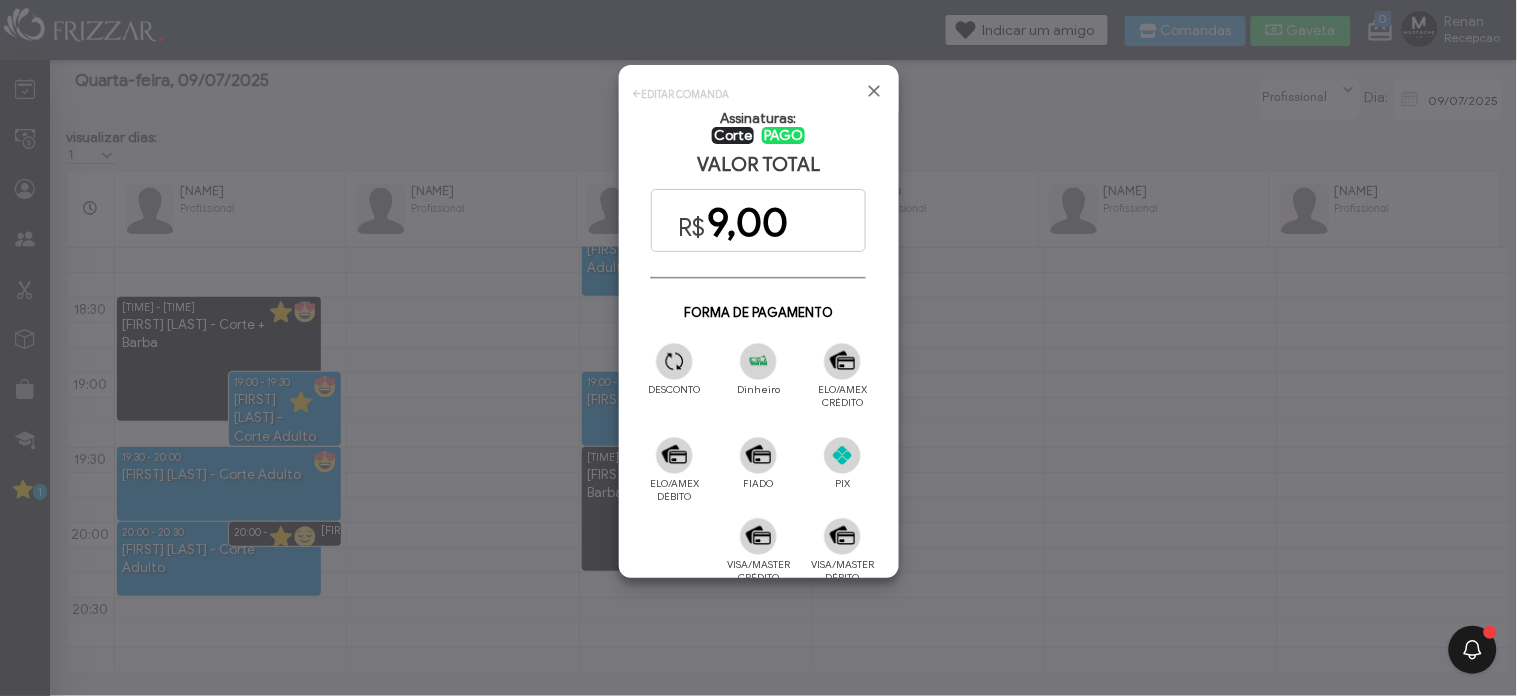 click at bounding box center (758, 536) 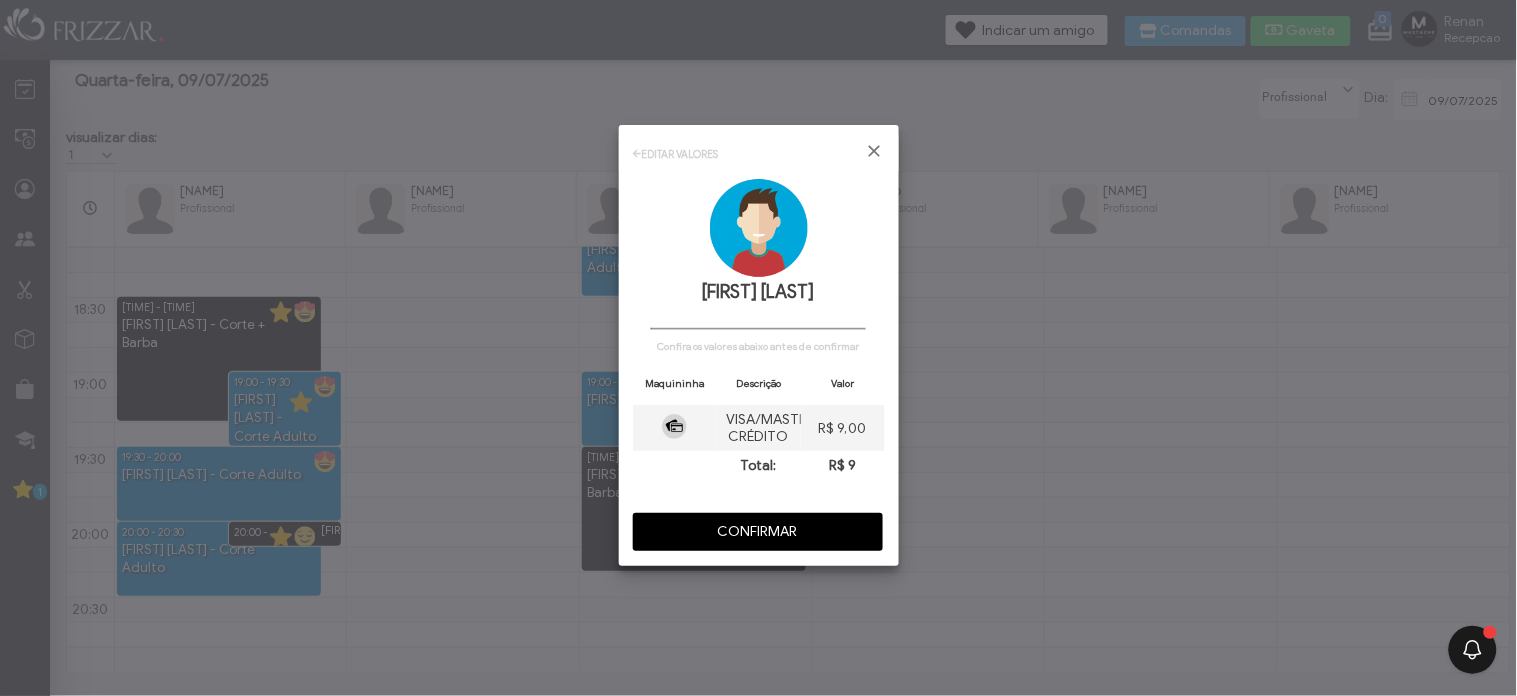 click on "CONFIRMAR" at bounding box center [758, 532] 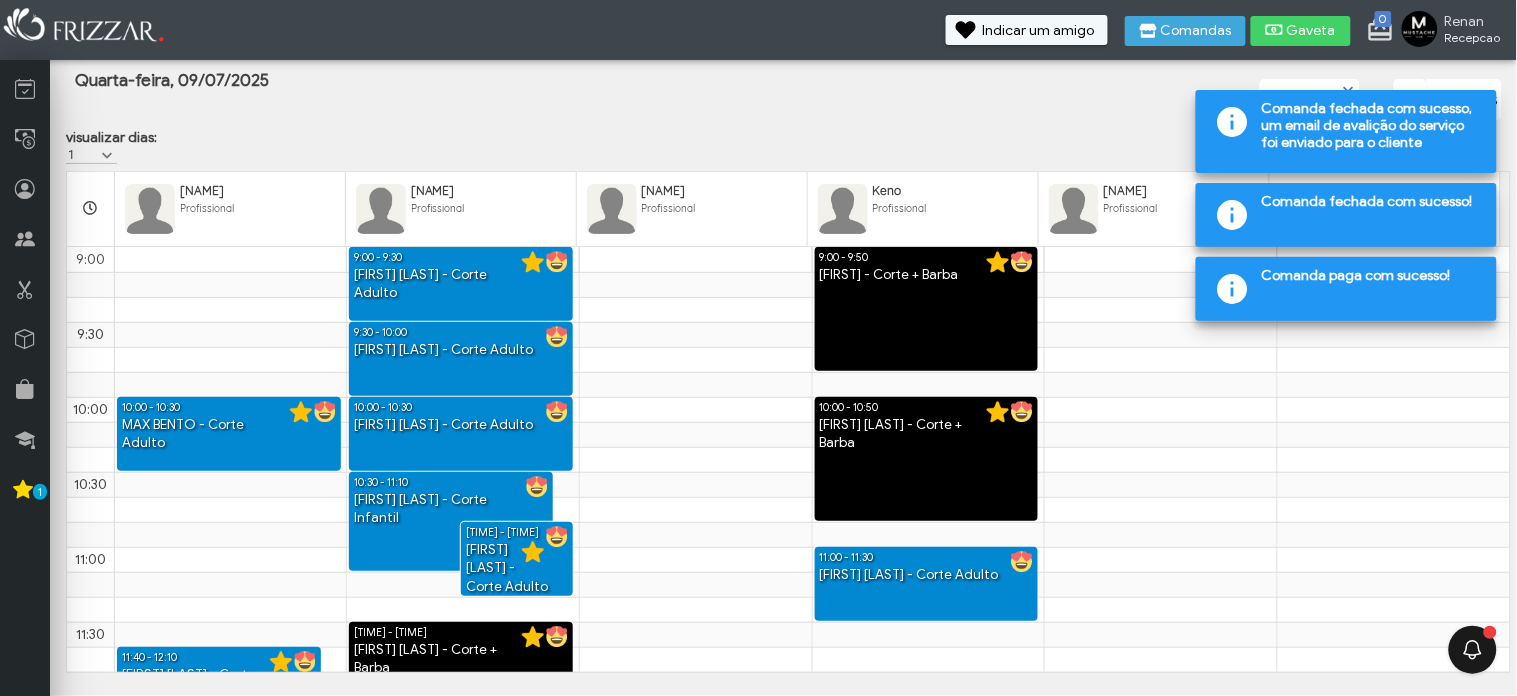 scroll, scrollTop: 1375, scrollLeft: 0, axis: vertical 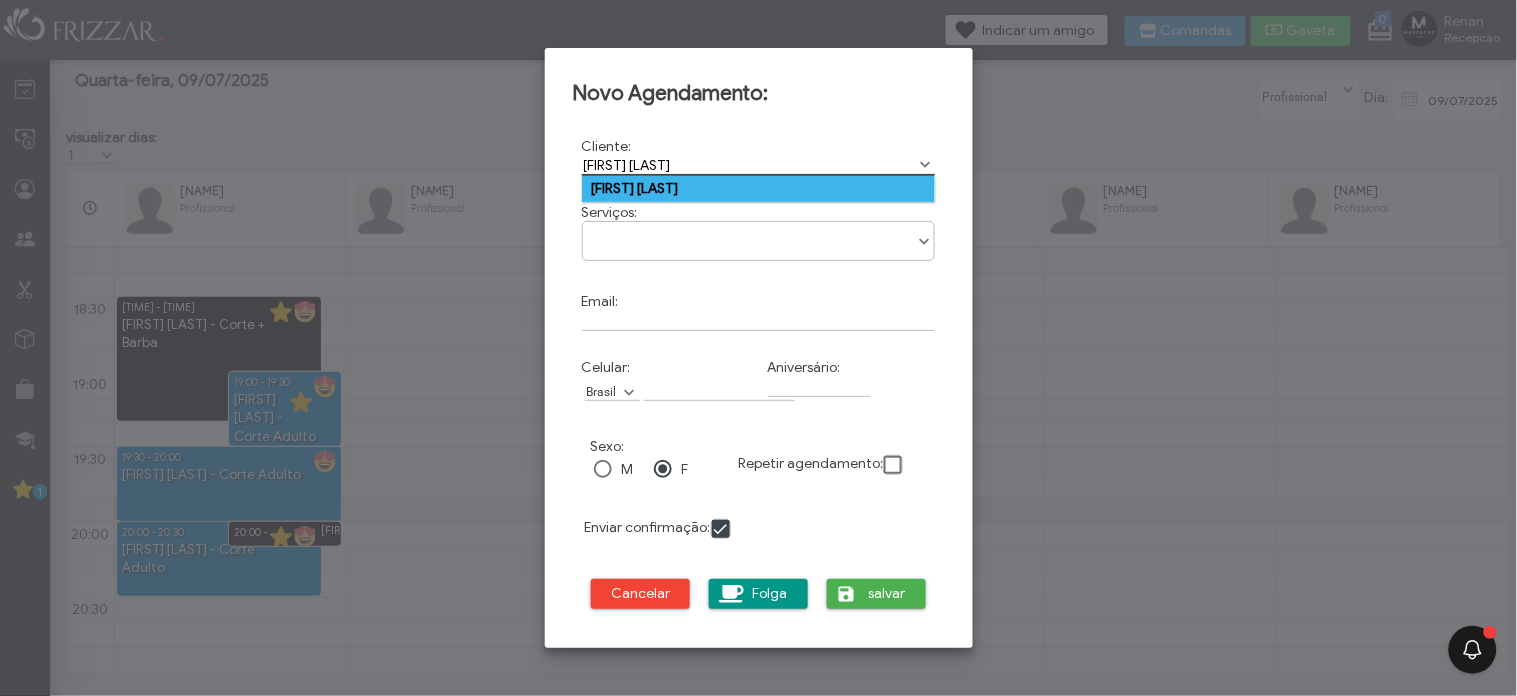 type on "samuel arauj" 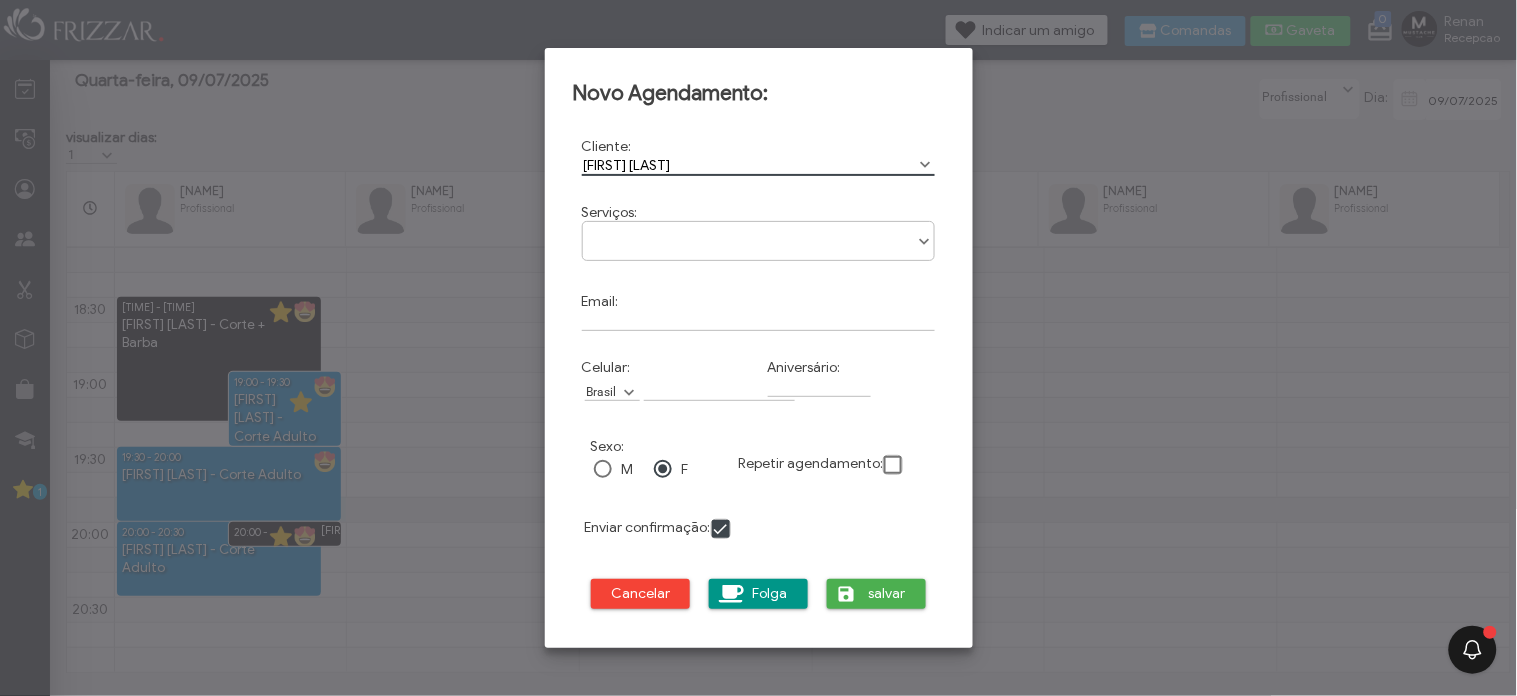 click at bounding box center [603, 469] 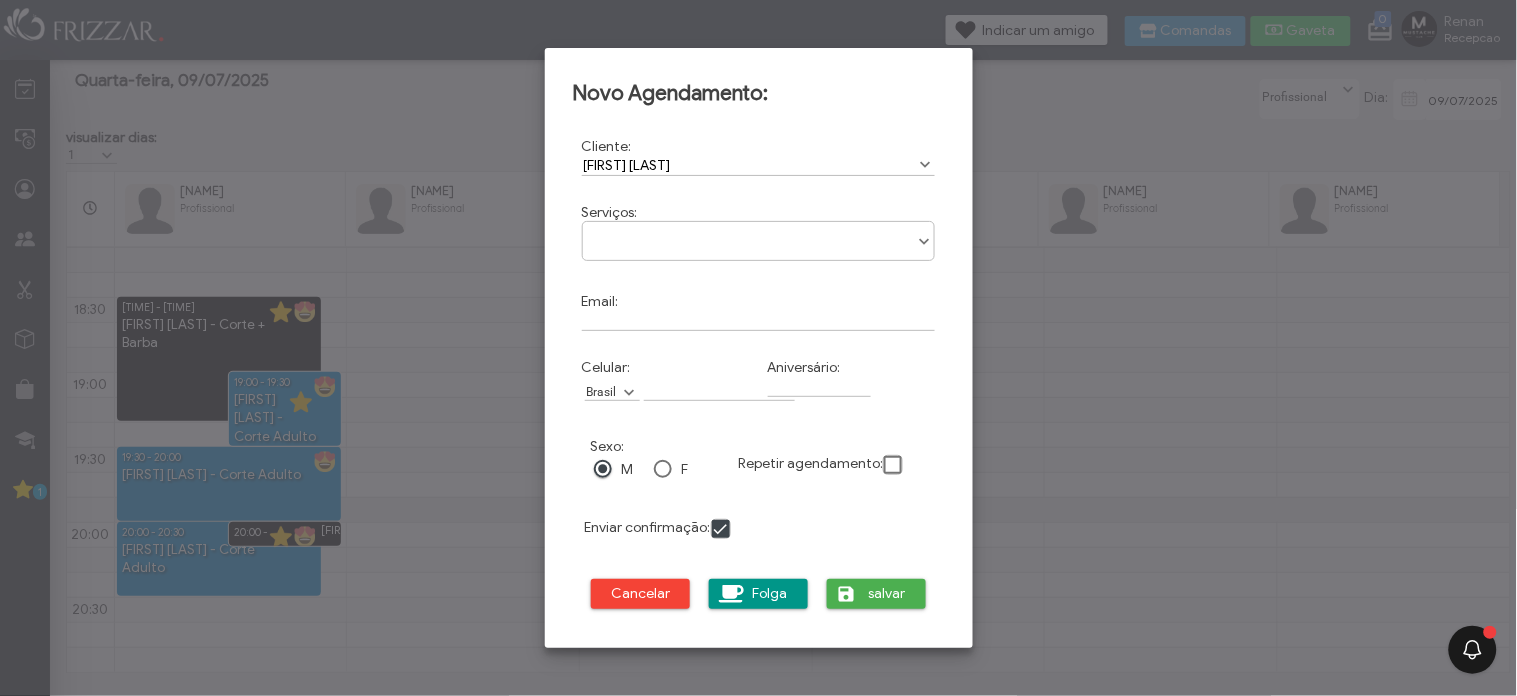 scroll, scrollTop: 10, scrollLeft: 11, axis: both 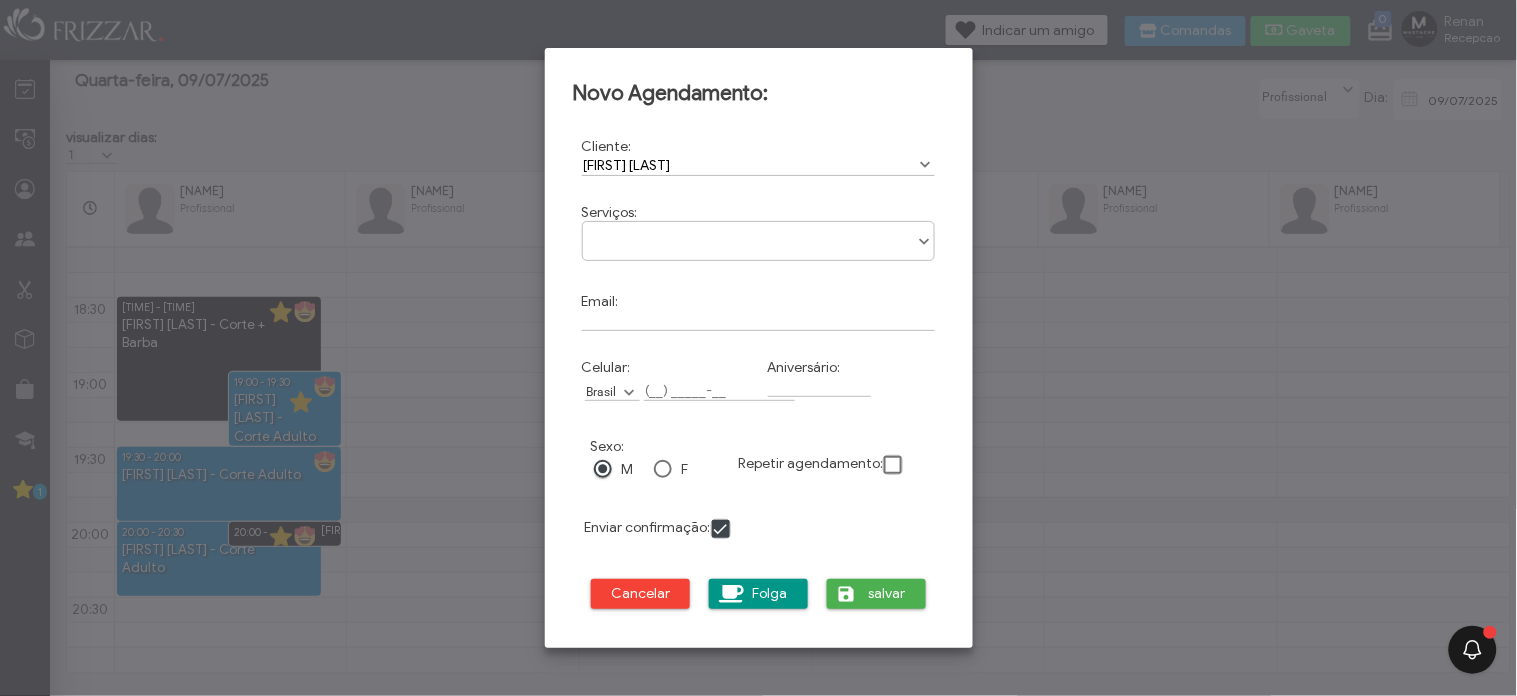 click on "Celular:" at bounding box center [719, 390] 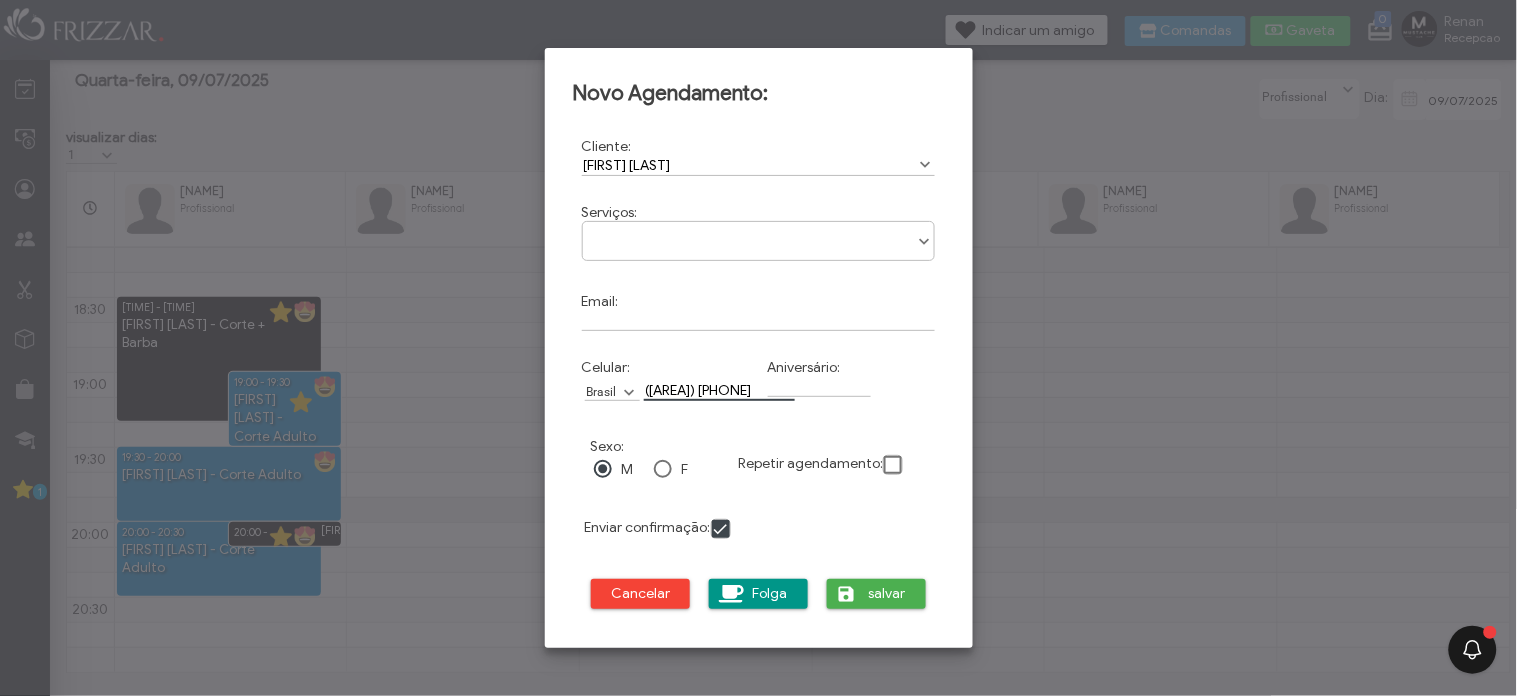 click at bounding box center (924, 232) 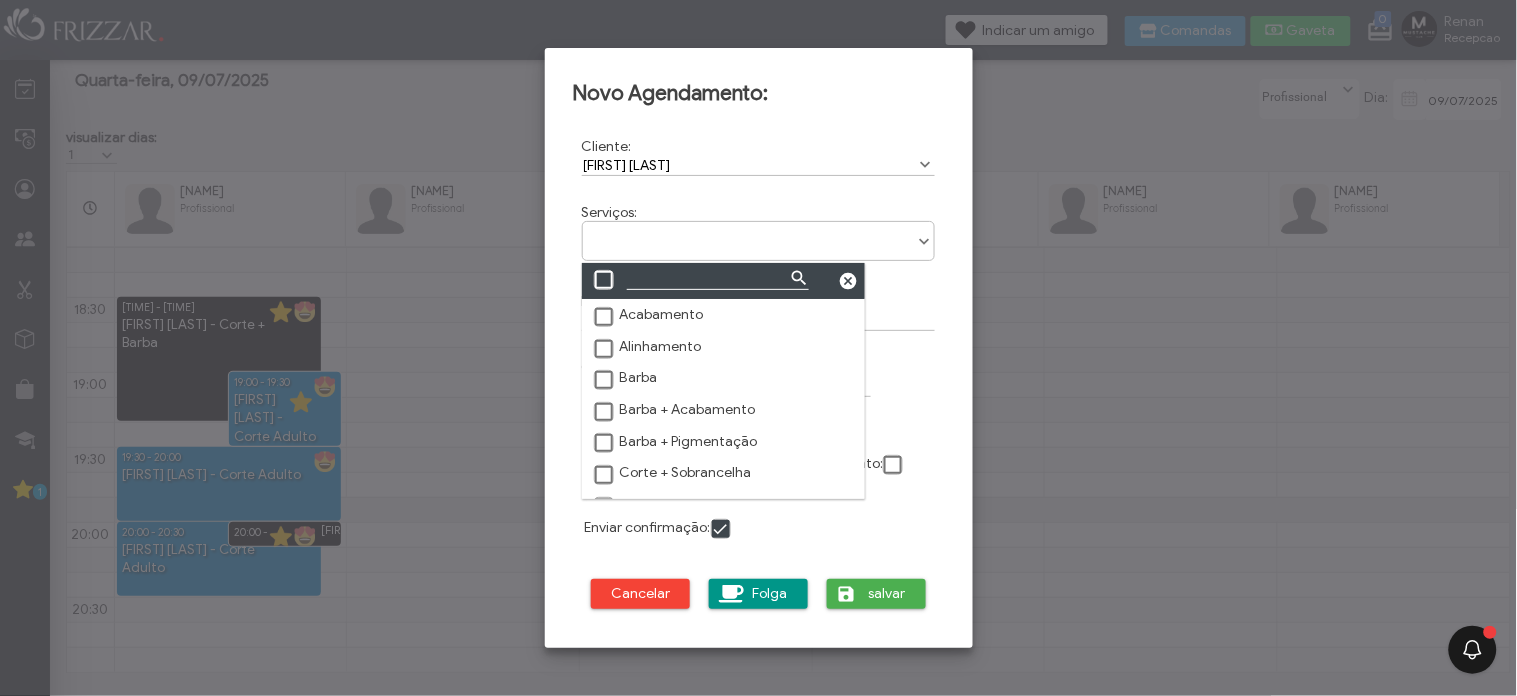 scroll, scrollTop: 10, scrollLeft: 84, axis: both 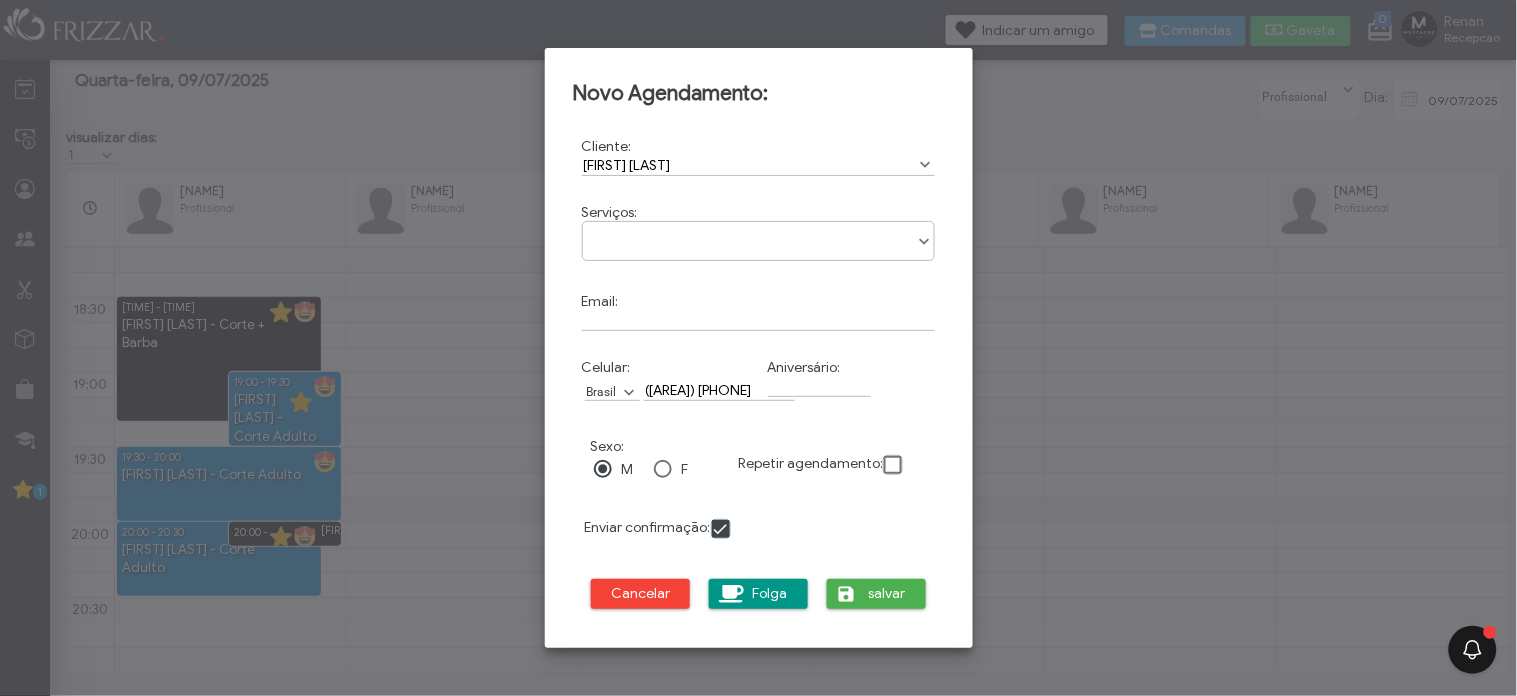 click on "Sexo:  M F
Repetir agendamento:" at bounding box center [759, 461] 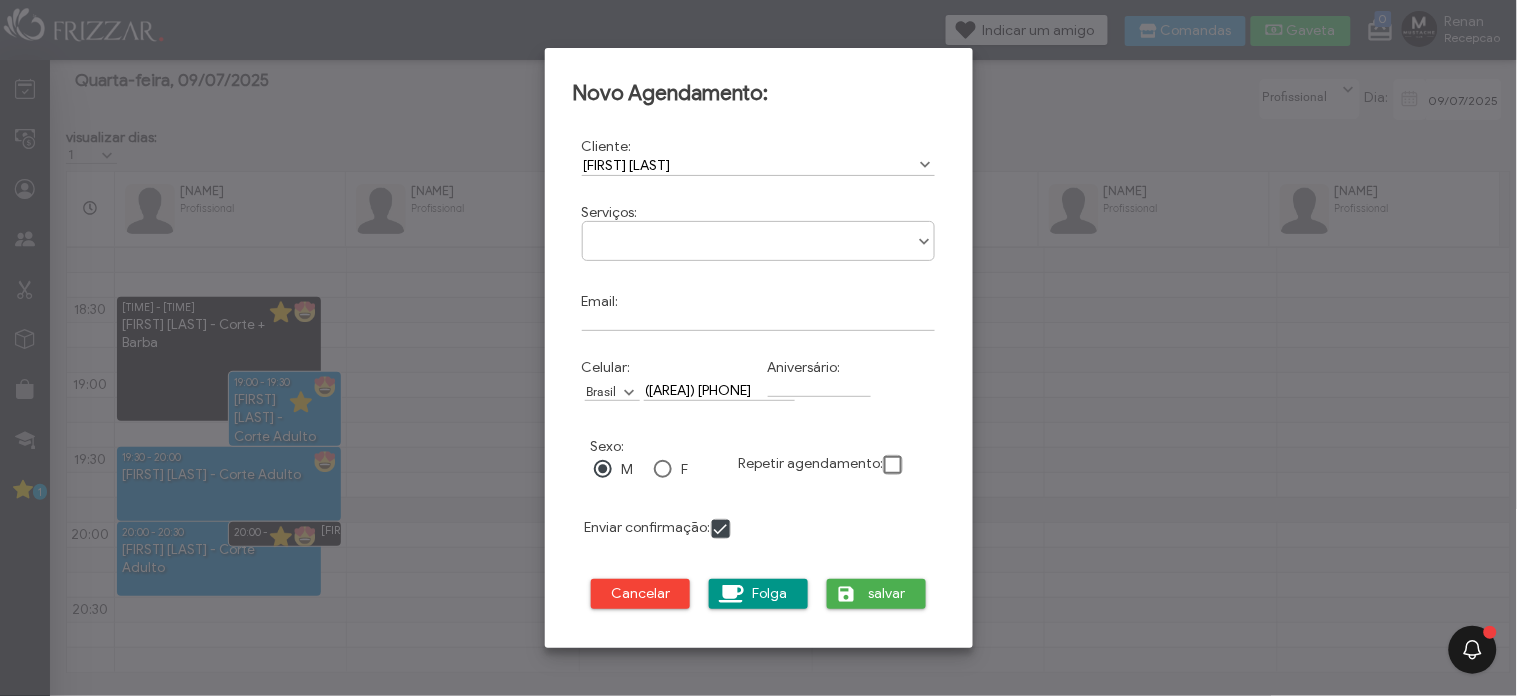 click at bounding box center [924, 242] 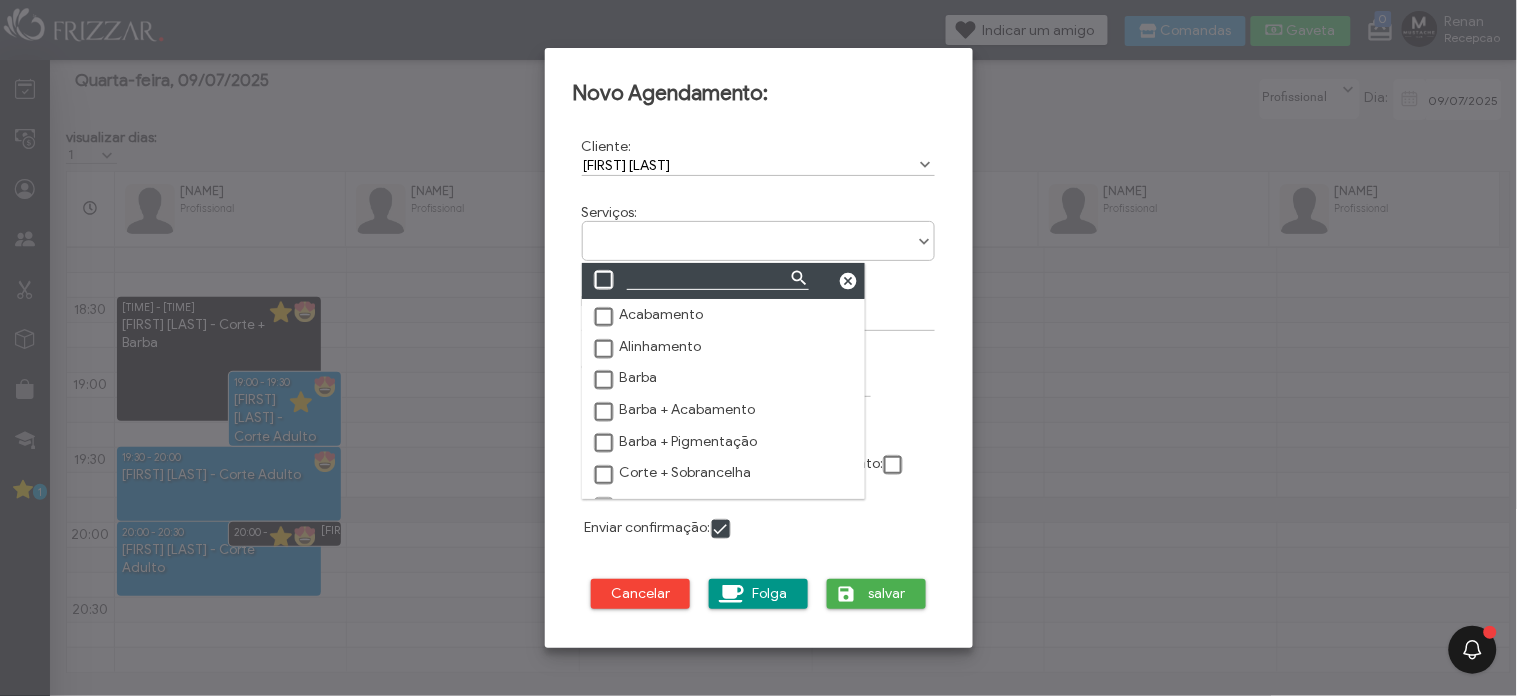 click on "Novo Agendamento:
Cliente:   SAMUEL ARAUJO
Cod:  1000210
Serviços:  Acabamento Alinhamento Barba Barba + Acabamento Barba + Pigmentação Corte +  Sobrancelha Corte + Alinhamento + Hidratação Corte + Barba Corte + Barba + Sobrancelha Corte + Hidratação Corte + Pigmentação Corte + Platinado Corte + Reflexo Corte Adulto Corte Infantil Depilação Nariz Depilação Nariz + Orelha Depilação Orelha Desenho Free Style Hidratação Limpeza Facial Pigmentação de Barba Pigmentação de Cabelo Platinado Platinado + Hidratação Progressiva Reflexo Sobrancelha
Email:
Celular:
África do Sul Alemanha Argentina Austrália Bélgica Bolívia Brasil Canadá Peru" at bounding box center (759, 348) 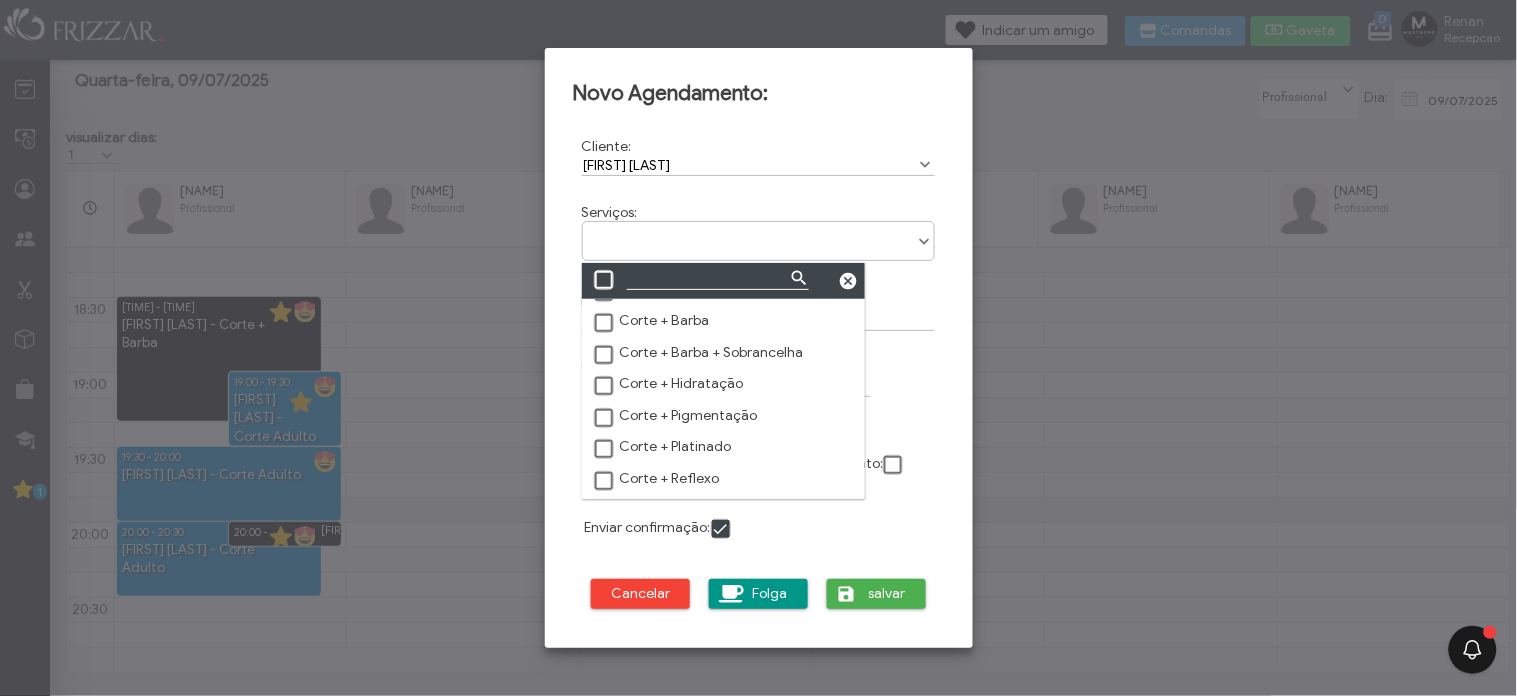 scroll, scrollTop: 333, scrollLeft: 0, axis: vertical 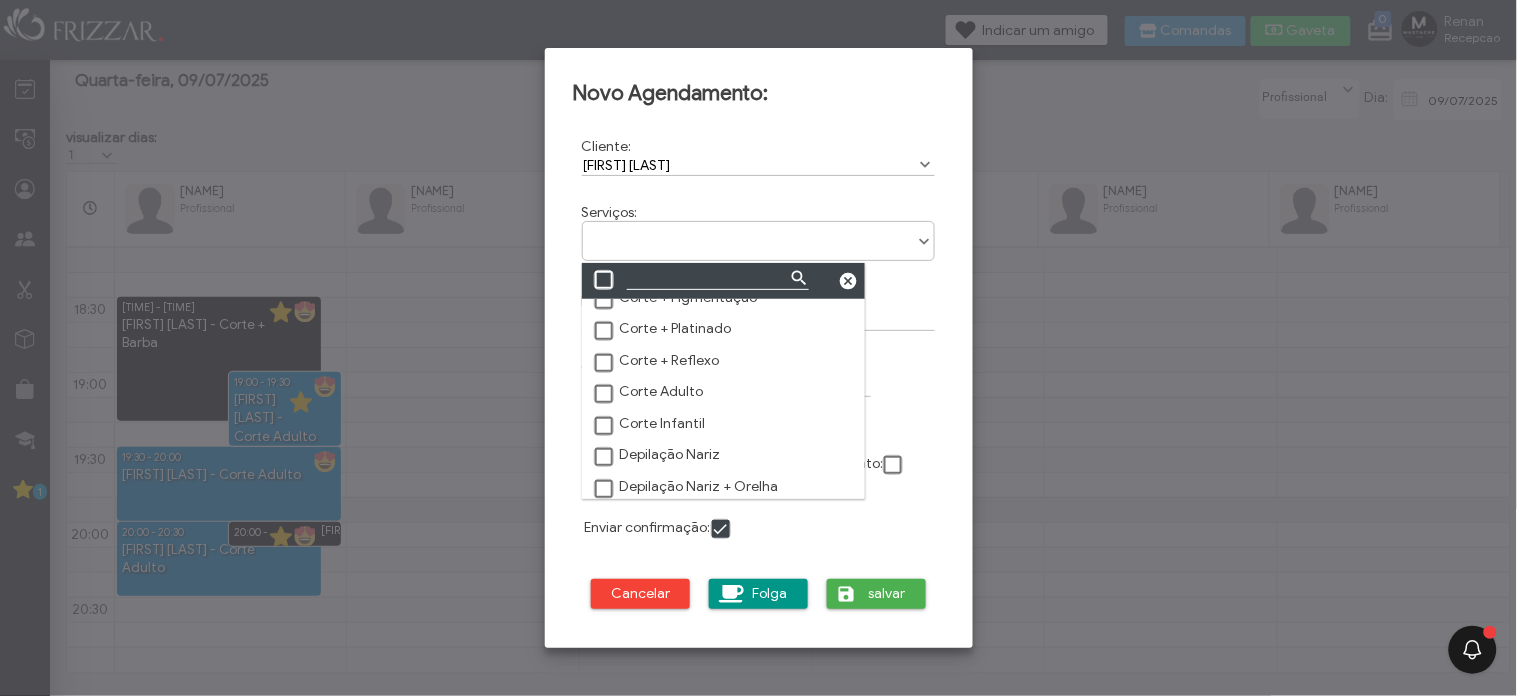 click at bounding box center (605, 395) 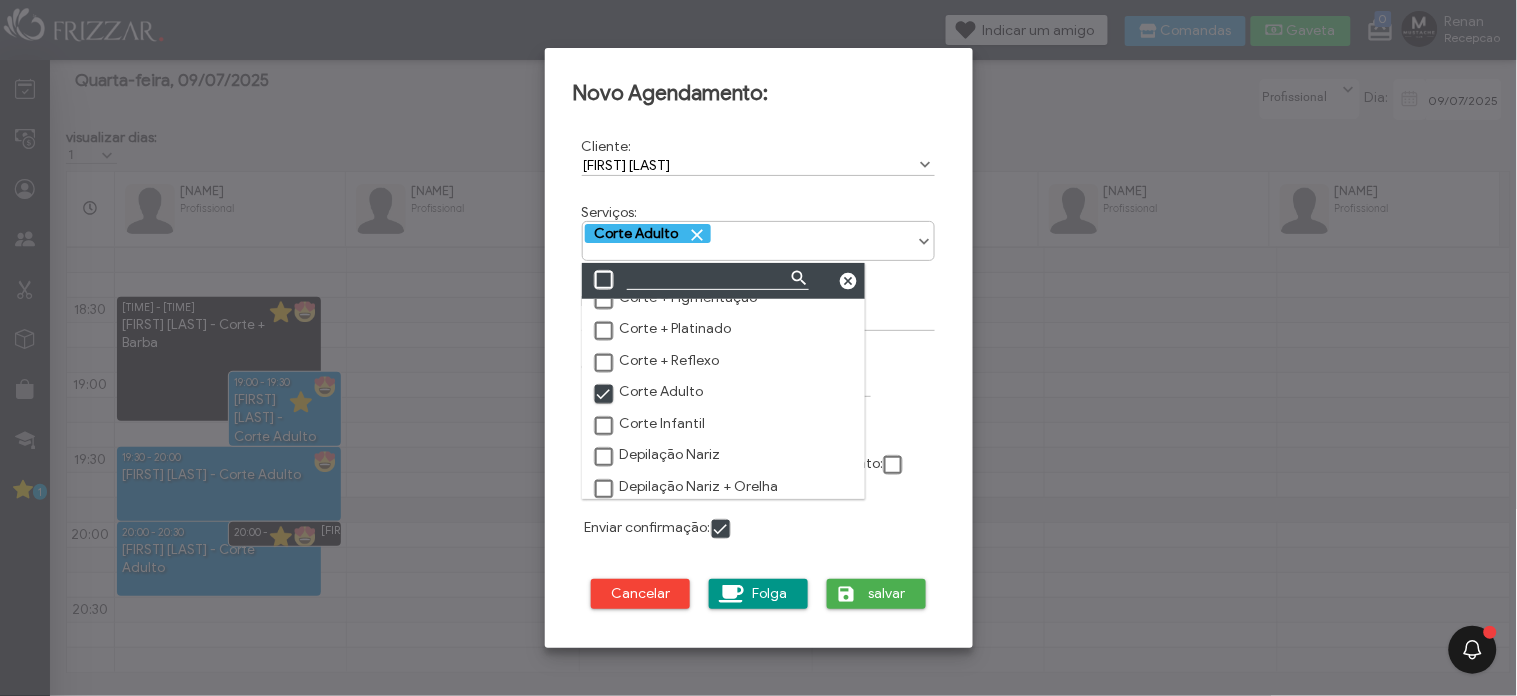 scroll, scrollTop: 10, scrollLeft: 10, axis: both 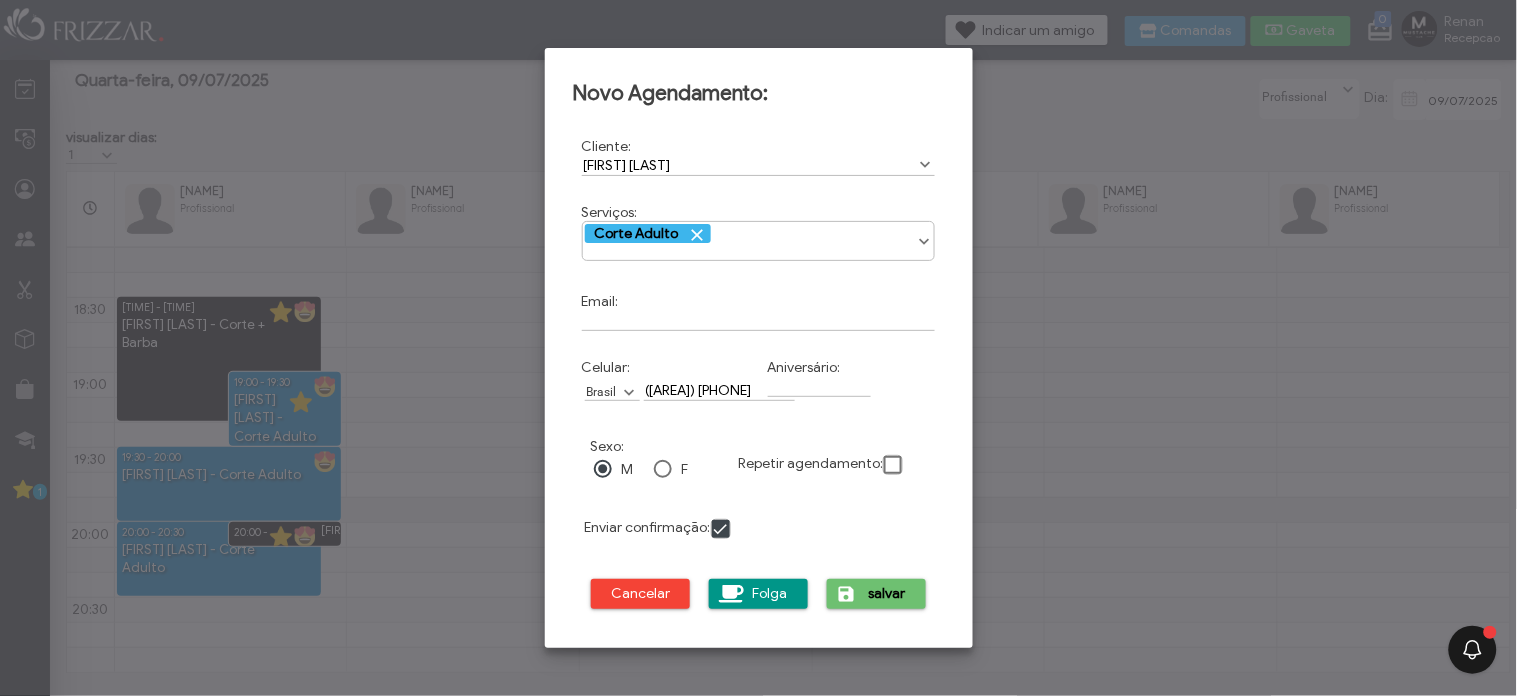 click on "salvar" at bounding box center (888, 594) 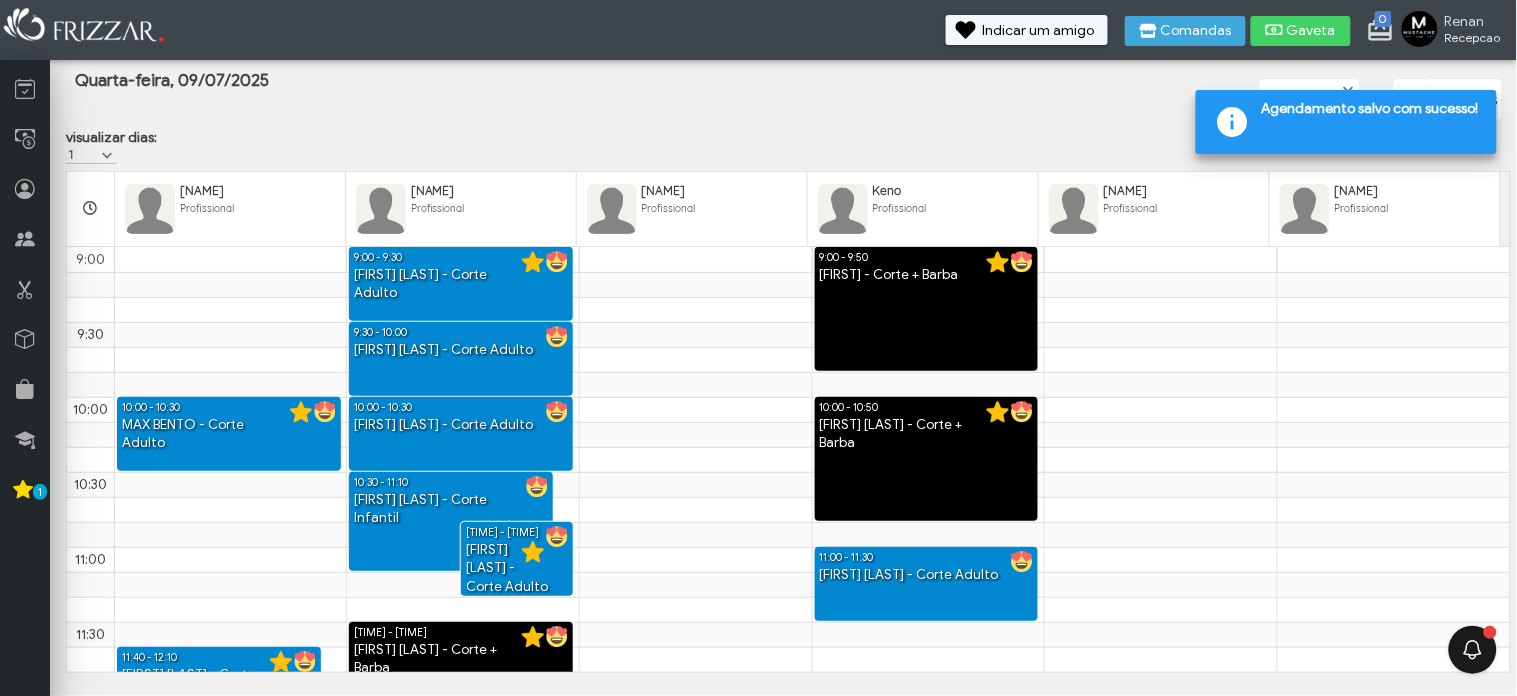 scroll, scrollTop: 1375, scrollLeft: 0, axis: vertical 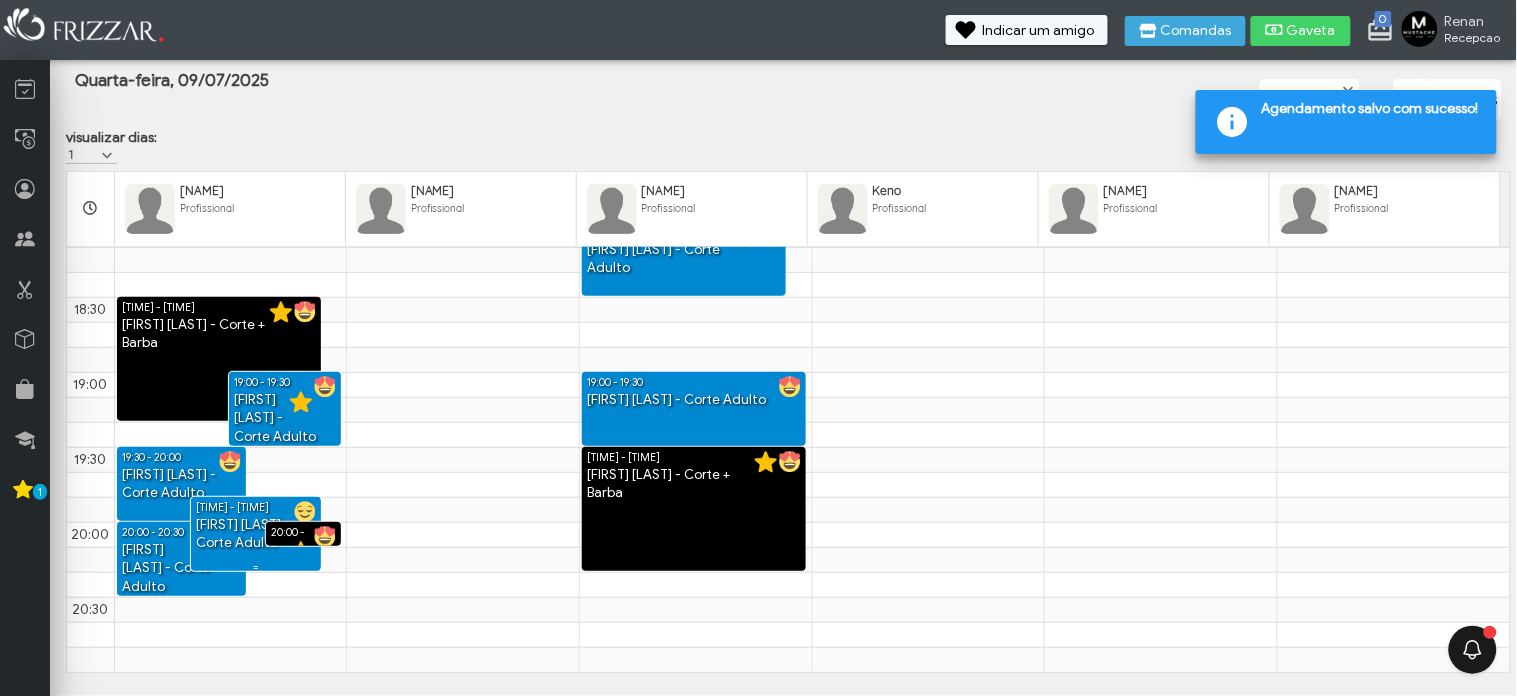 click on "[FIRST] [LAST] - Corte Adulto" at bounding box center (255, 534) 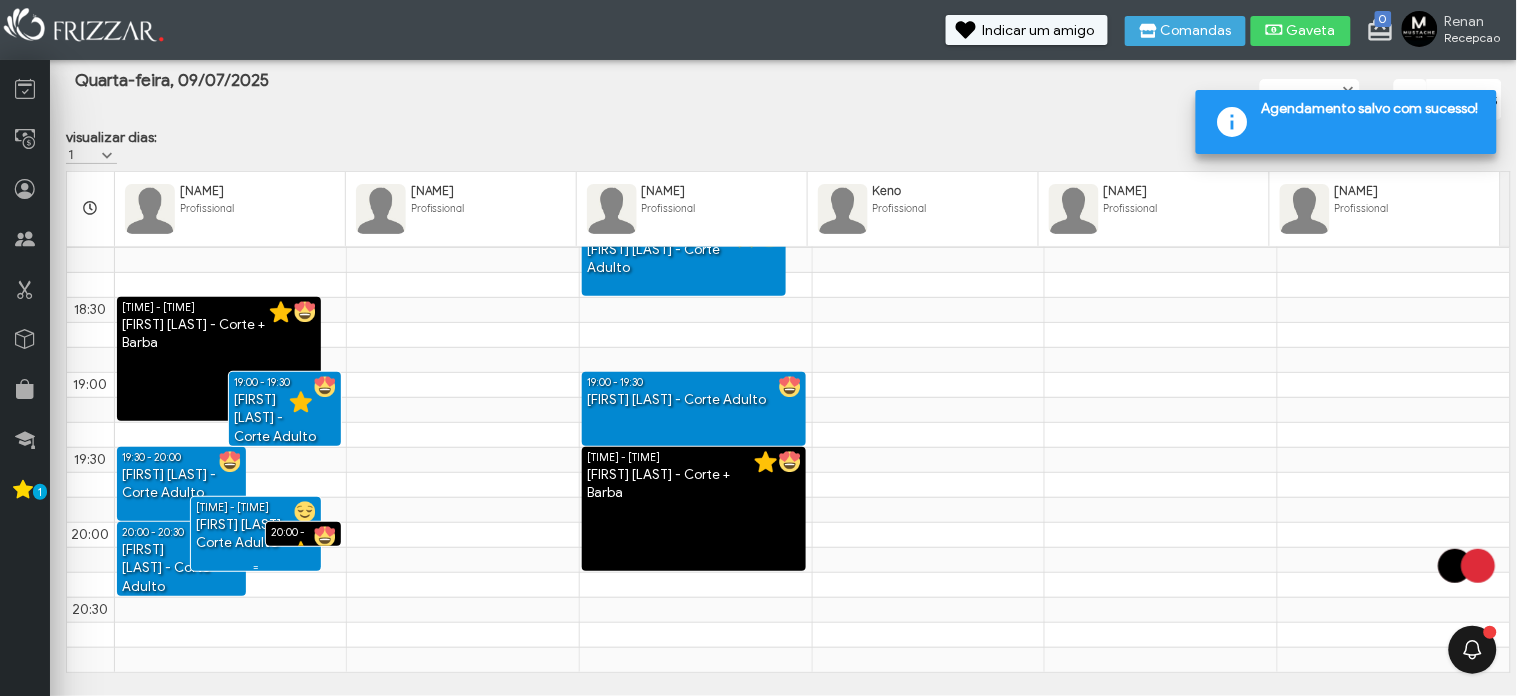 click on "[FIRST] [LAST] - Corte Adulto" at bounding box center [255, 534] 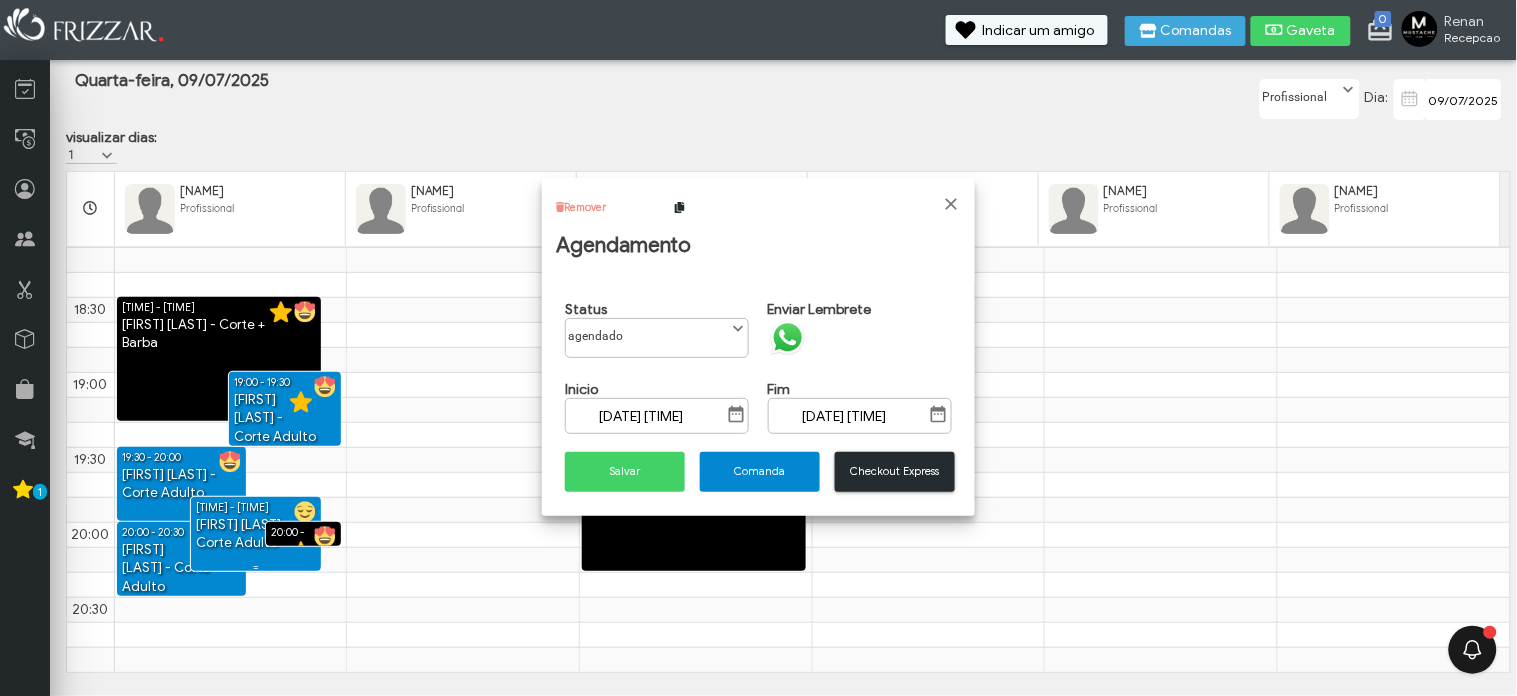 scroll, scrollTop: 10, scrollLeft: 84, axis: both 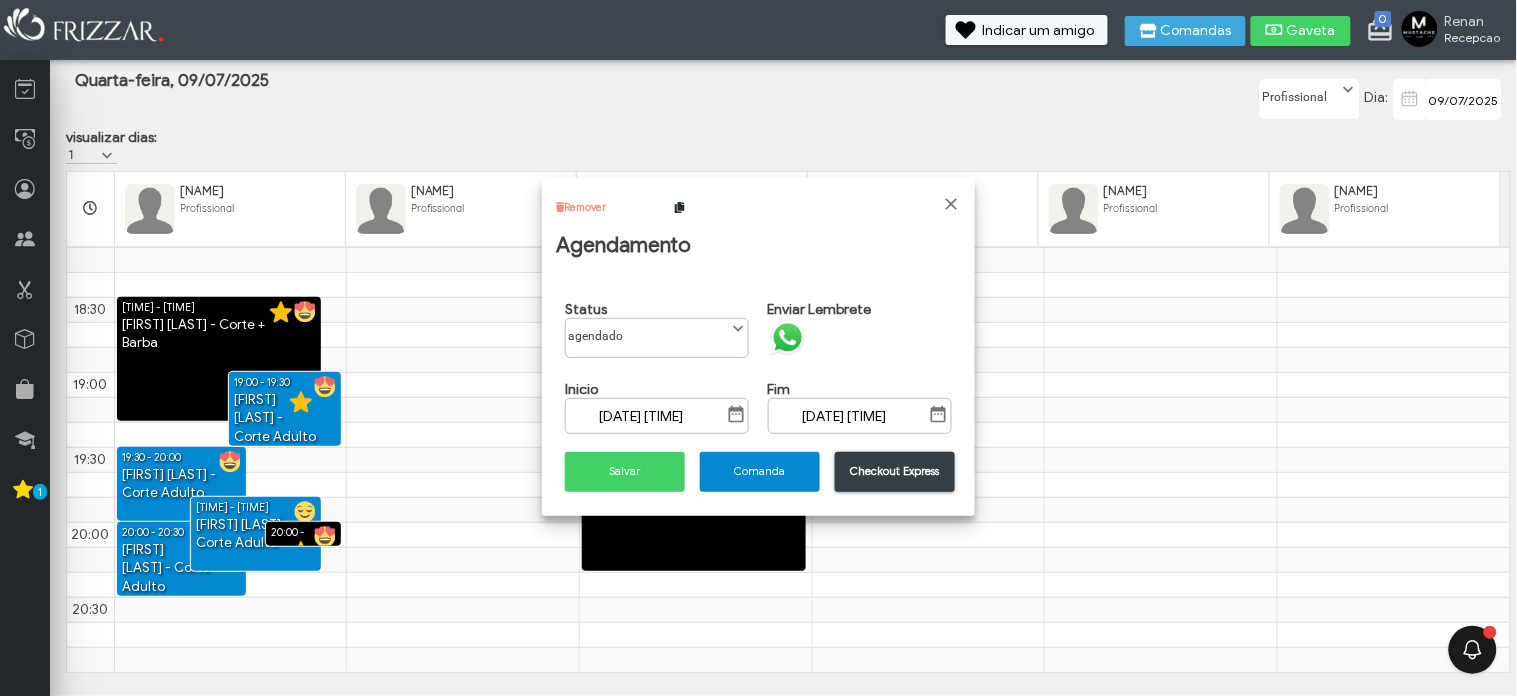 click on "Checkout Express" at bounding box center (895, 471) 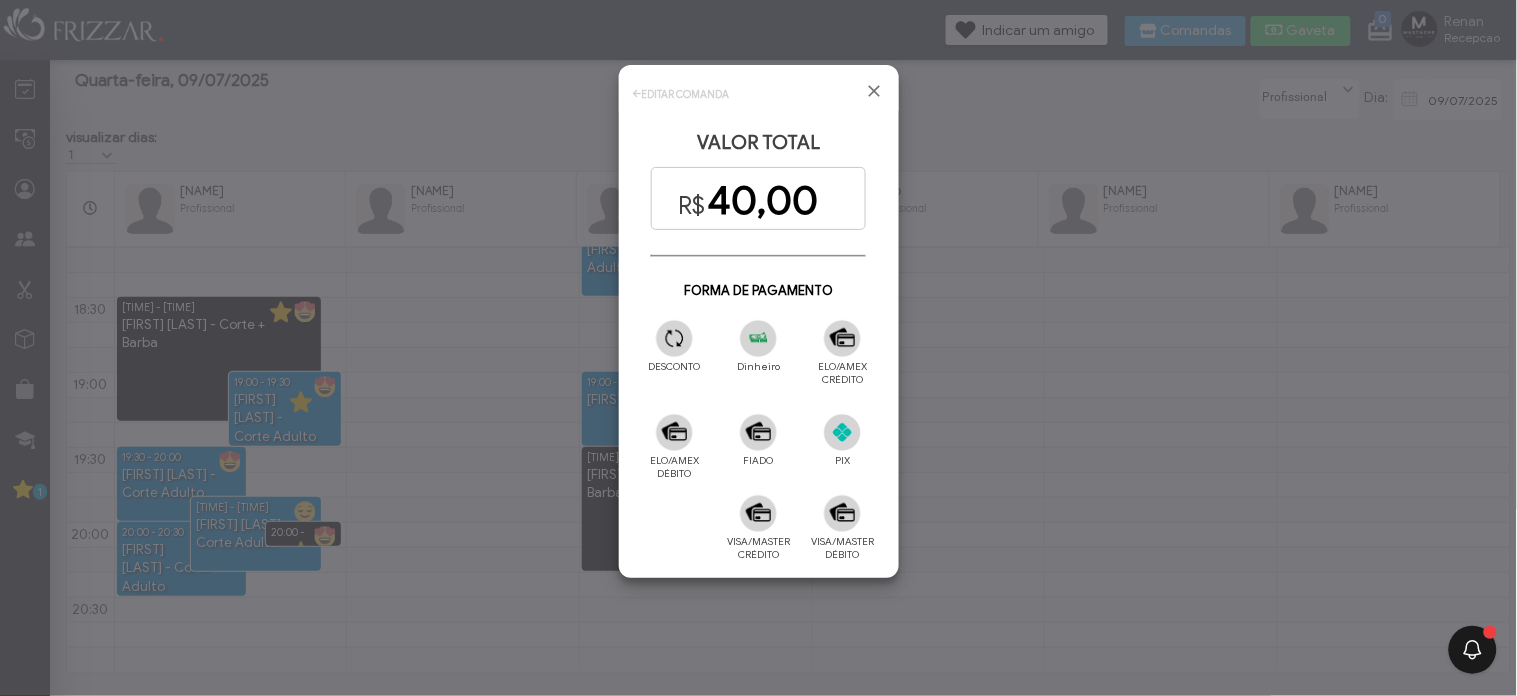 click at bounding box center (842, 513) 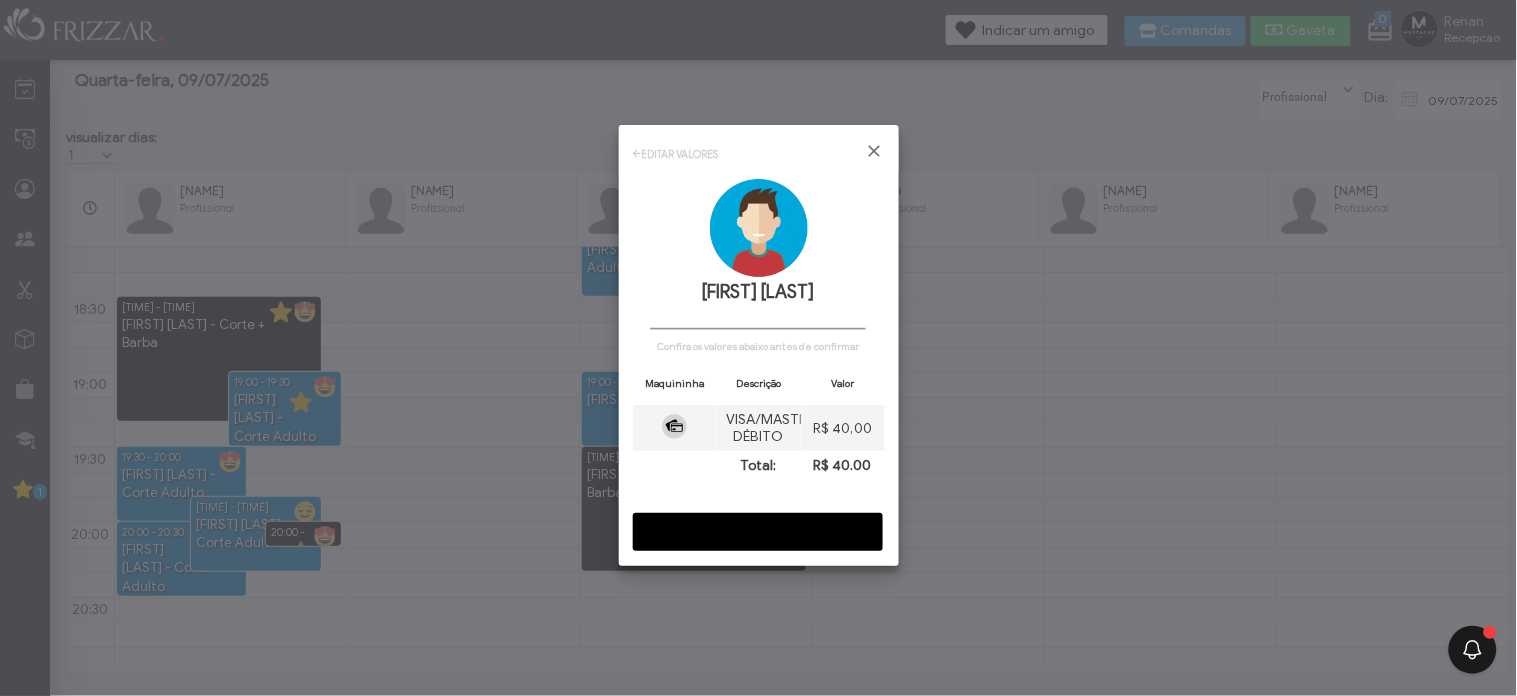 click on "CONFIRMAR" at bounding box center (758, 532) 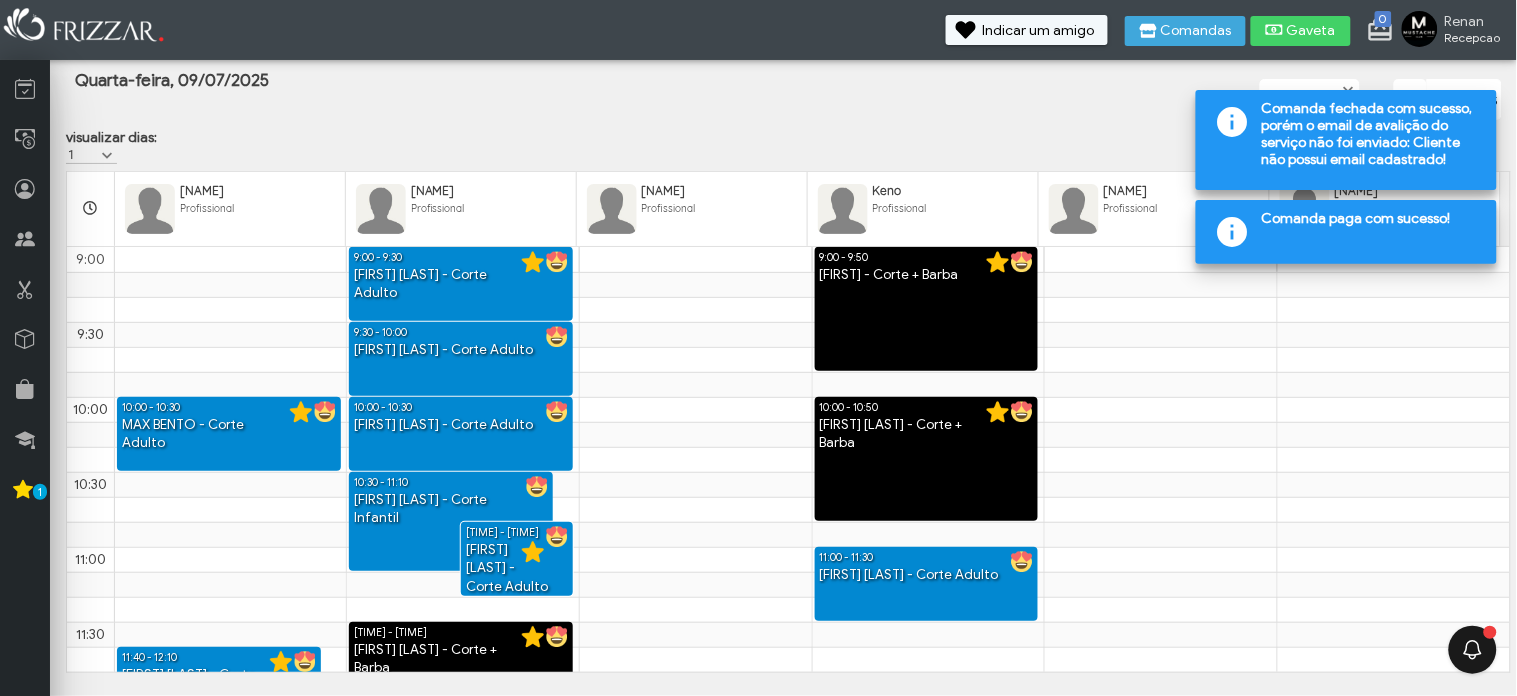 scroll, scrollTop: 1375, scrollLeft: 0, axis: vertical 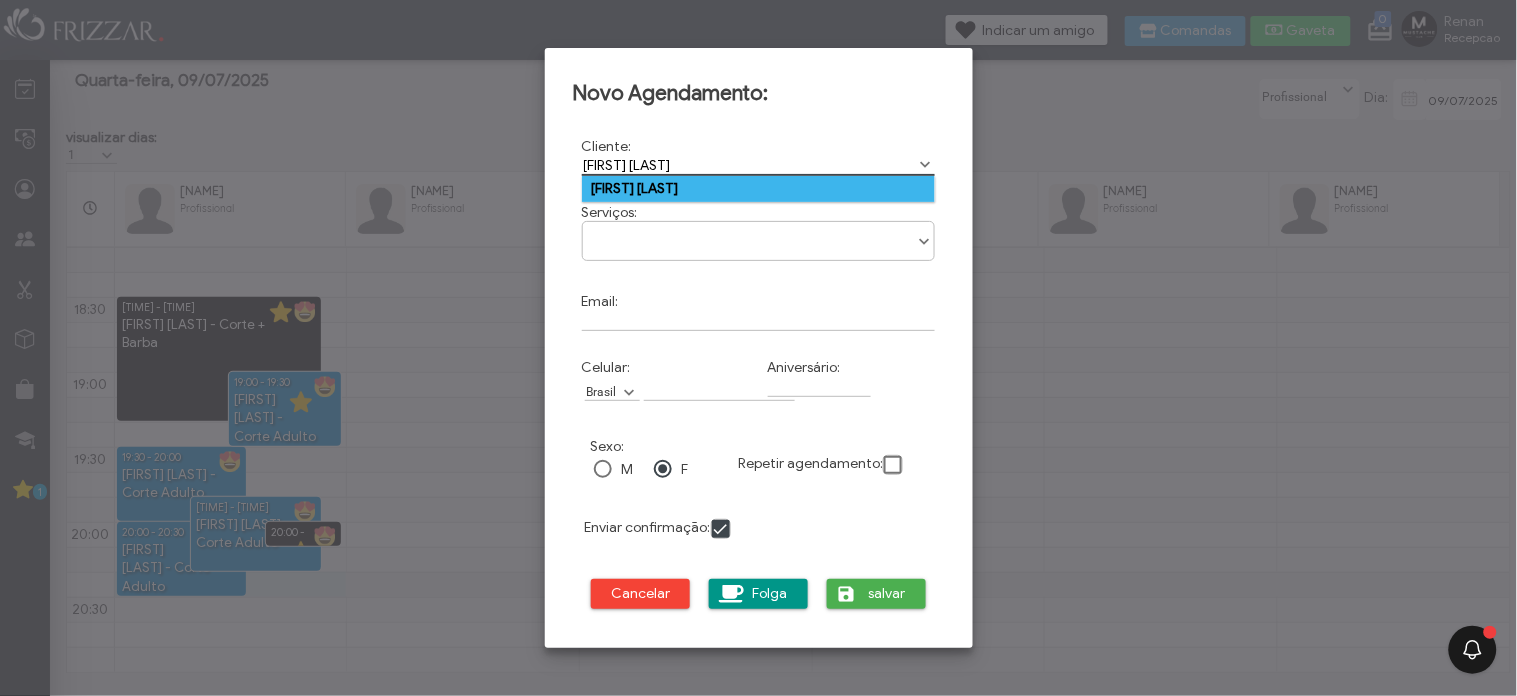 type on "michel me" 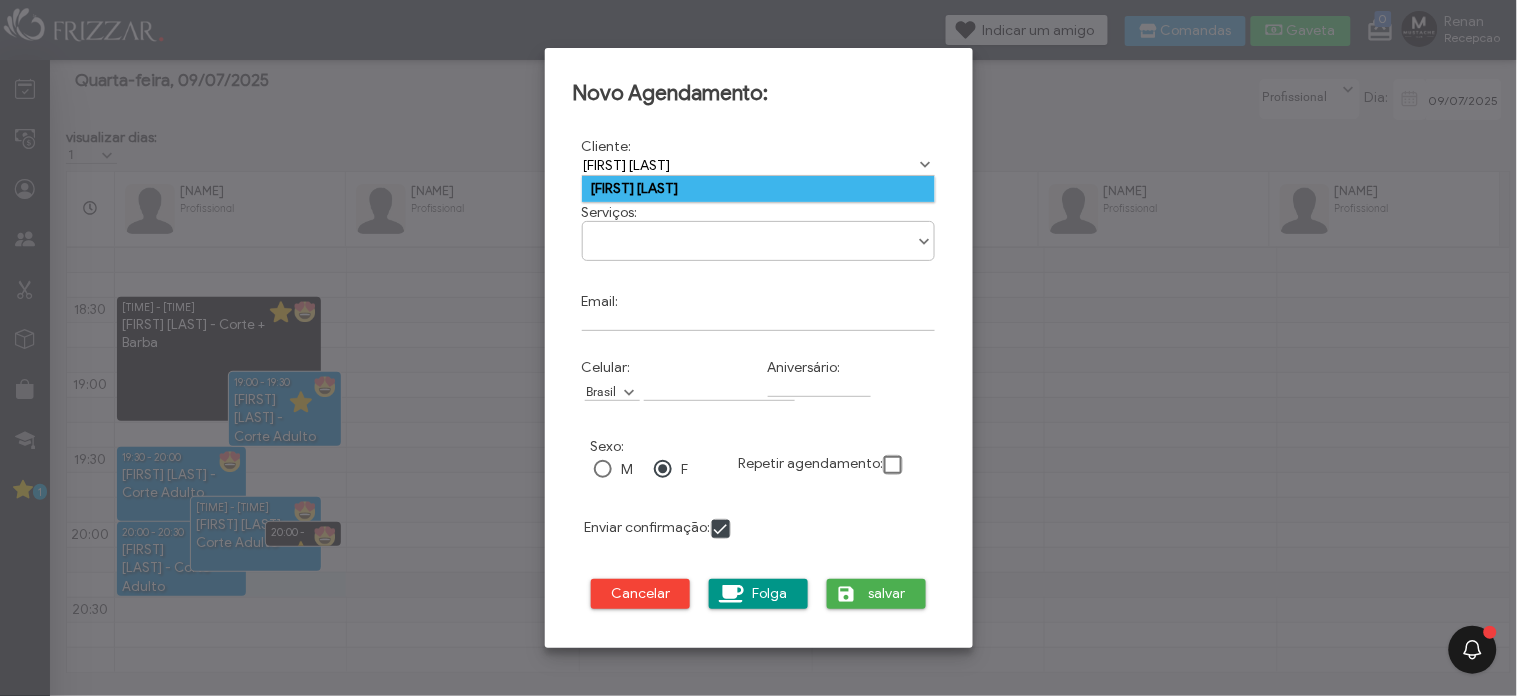click on "MICHEL MENDES" at bounding box center [759, 189] 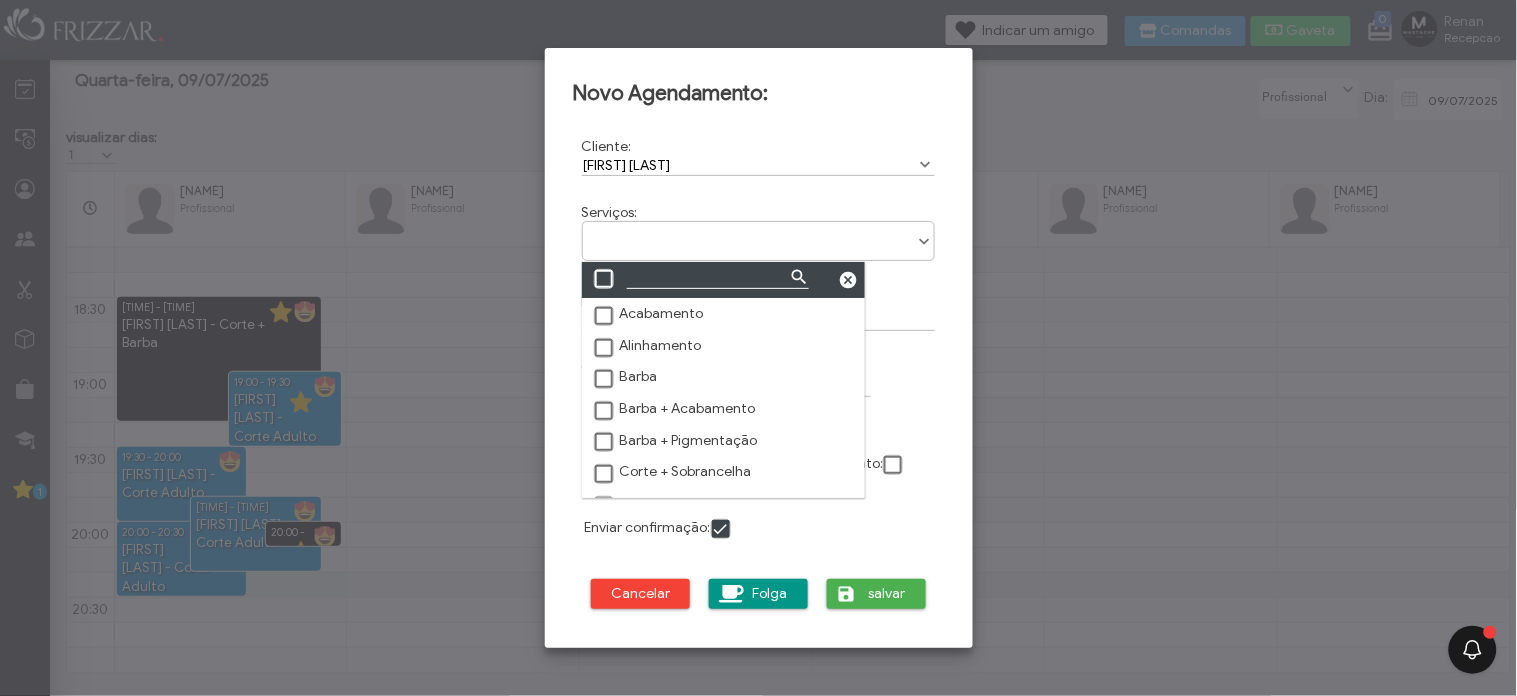 click at bounding box center [924, 242] 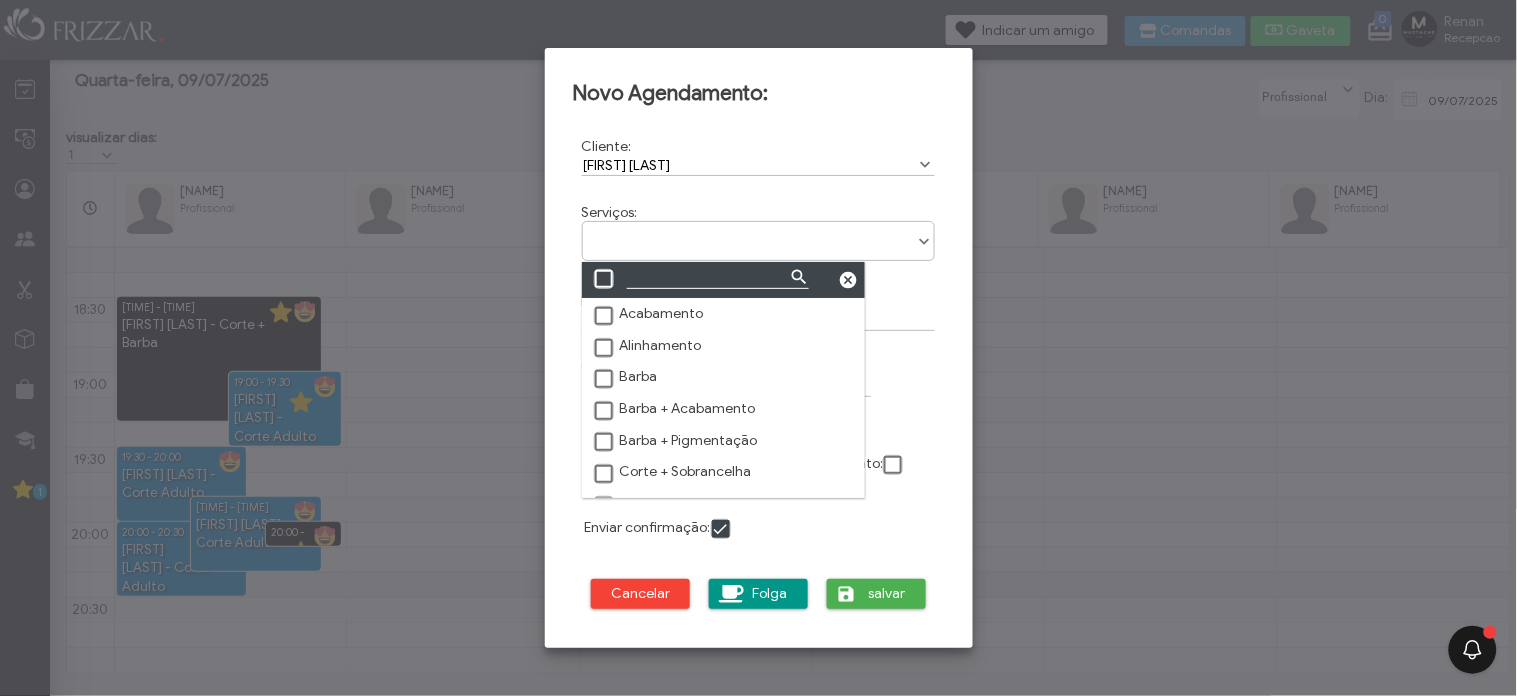 scroll, scrollTop: 111, scrollLeft: 0, axis: vertical 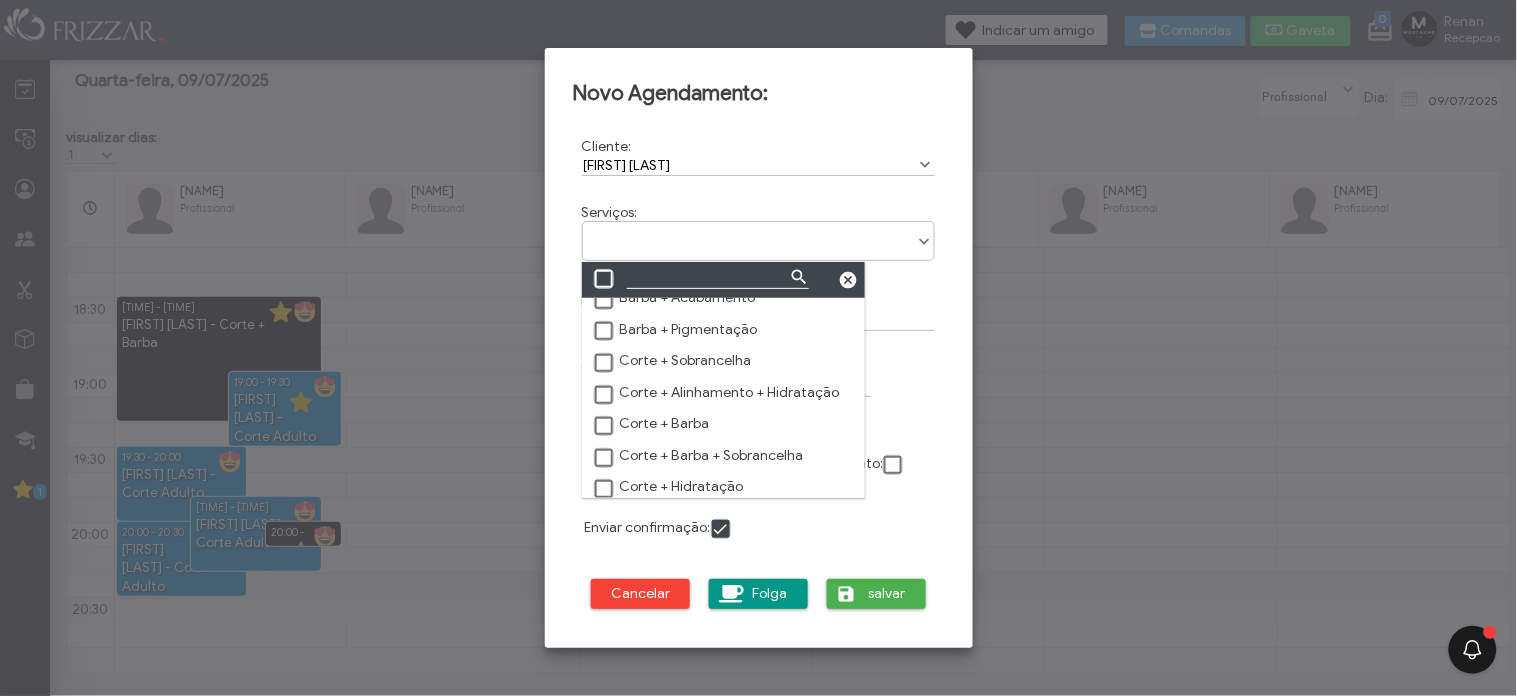 click at bounding box center [605, 427] 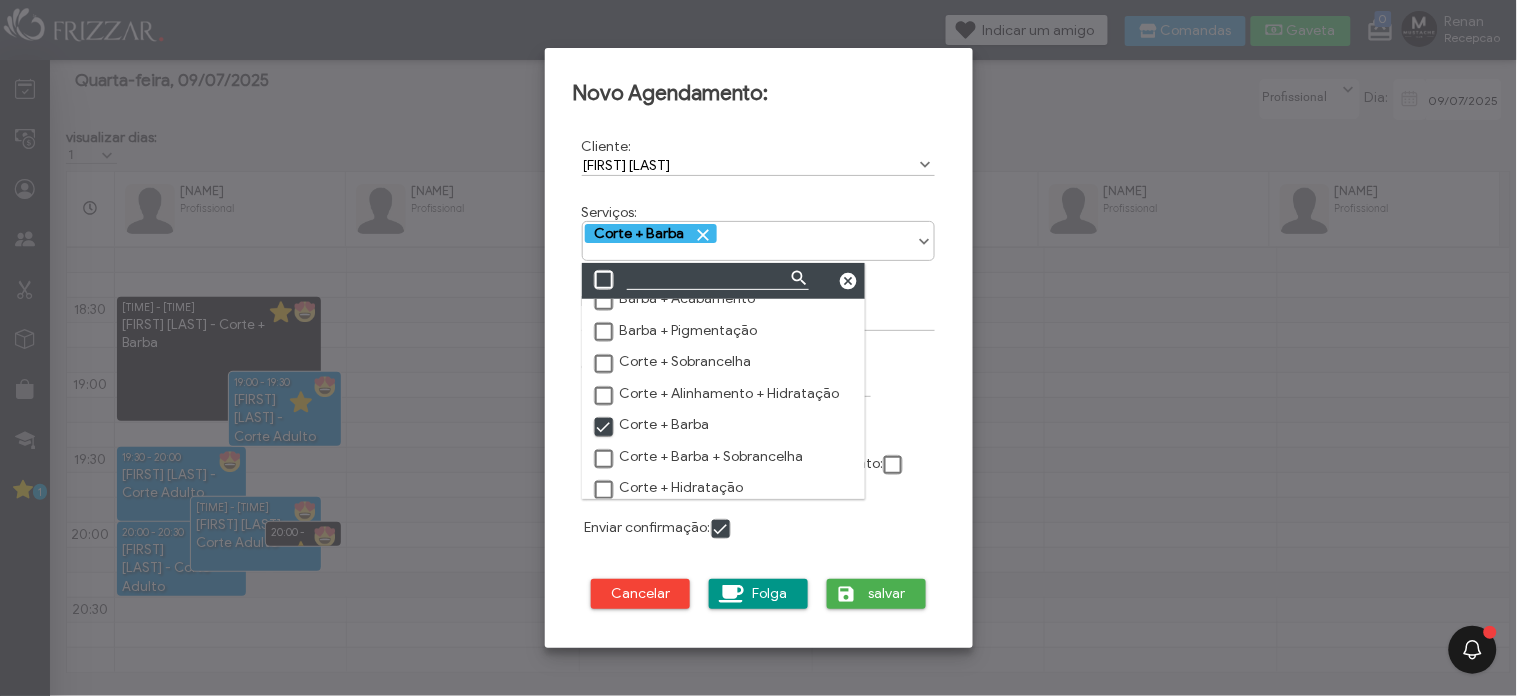 scroll, scrollTop: 10, scrollLeft: 10, axis: both 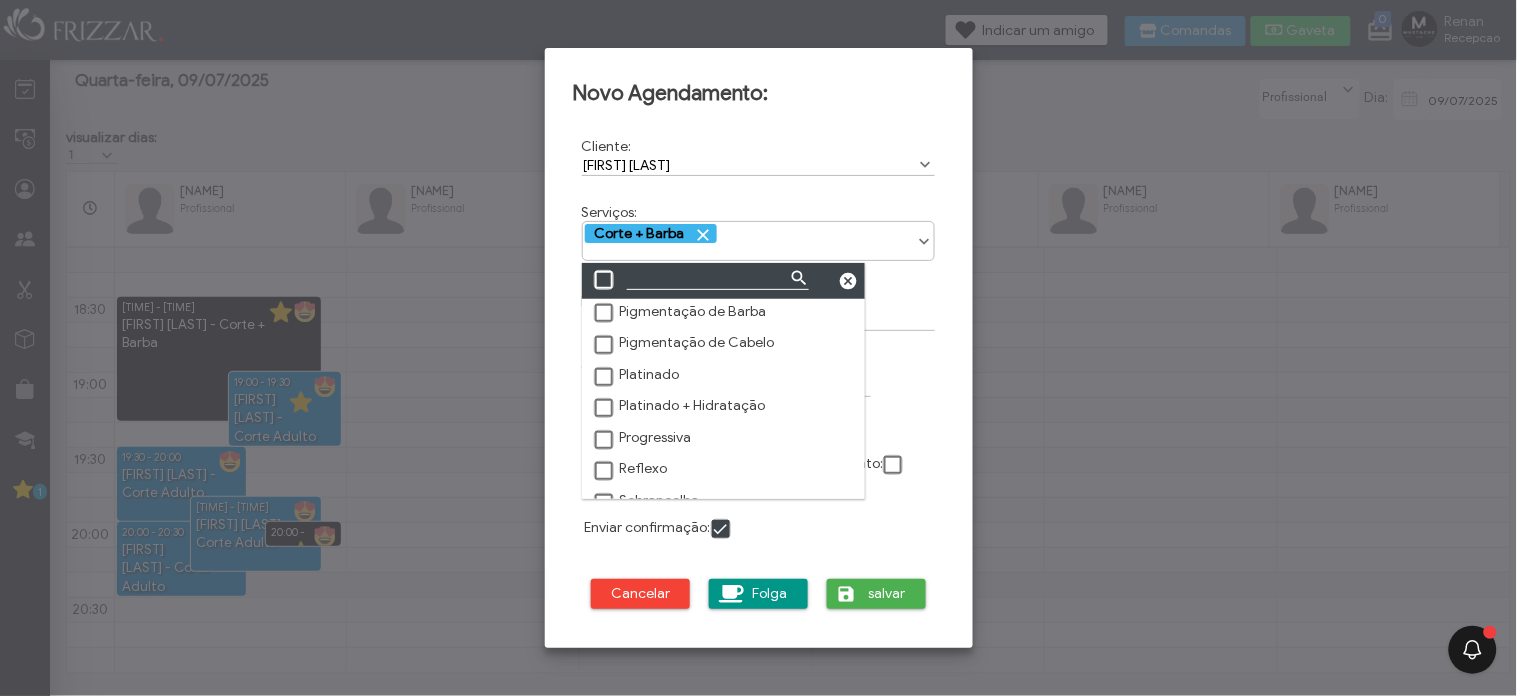 click at bounding box center [605, 346] 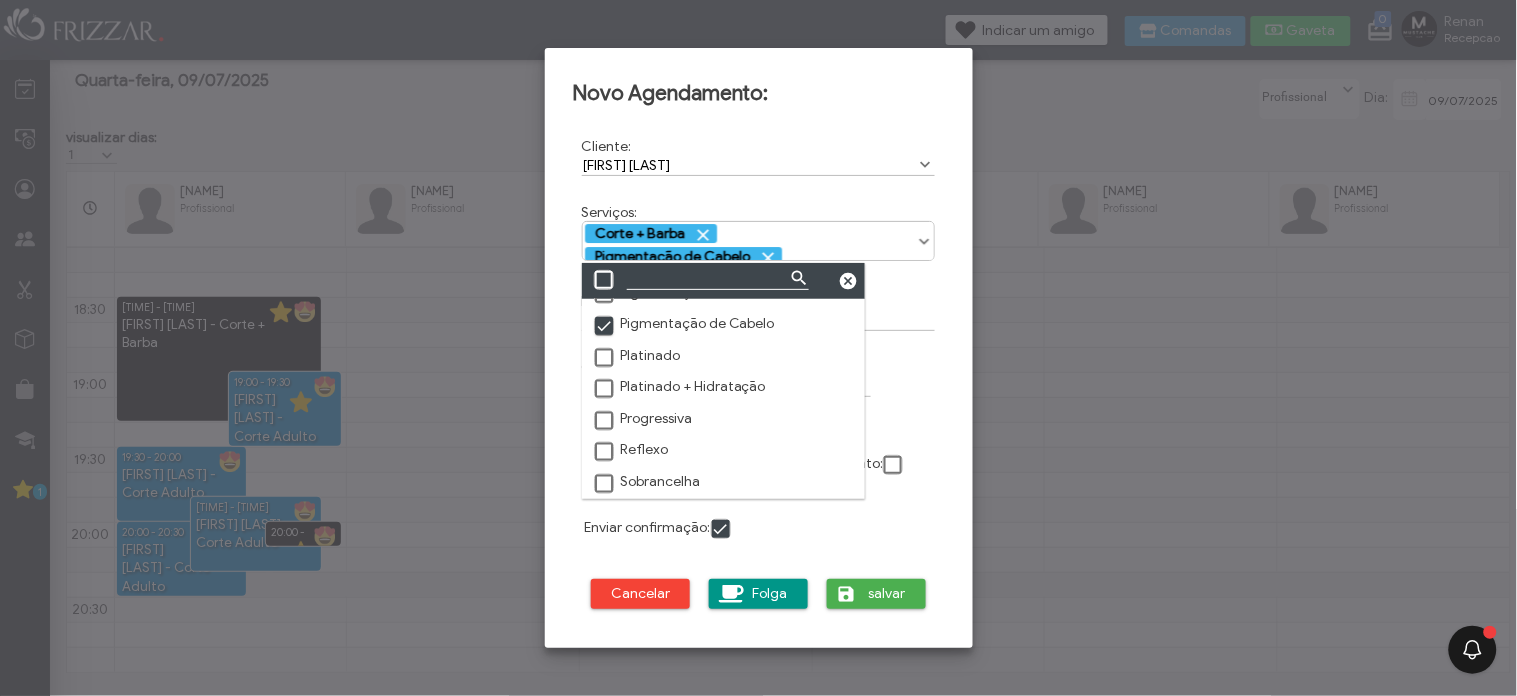scroll, scrollTop: 692, scrollLeft: 0, axis: vertical 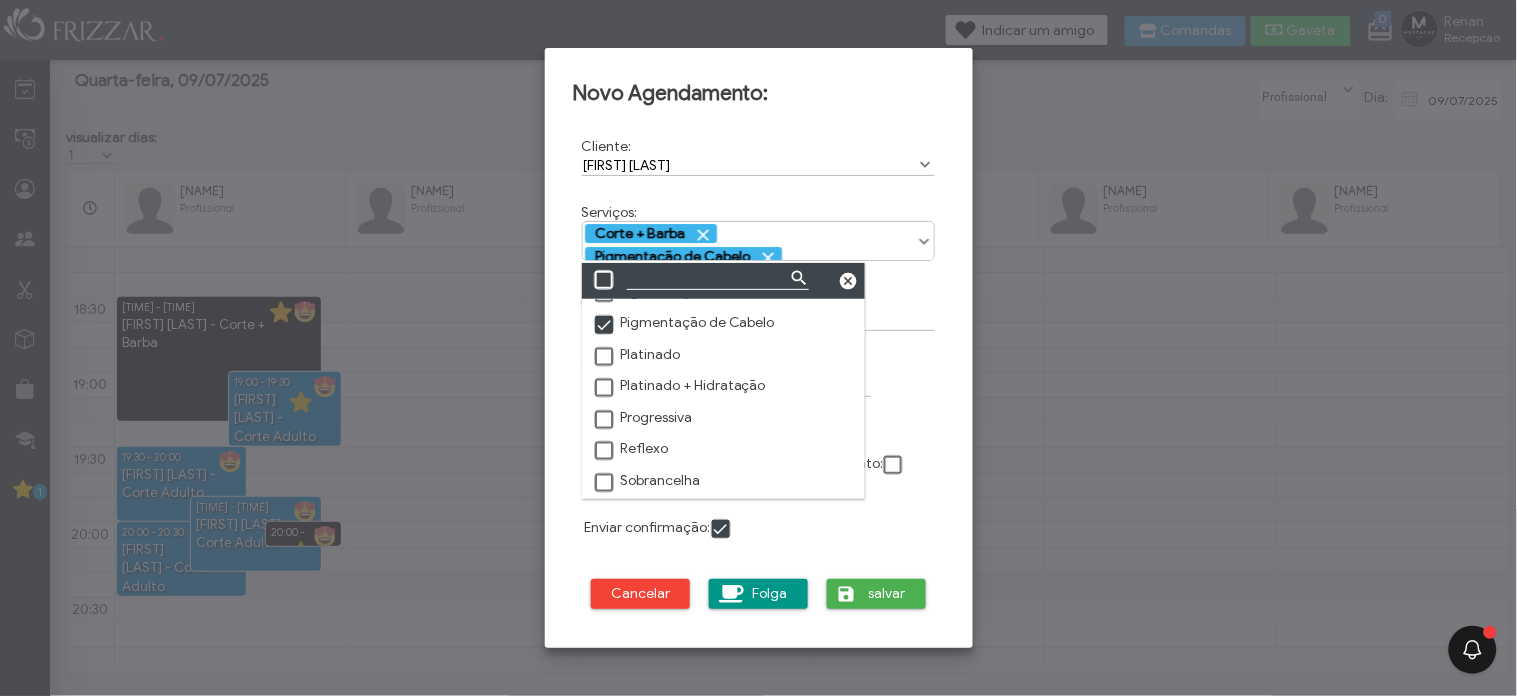 click at bounding box center (605, 484) 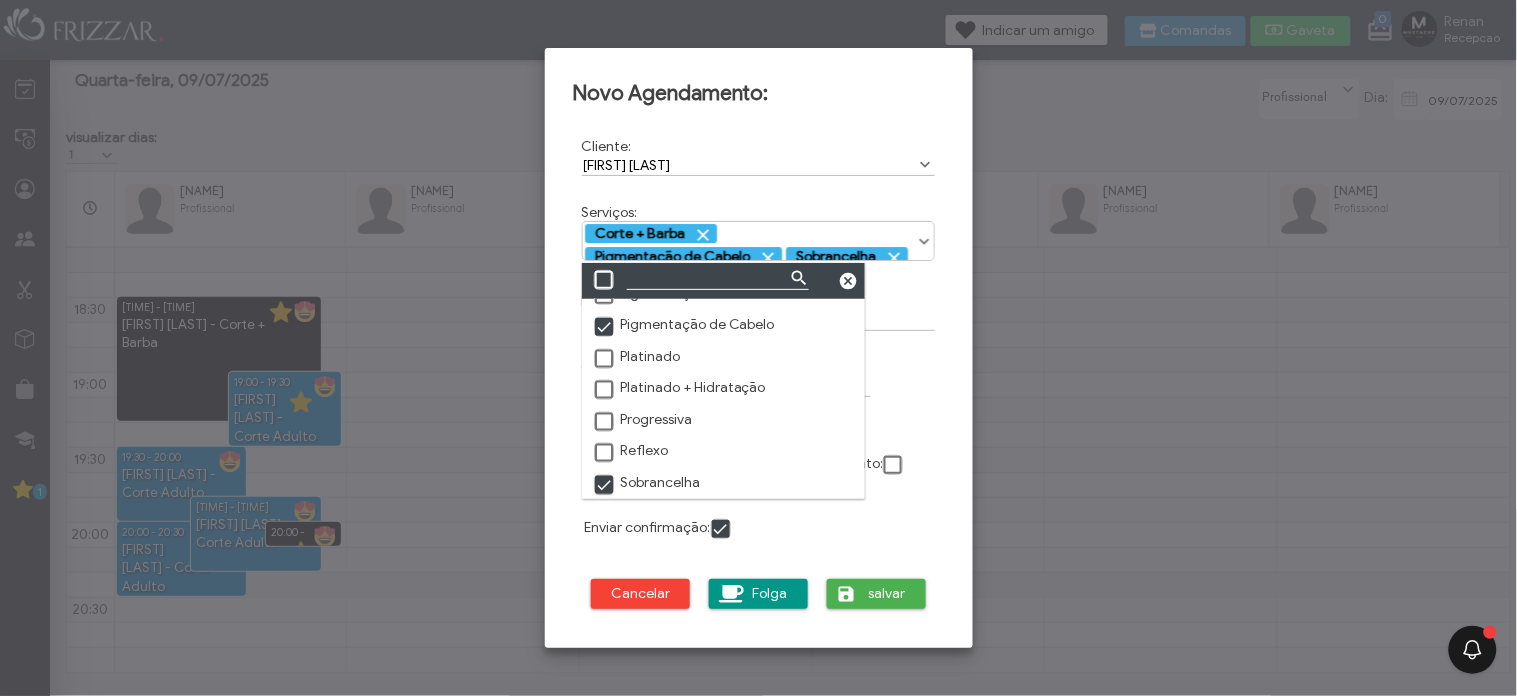 click on "Aniversário:" at bounding box center (852, 378) 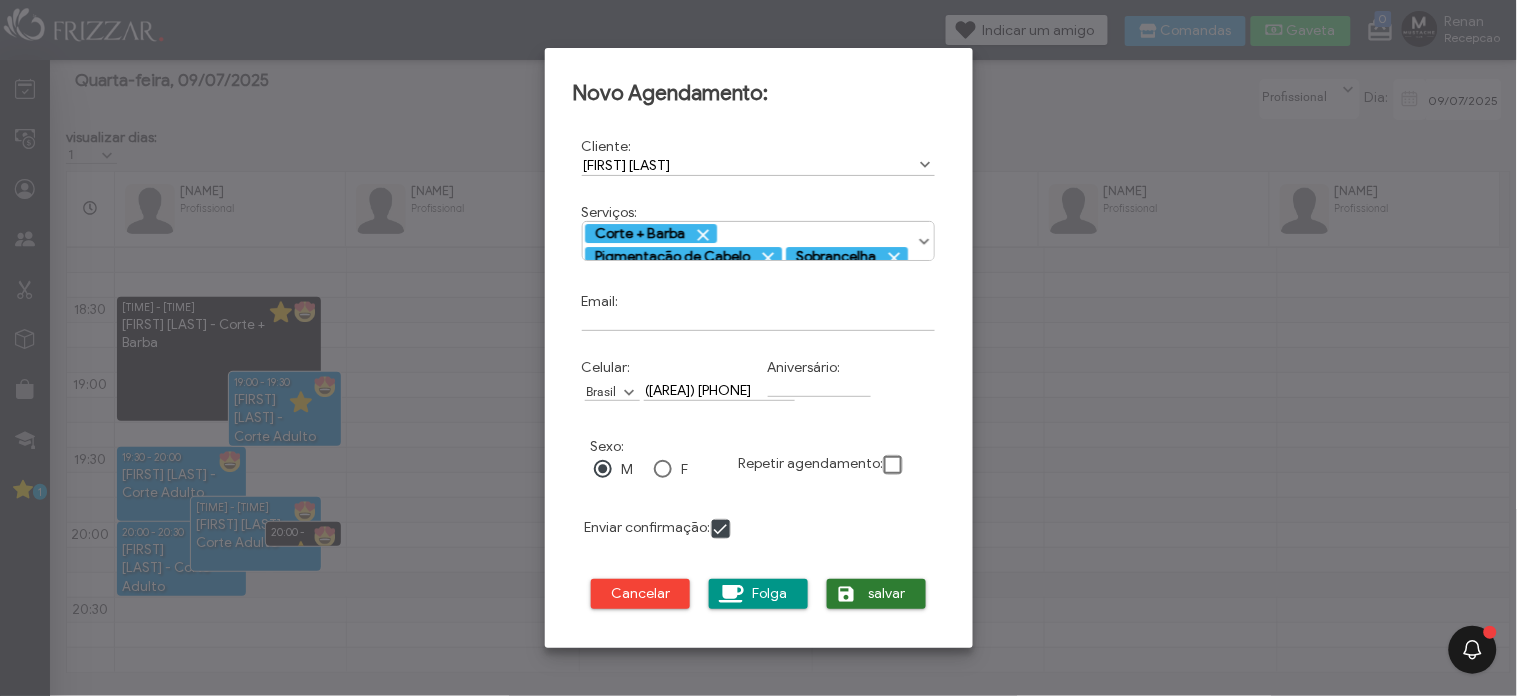 click on "salvar" at bounding box center [888, 594] 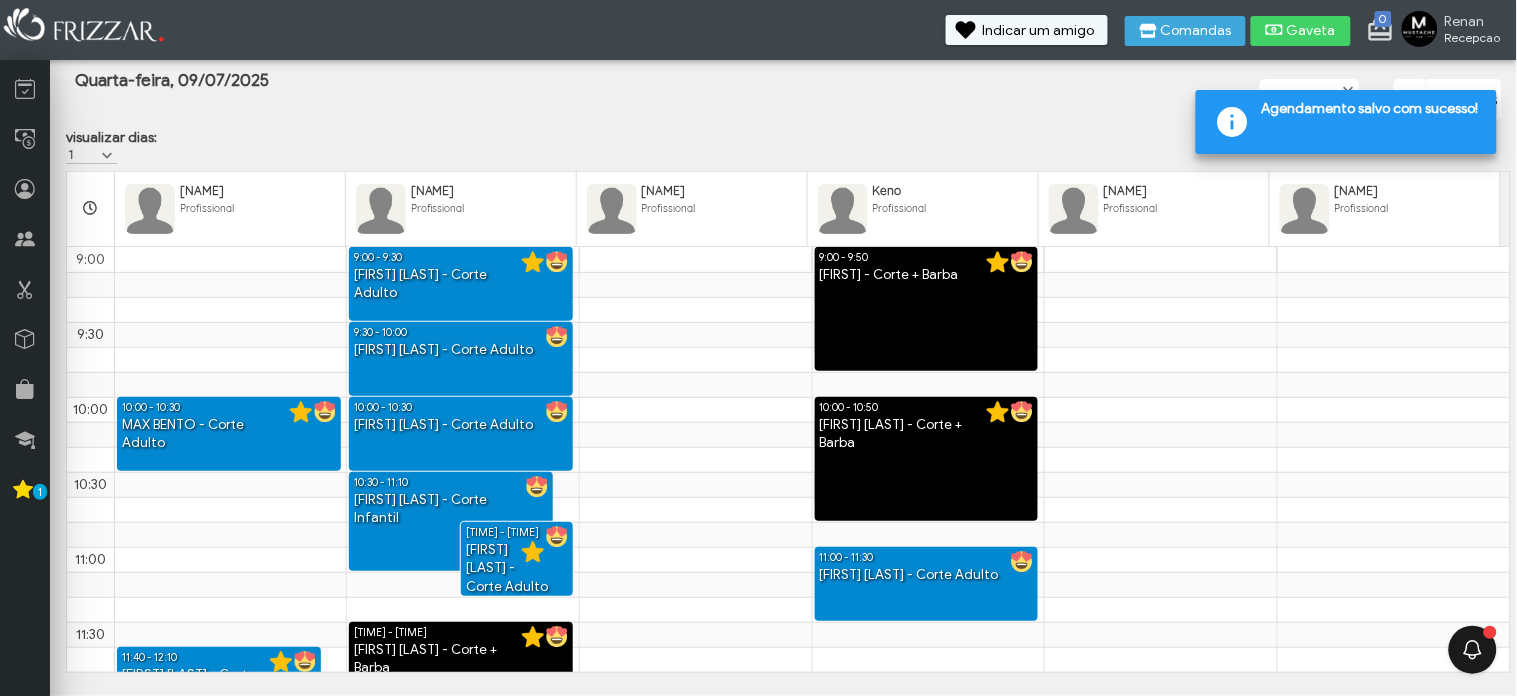 scroll, scrollTop: 1375, scrollLeft: 0, axis: vertical 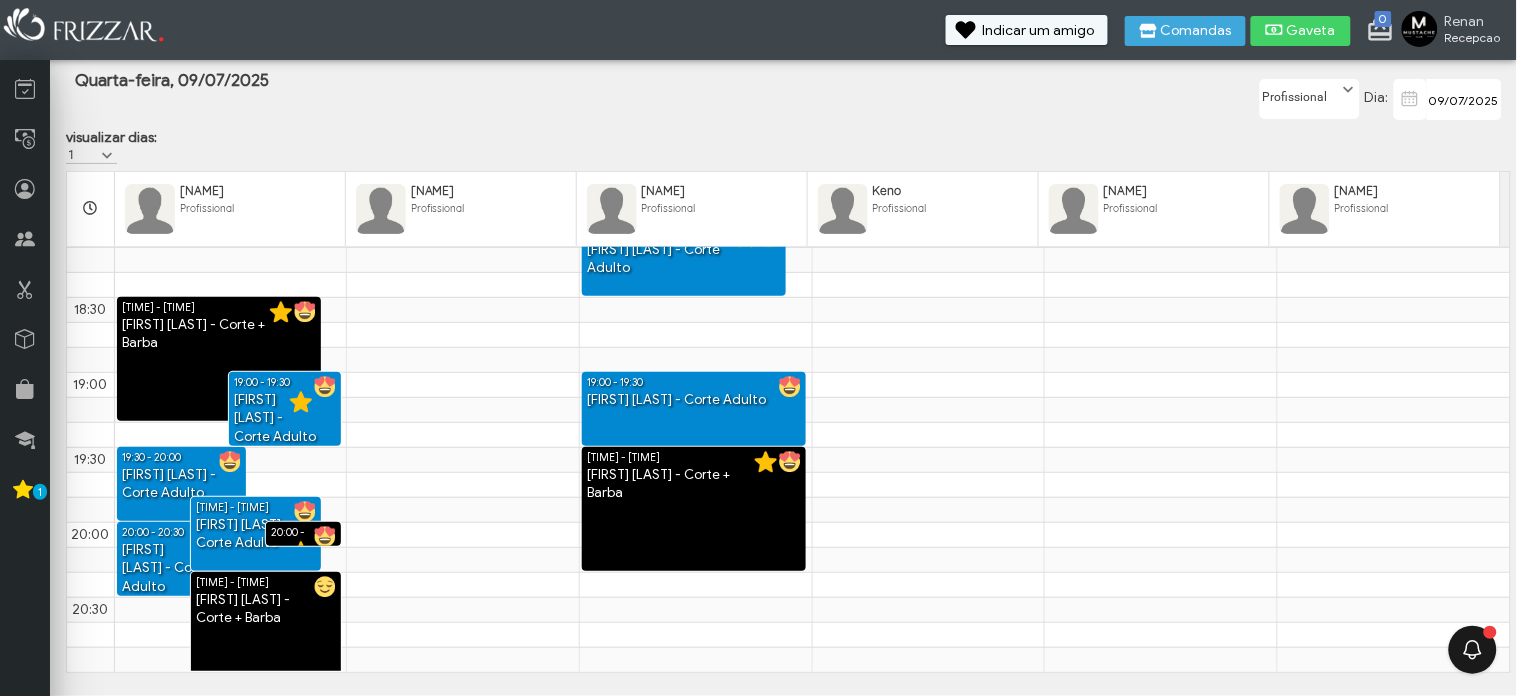 click on "[FIRST] [LAST] - Corte + Barba" at bounding box center [265, 609] 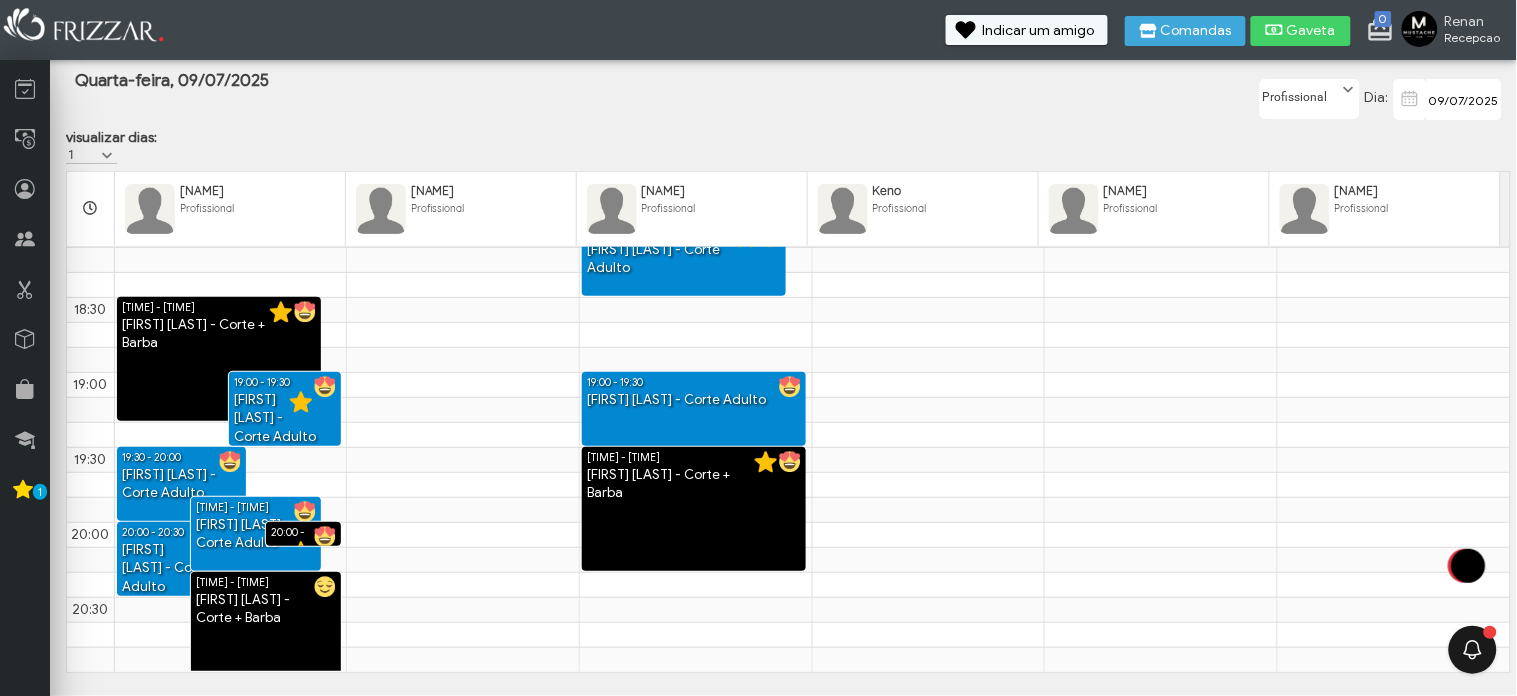 click on "[FIRST] [LAST] - Corte + Barba" at bounding box center [265, 609] 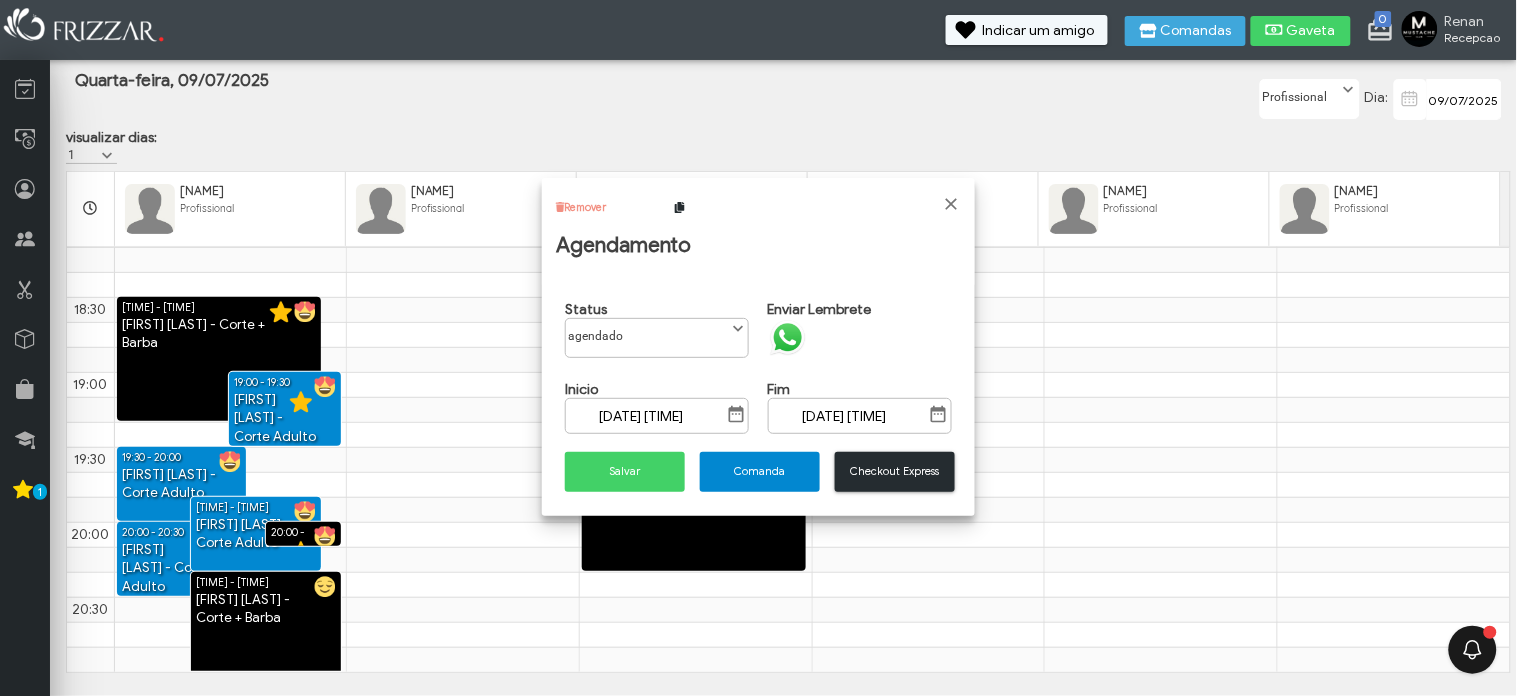 scroll, scrollTop: 10, scrollLeft: 84, axis: both 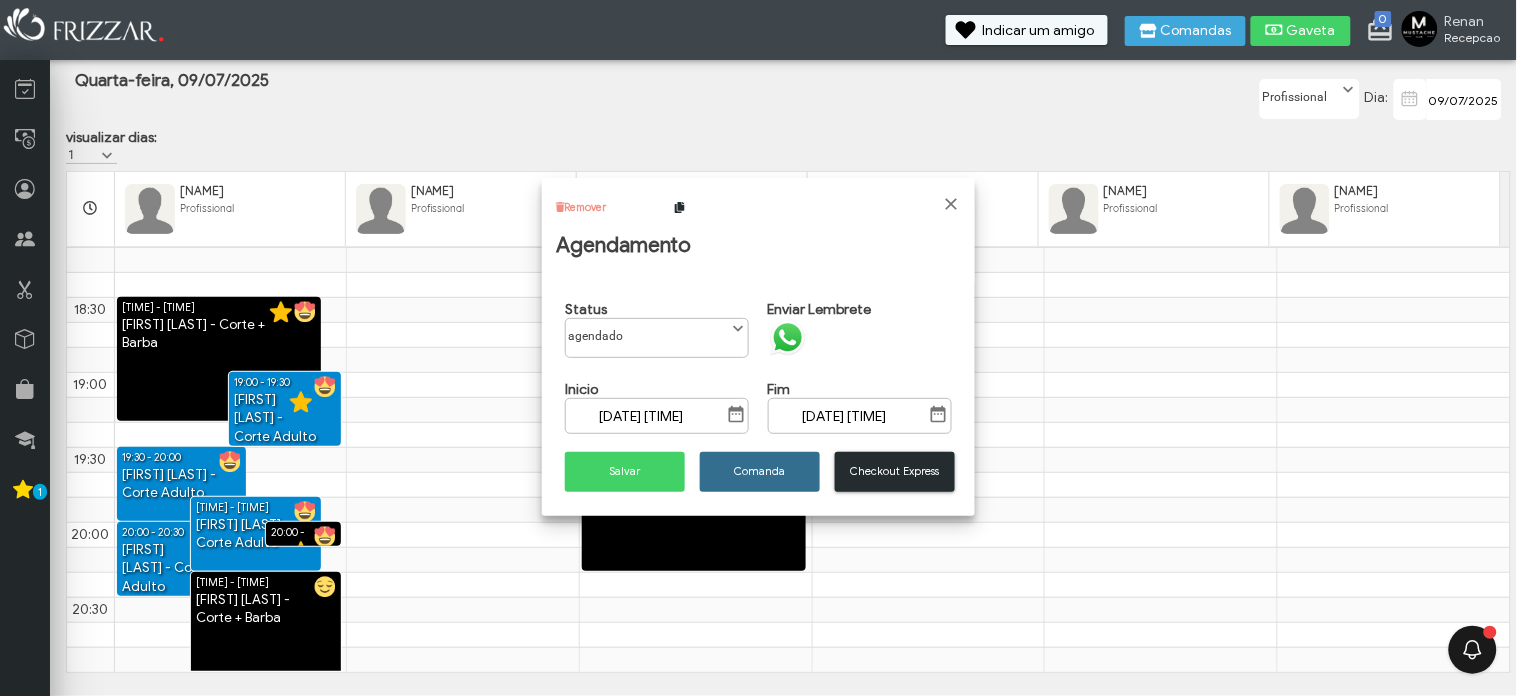 click on "Comanda" at bounding box center [760, 471] 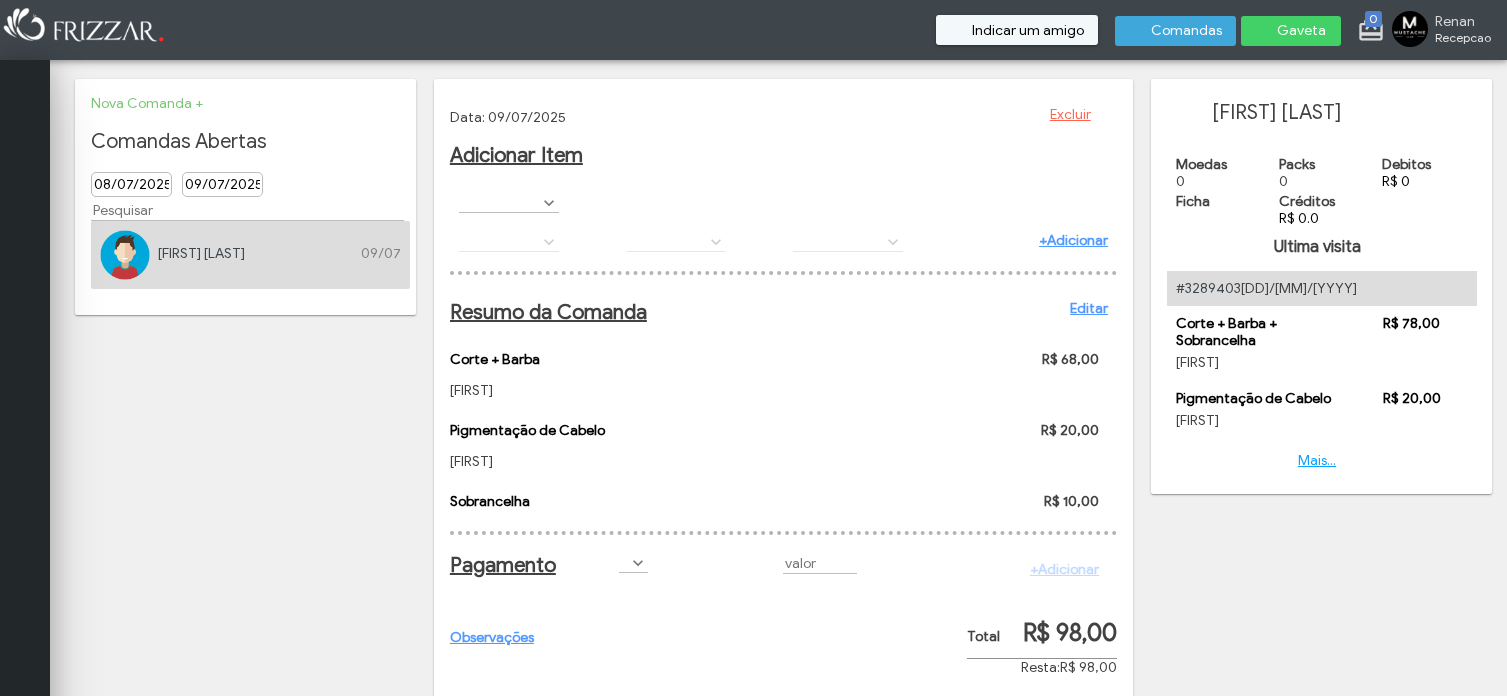 scroll, scrollTop: 0, scrollLeft: 0, axis: both 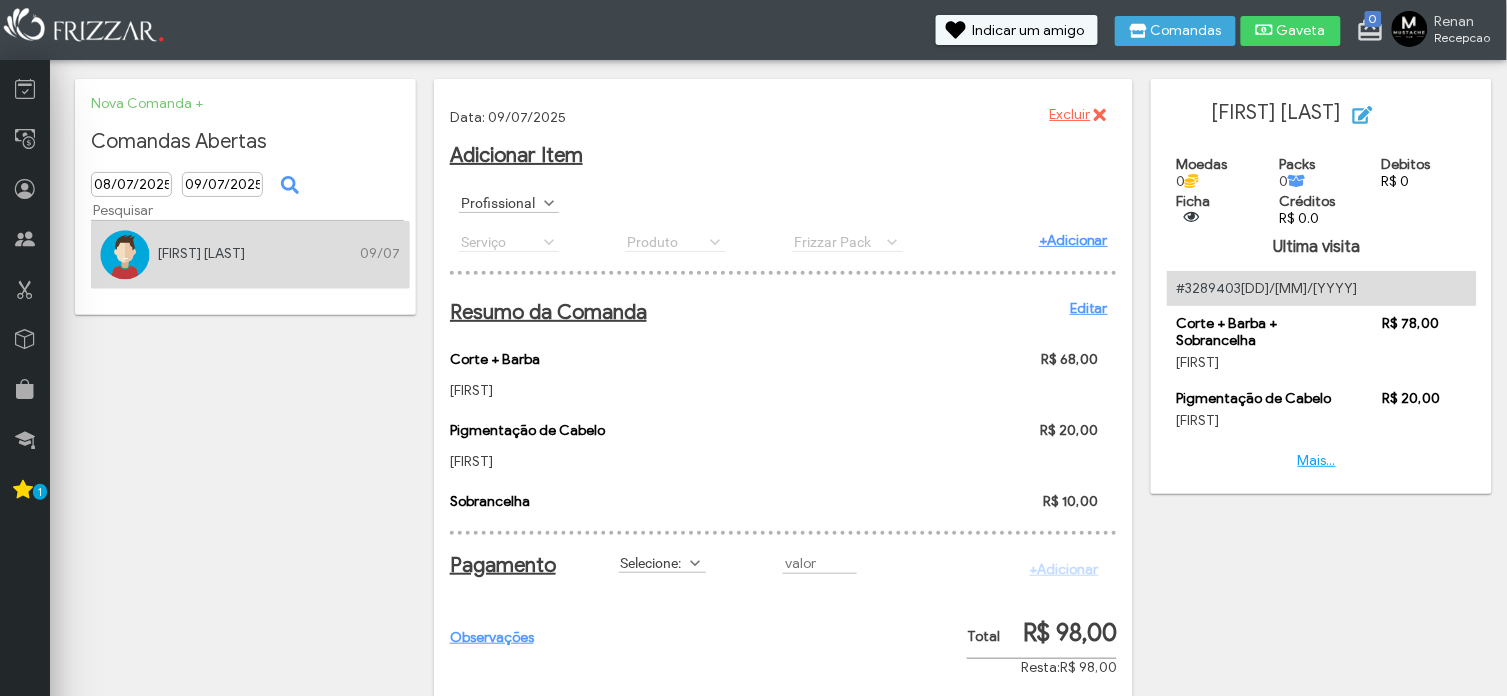 click at bounding box center [549, 203] 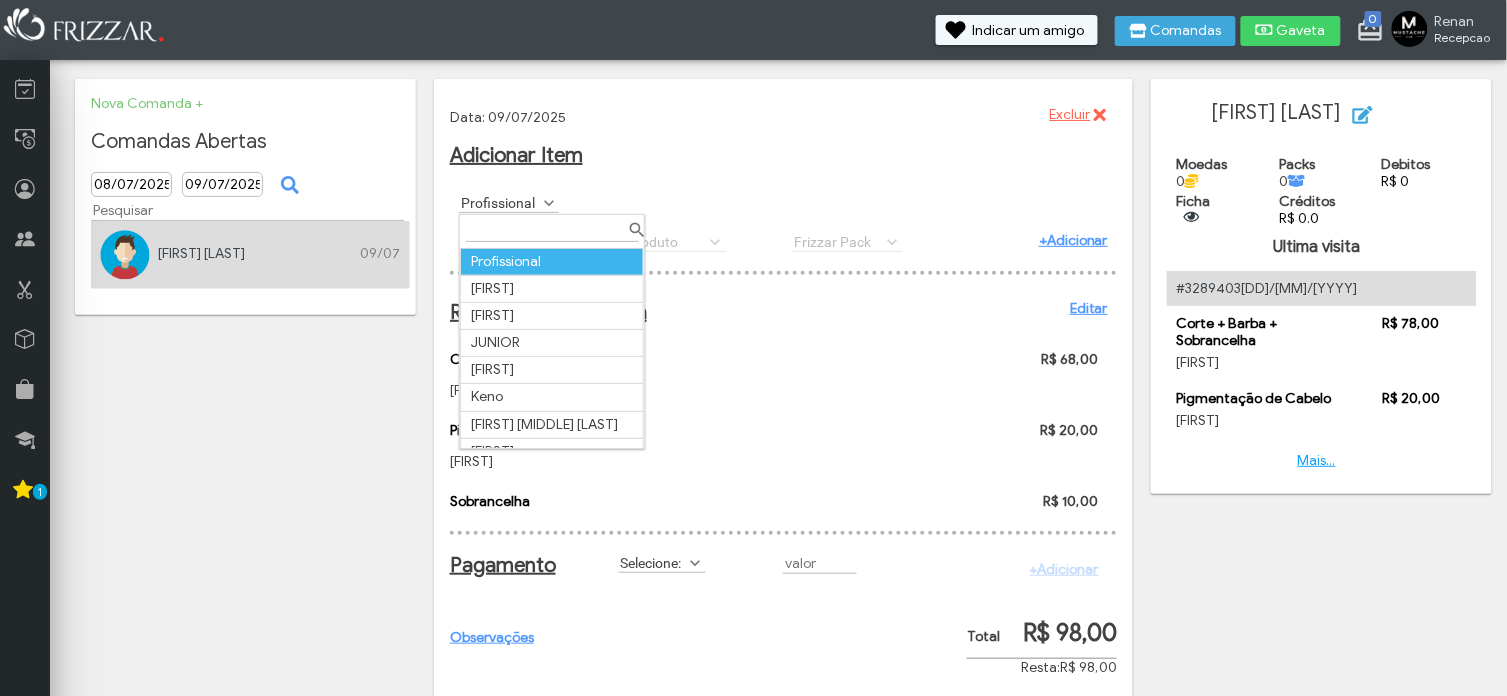 scroll, scrollTop: 10, scrollLeft: 84, axis: both 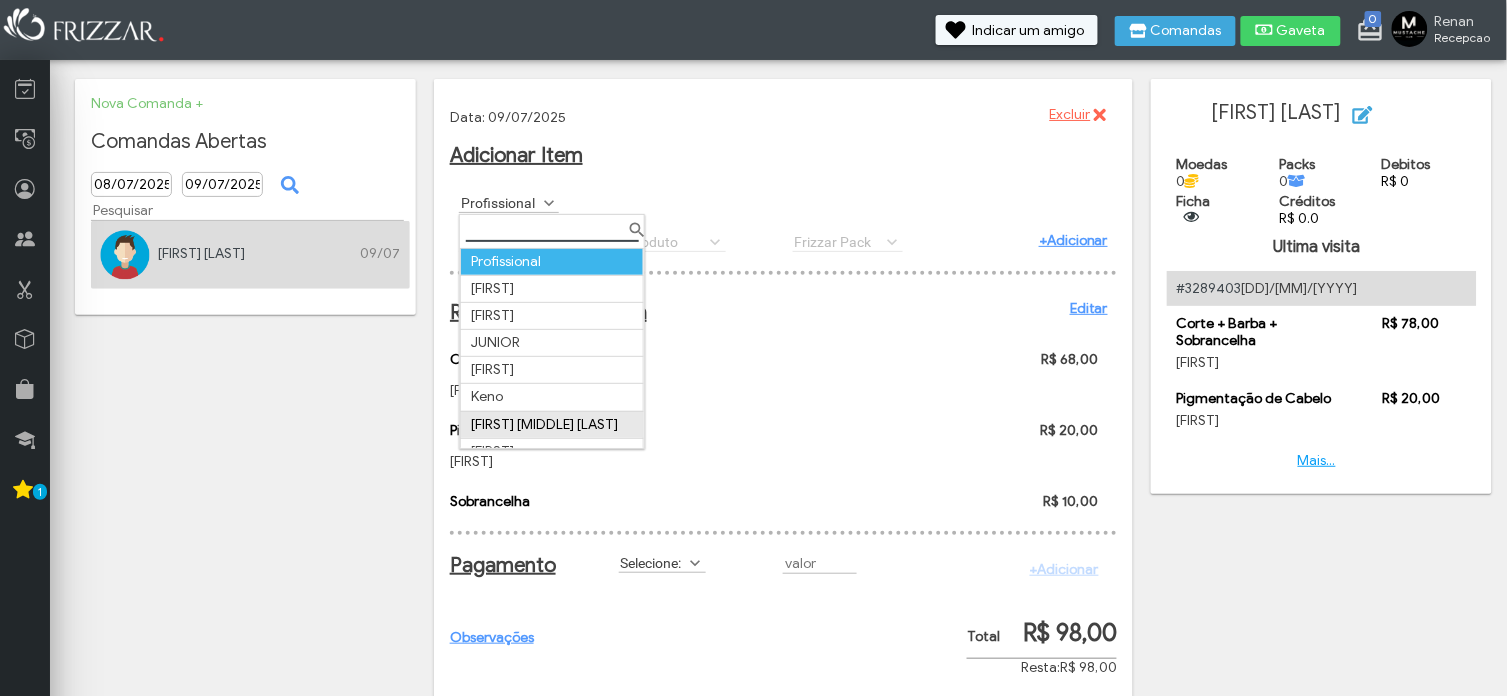 click on "Renan de Lima Bezerra" at bounding box center (552, 424) 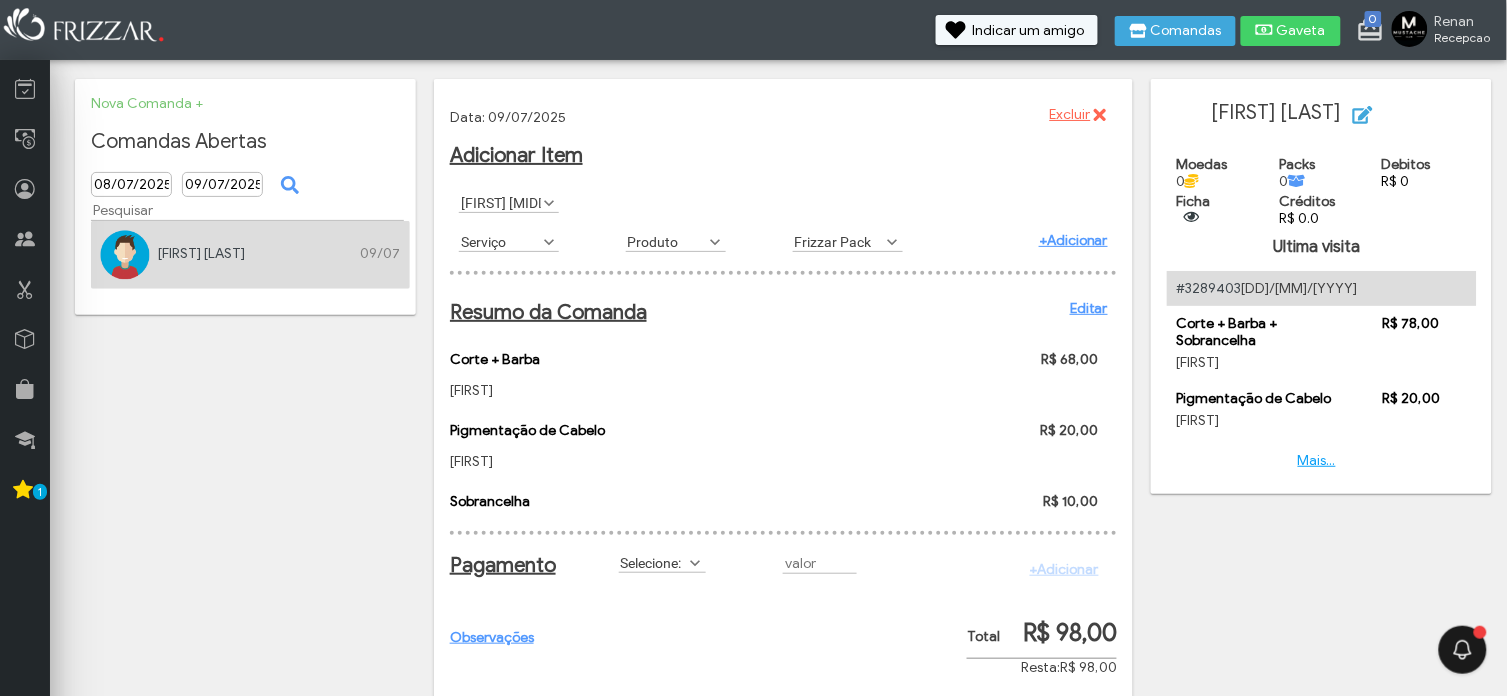 scroll, scrollTop: 10, scrollLeft: 84, axis: both 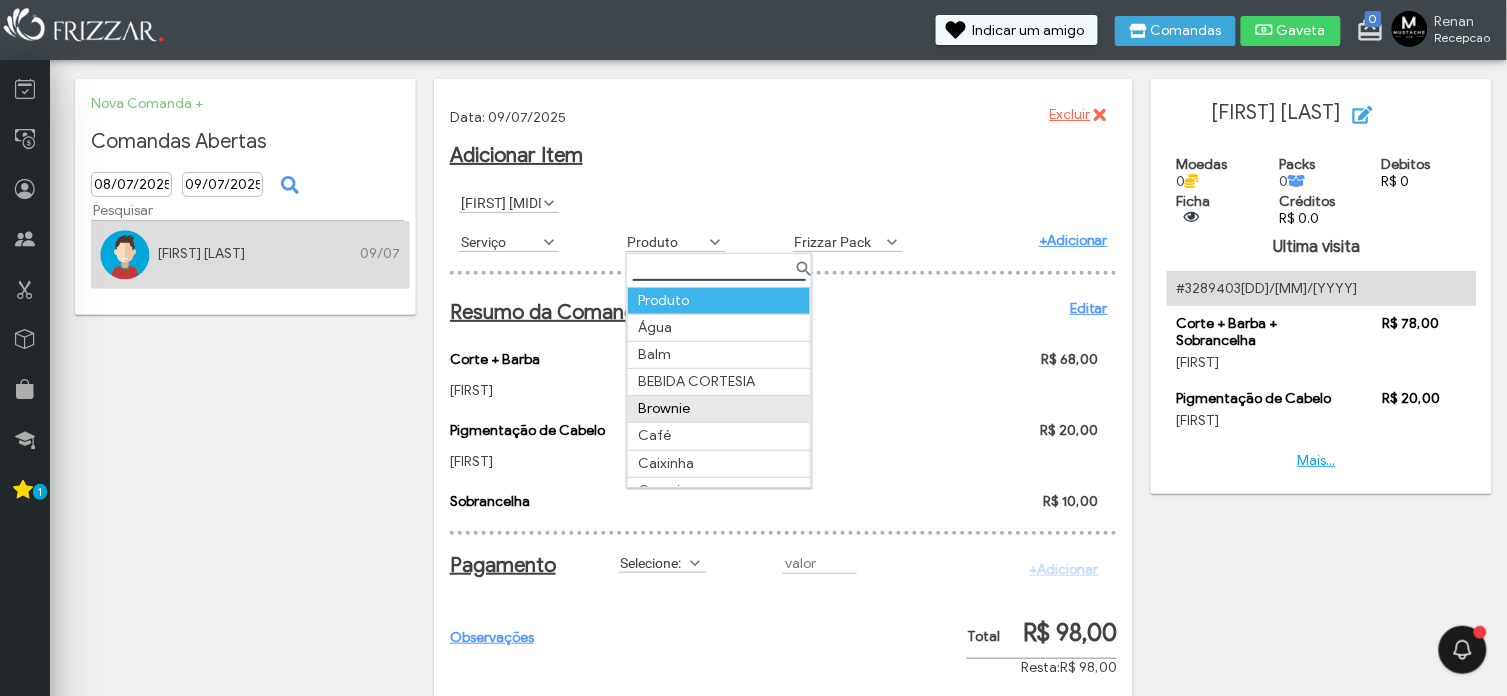 click on "Brownie" at bounding box center (719, 409) 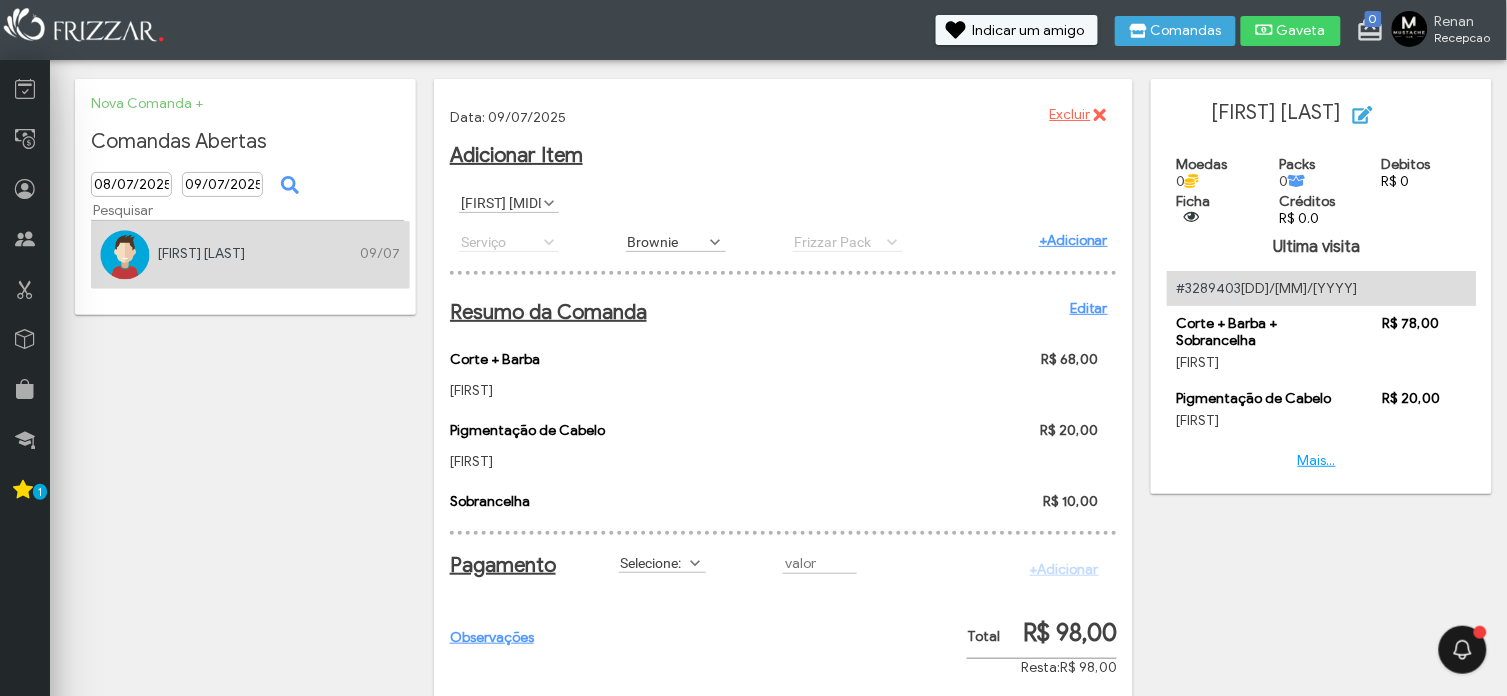 click on "+Adicionar" at bounding box center (1073, 240) 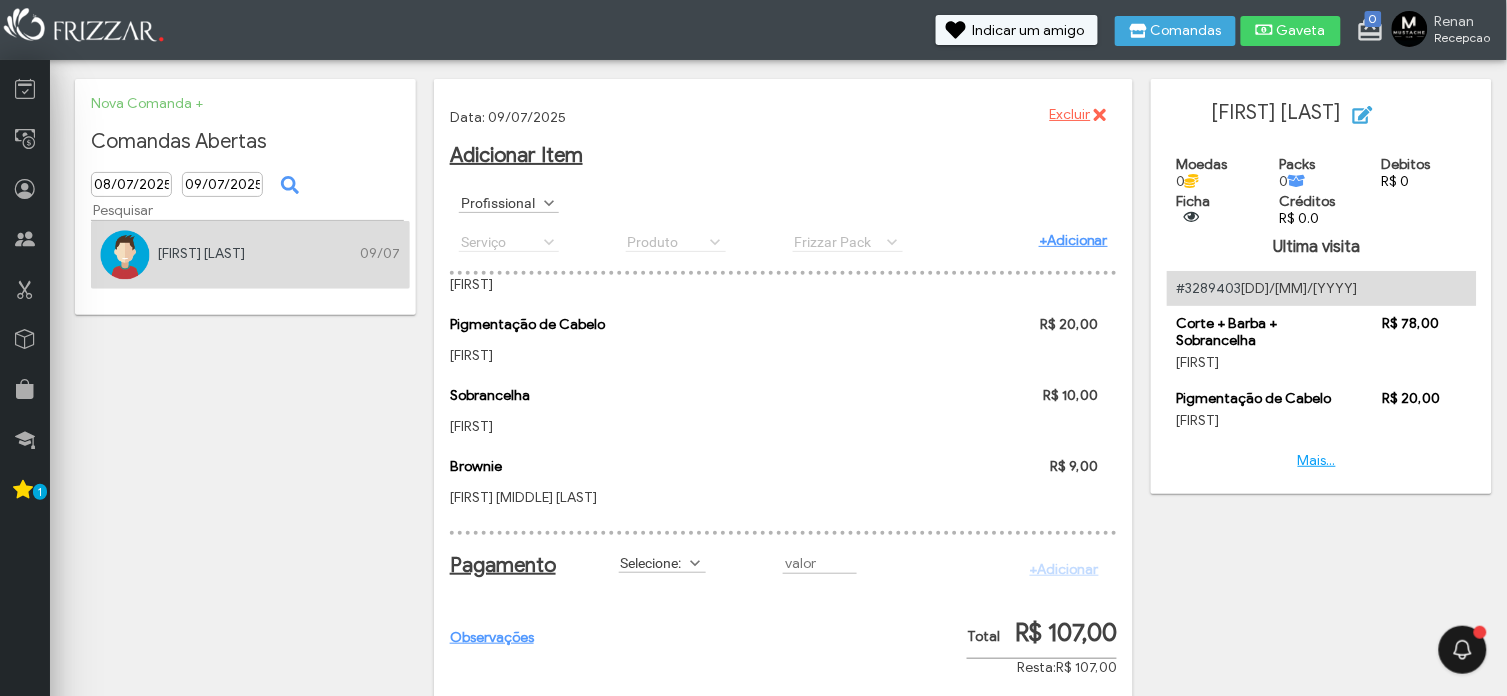 scroll, scrollTop: 130, scrollLeft: 0, axis: vertical 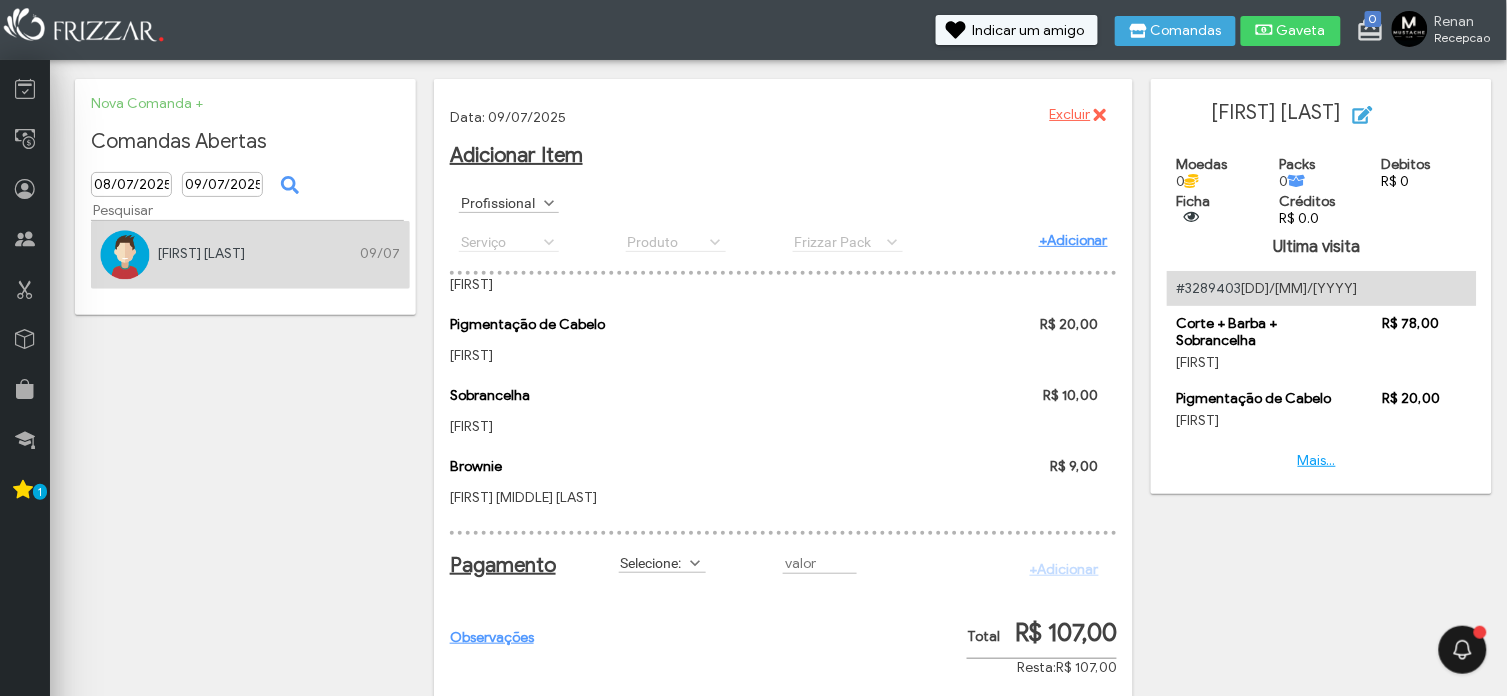 click at bounding box center [696, 563] 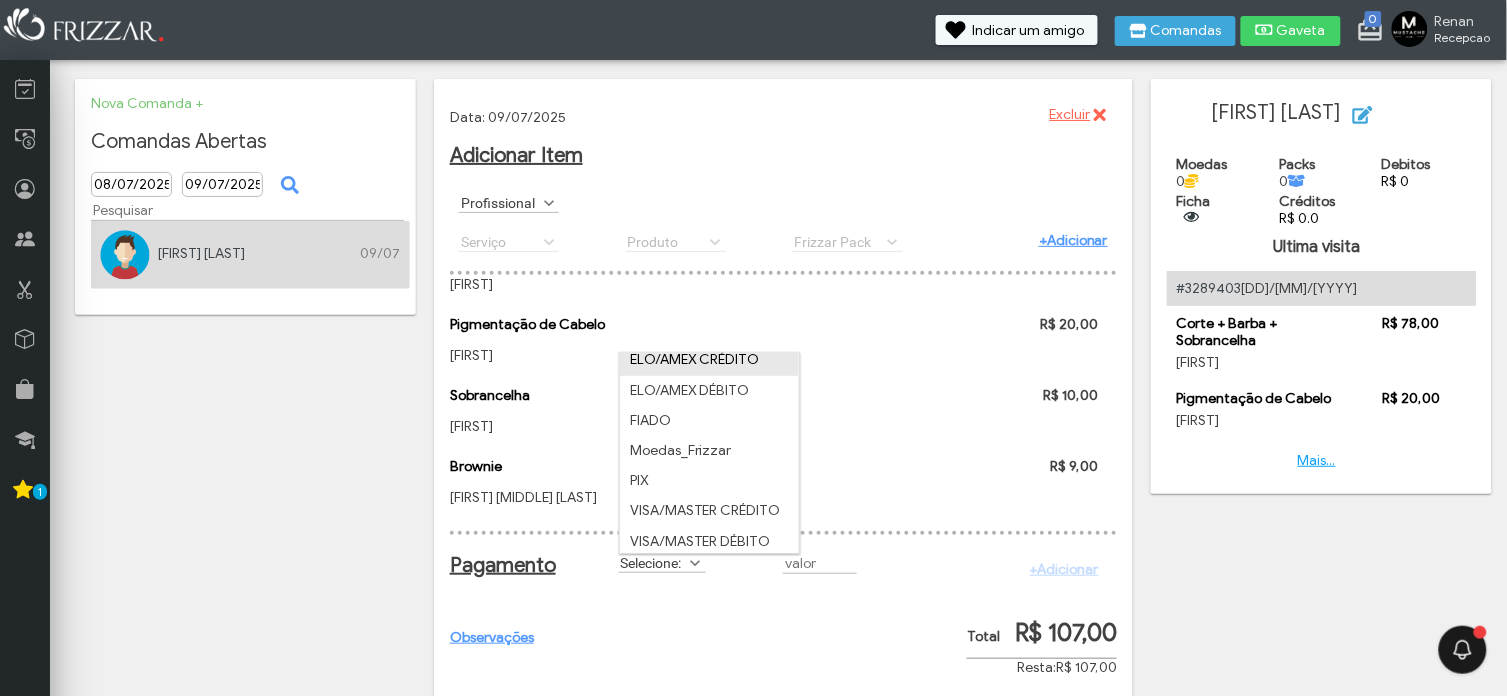 scroll, scrollTop: 131, scrollLeft: 0, axis: vertical 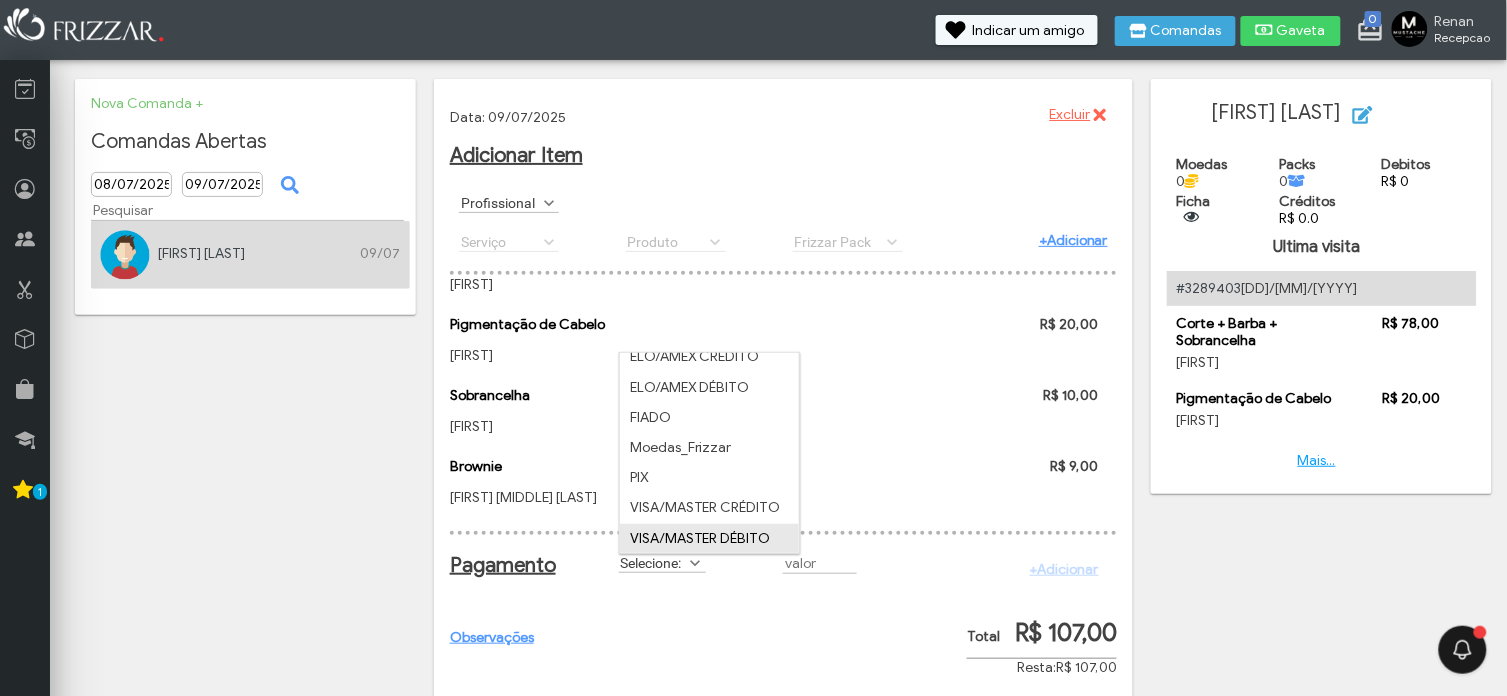 click on "VISA/MASTER DÉBITO" at bounding box center (709, 539) 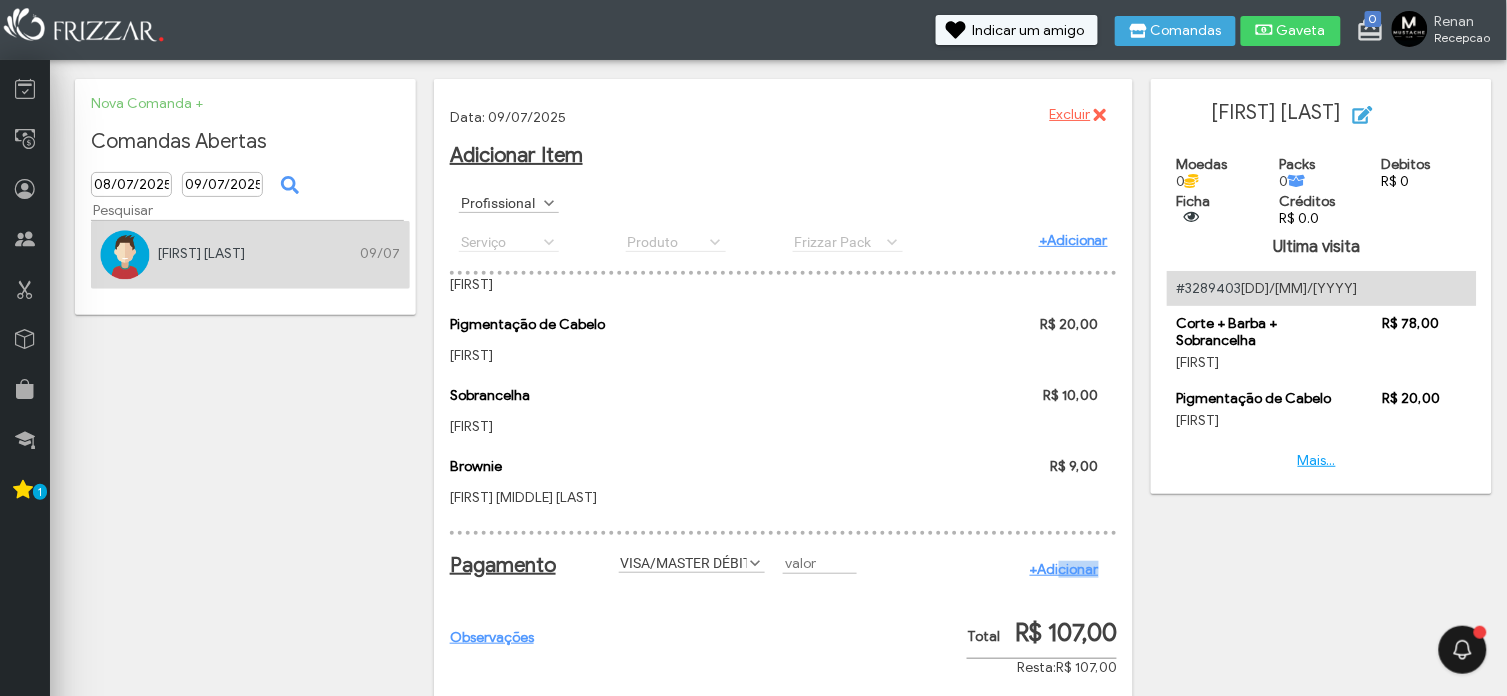 drag, startPoint x: 1061, startPoint y: 572, endPoint x: 1101, endPoint y: 572, distance: 40 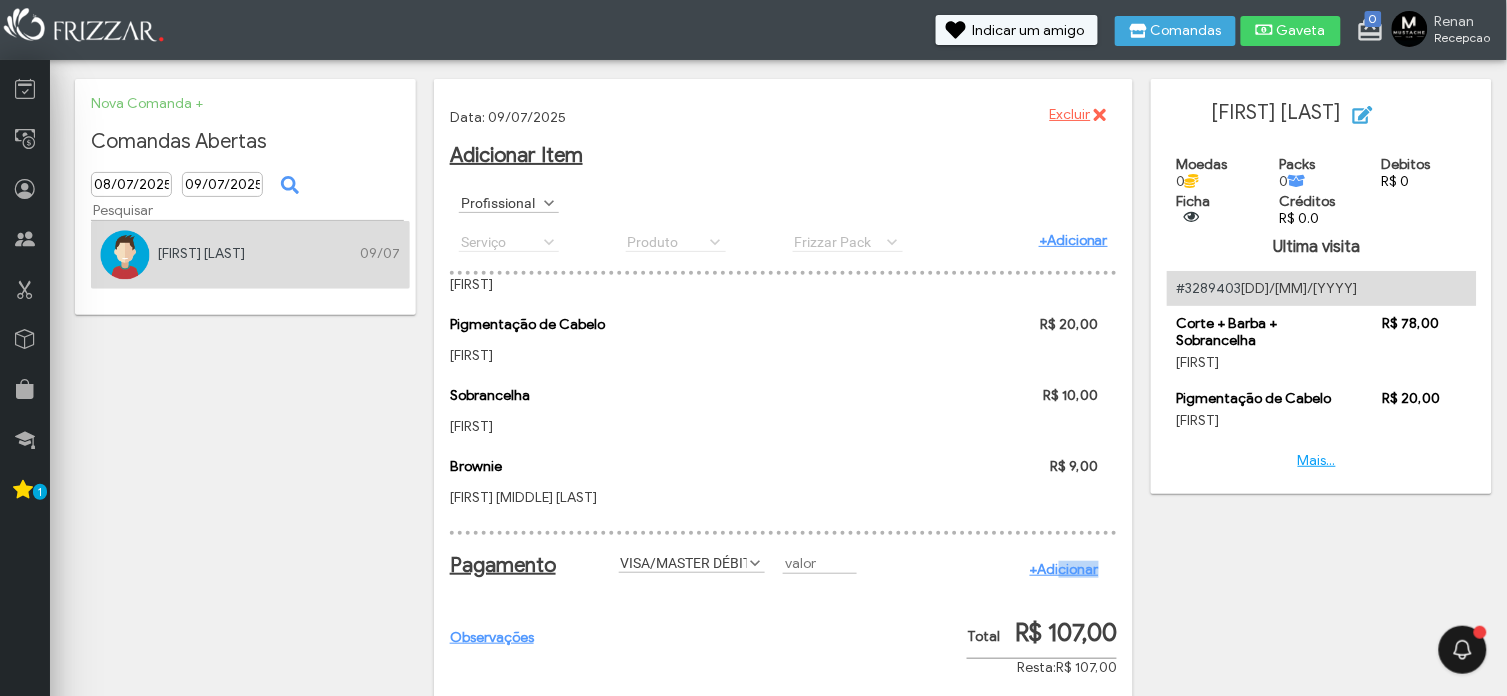 click on "+Adicionar" at bounding box center [1064, 569] 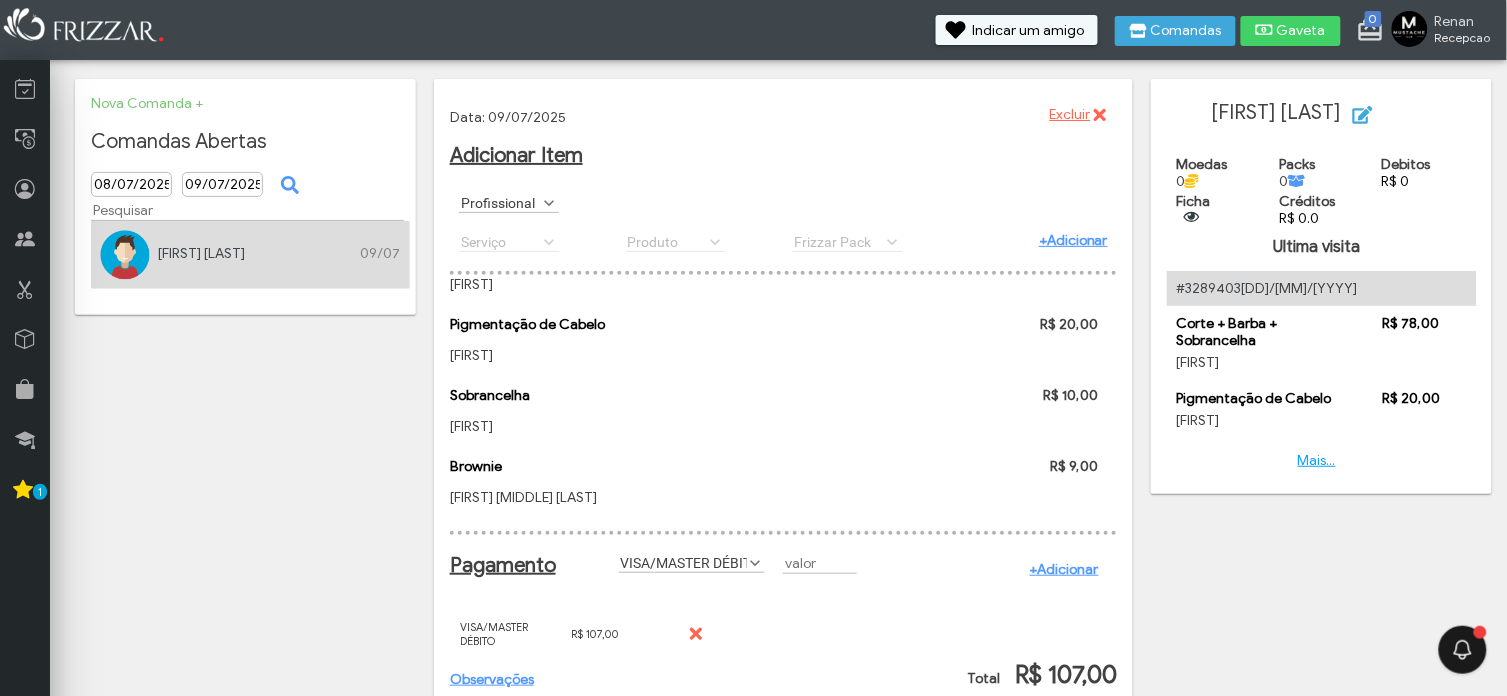scroll, scrollTop: 145, scrollLeft: 0, axis: vertical 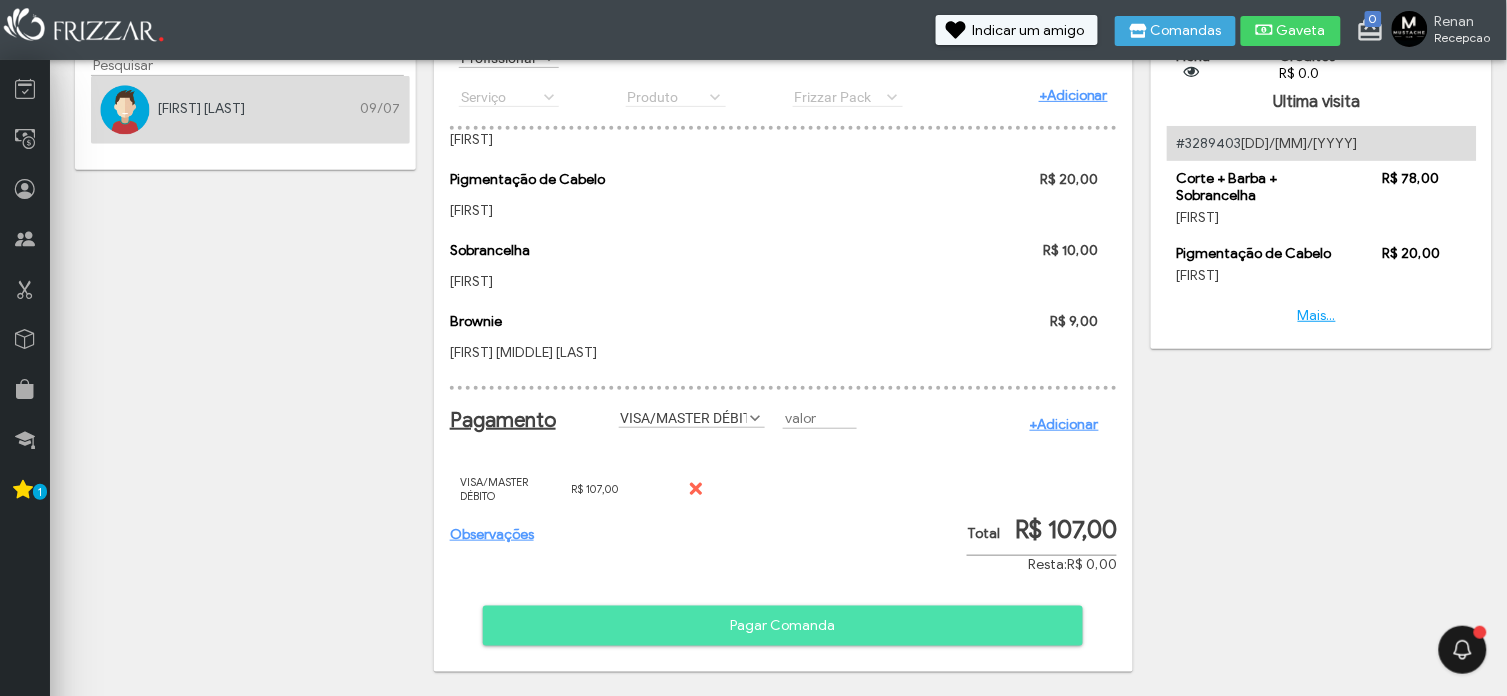 click on "Pagar Comanda" at bounding box center [783, 626] 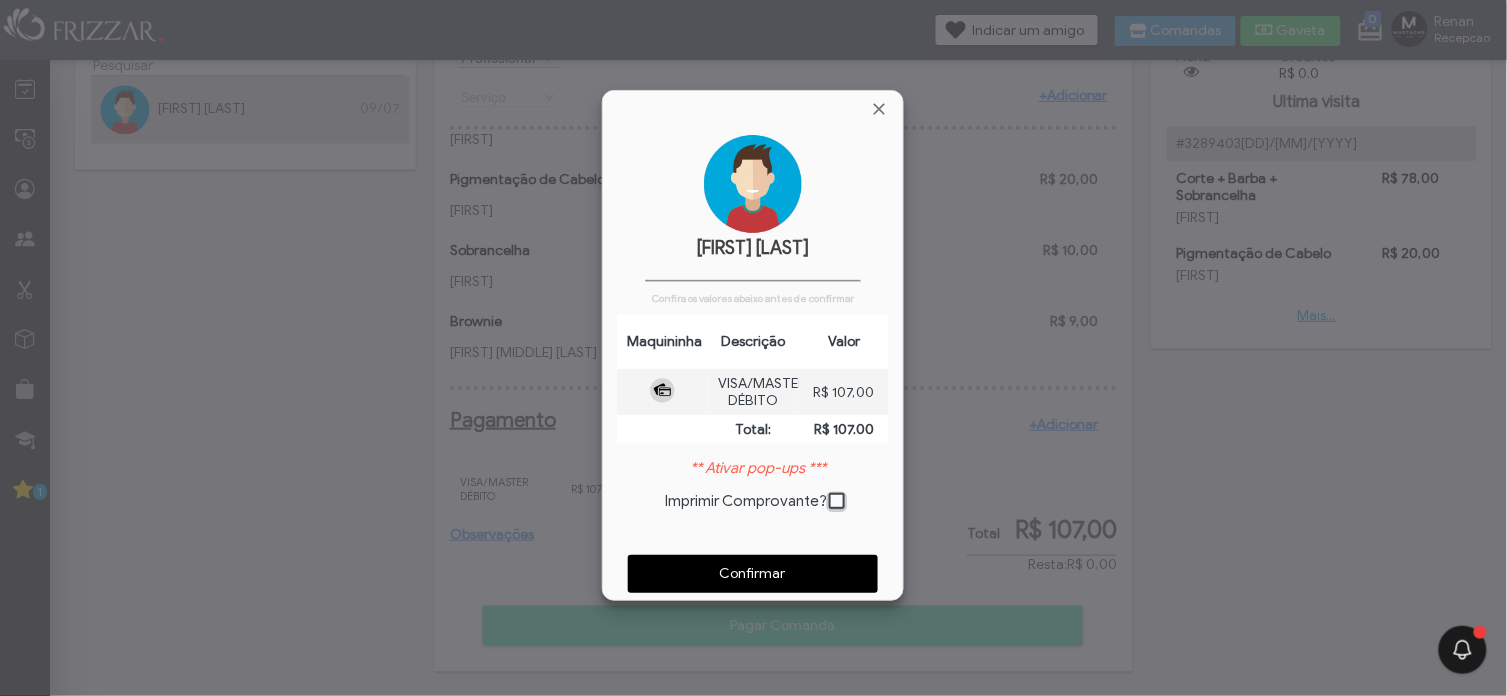 scroll, scrollTop: 10, scrollLeft: 10, axis: both 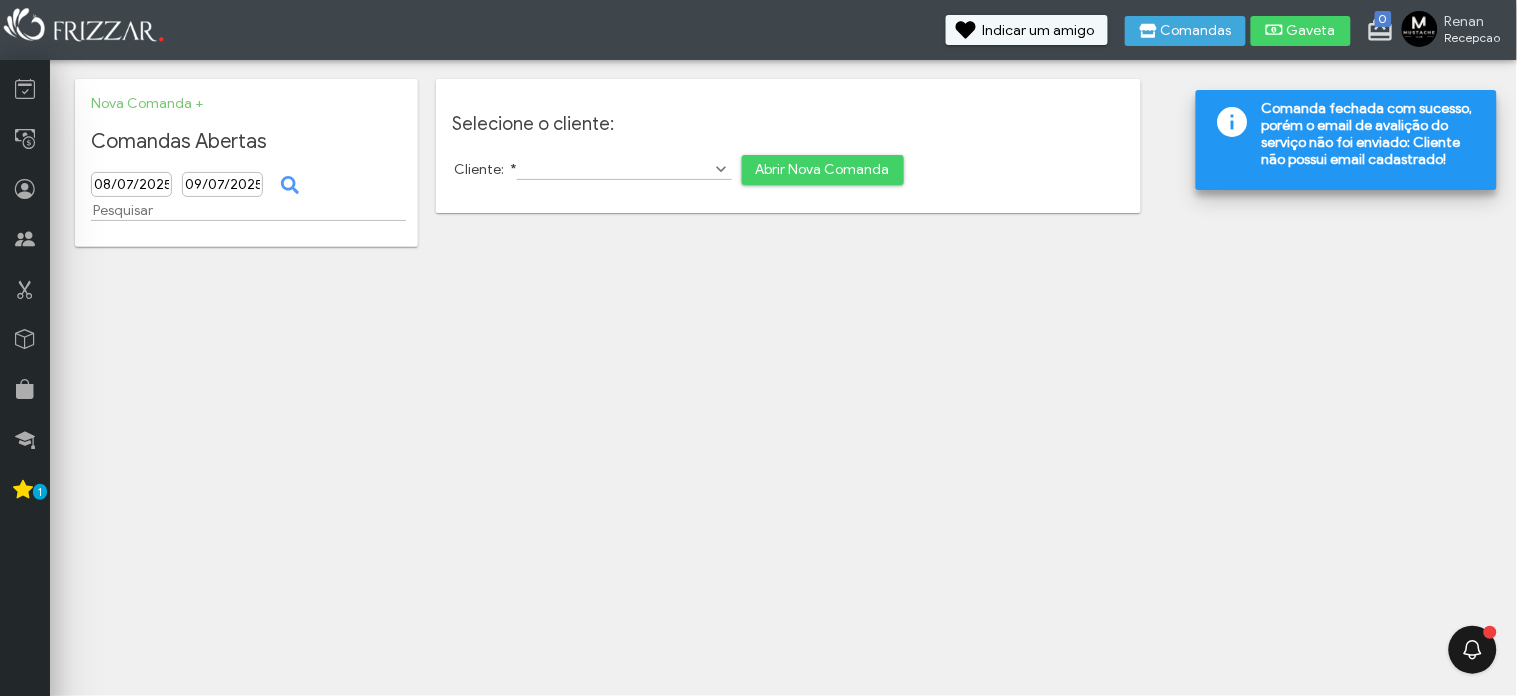 click at bounding box center (85, 27) 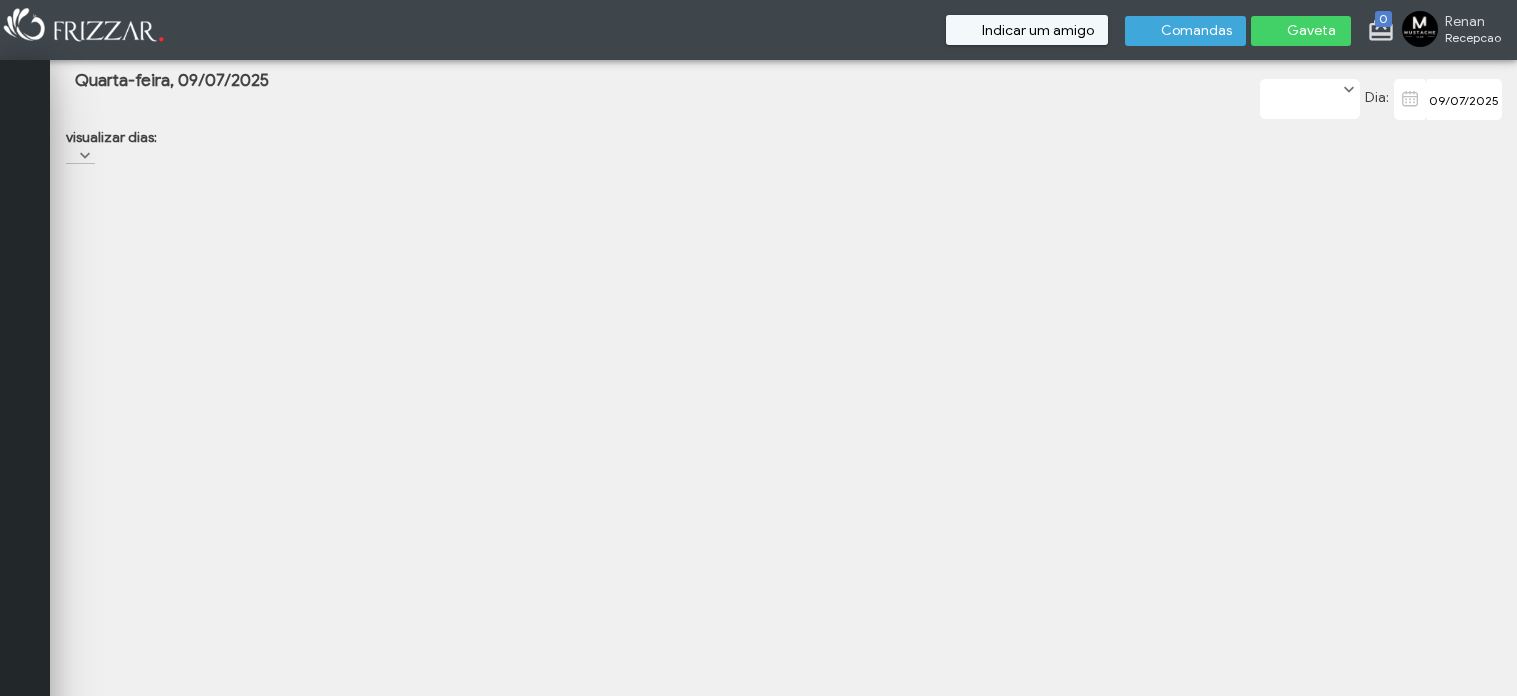 scroll, scrollTop: 0, scrollLeft: 0, axis: both 